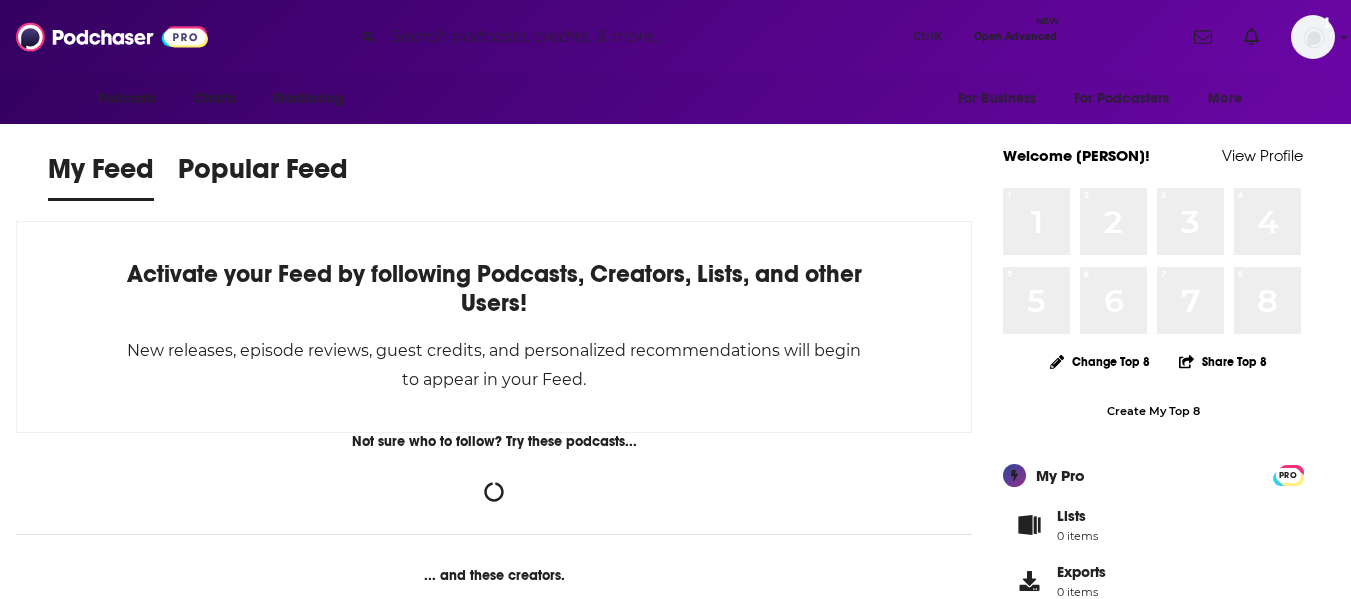 scroll, scrollTop: 0, scrollLeft: 0, axis: both 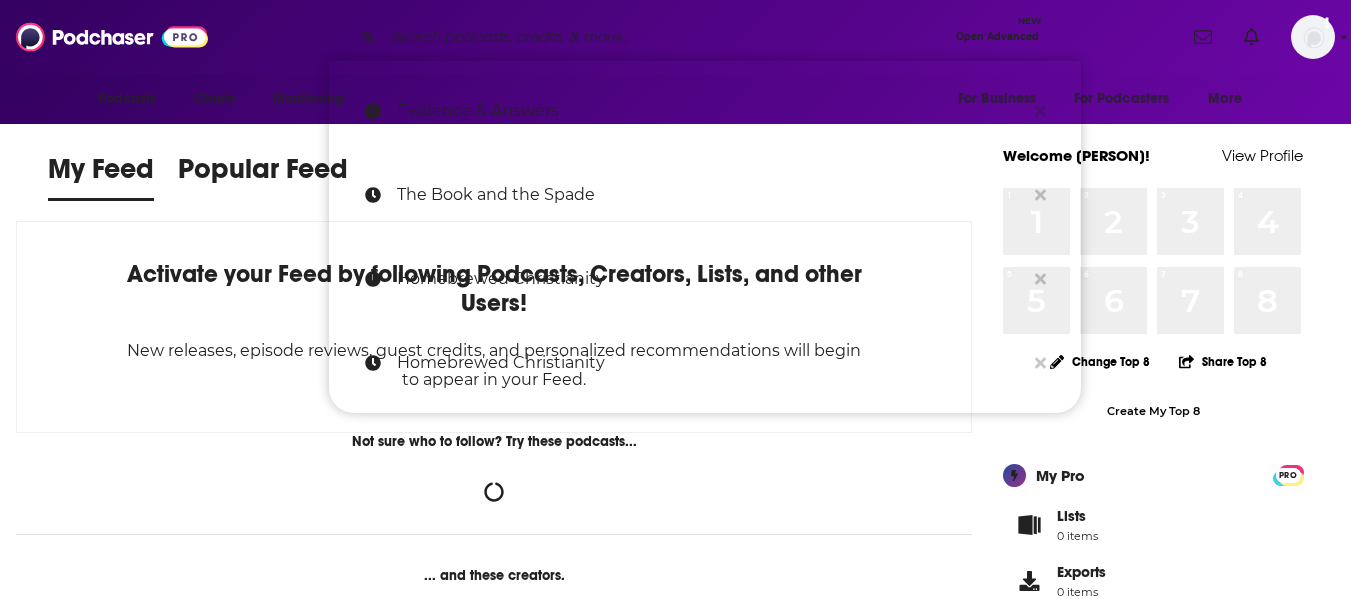 click at bounding box center (665, 37) 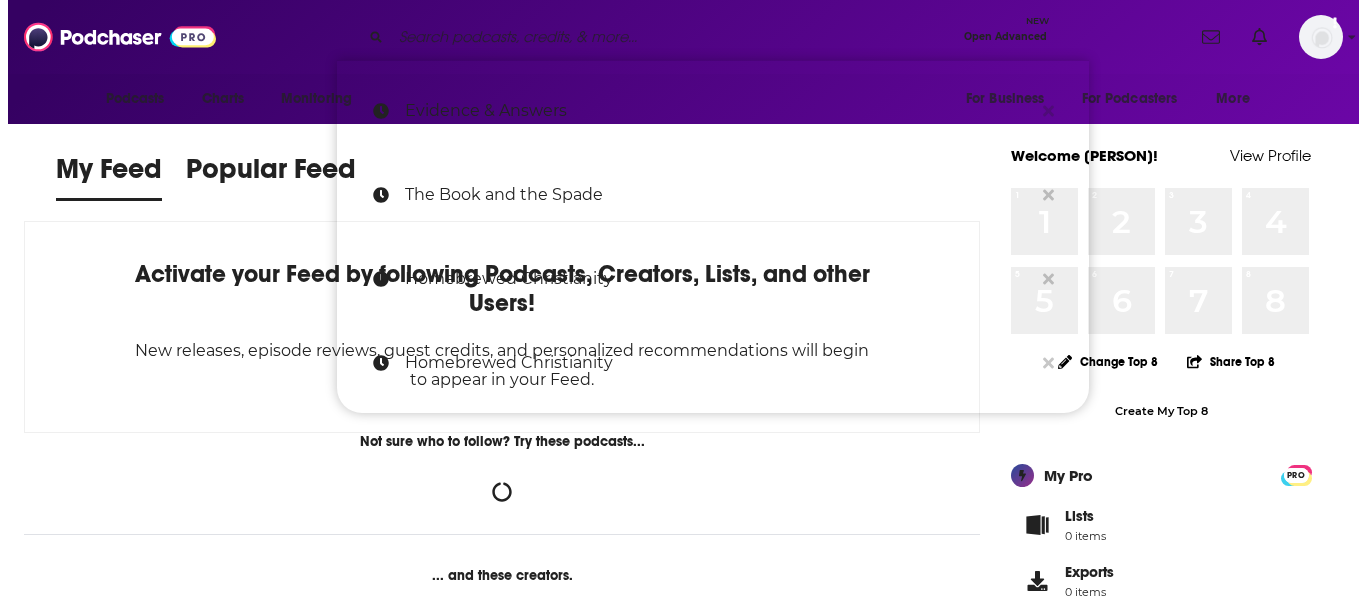 scroll, scrollTop: 0, scrollLeft: 0, axis: both 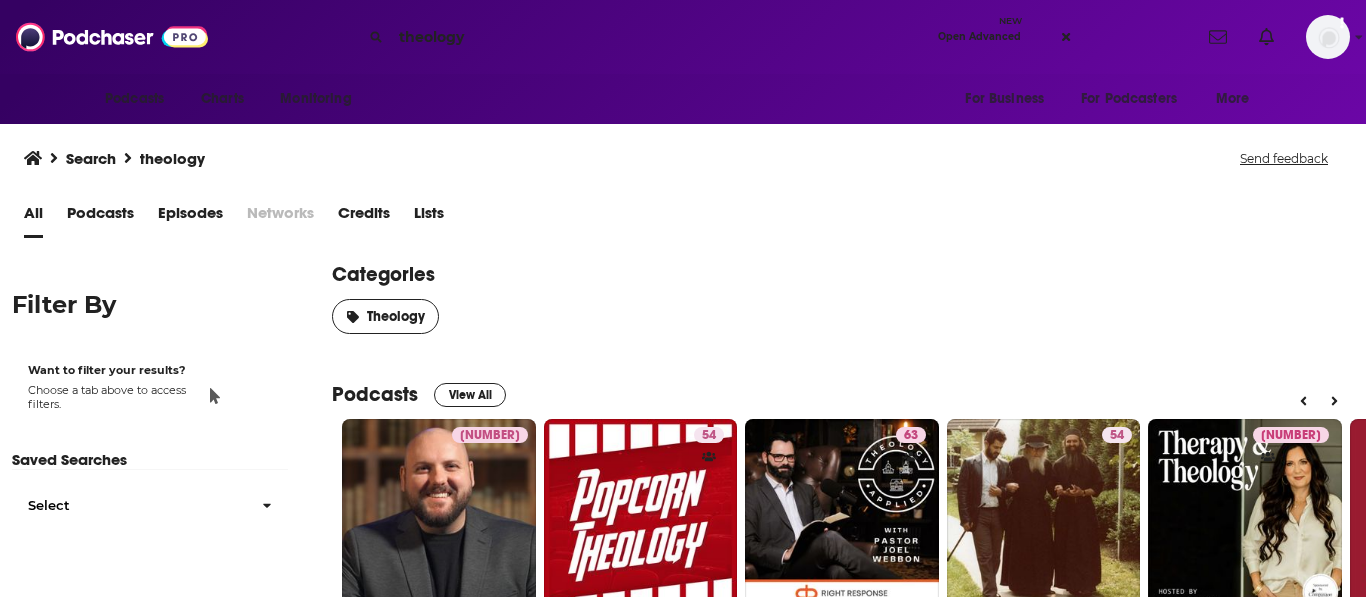 click on "Theology" at bounding box center [396, 316] 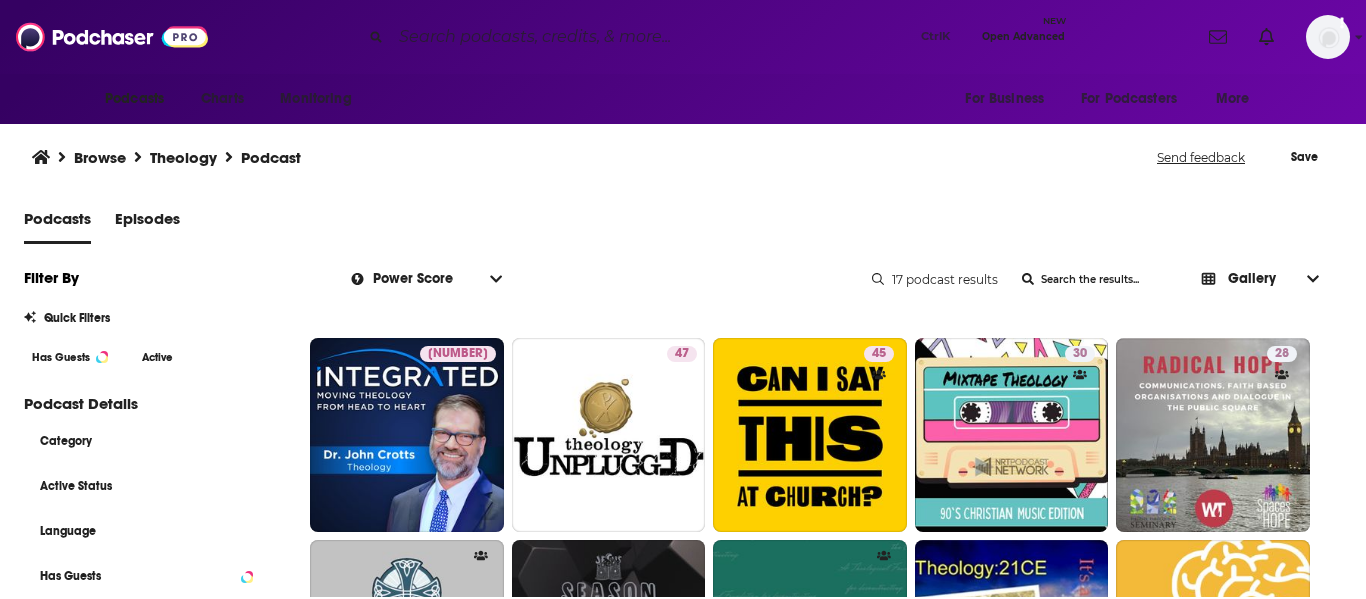 click on "Has Guests" at bounding box center (61, 357) 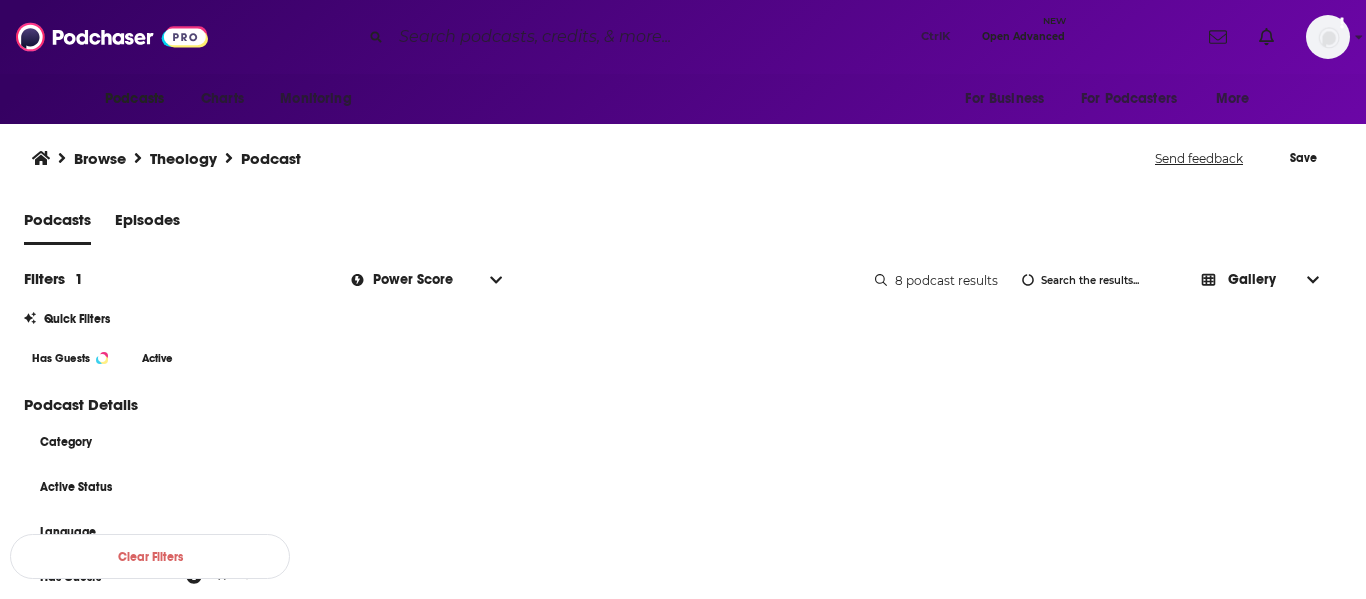 click on "Active" at bounding box center (157, 358) 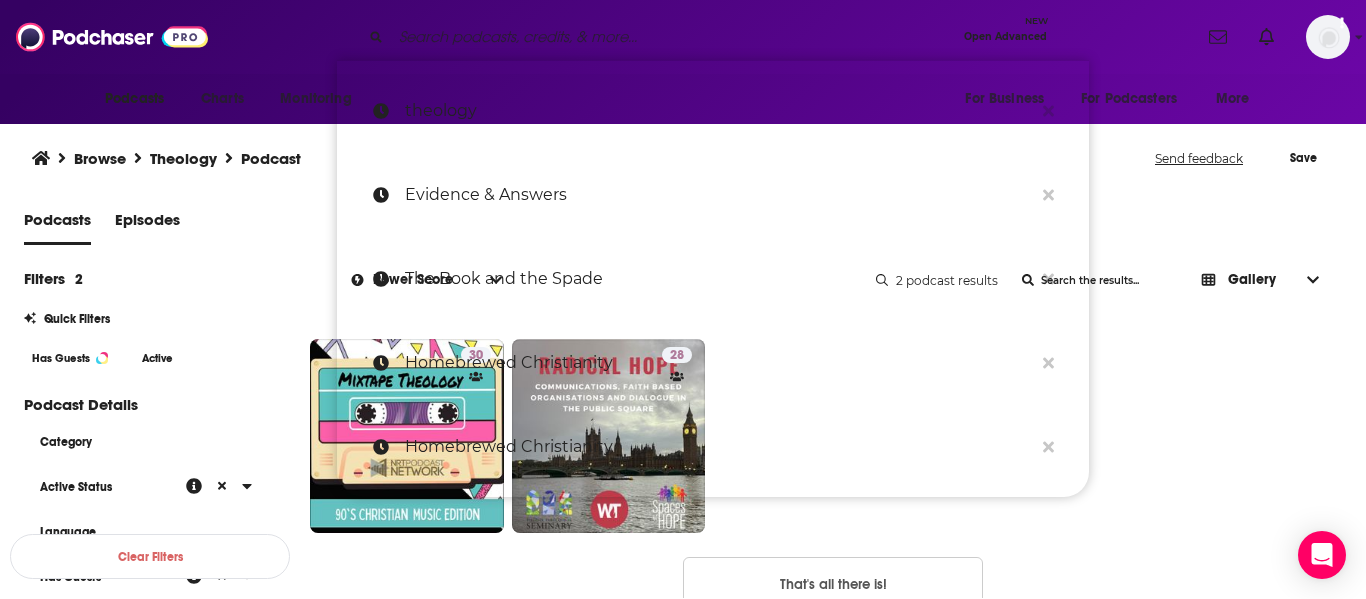 click at bounding box center (673, 37) 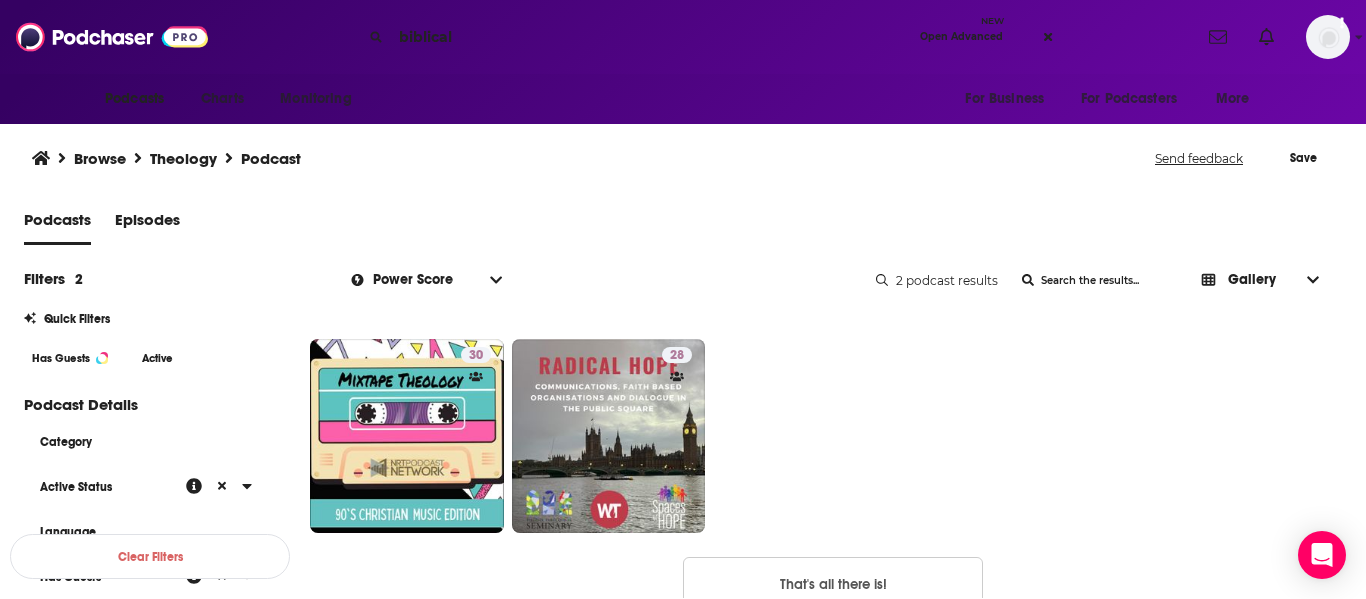 type on "biblical" 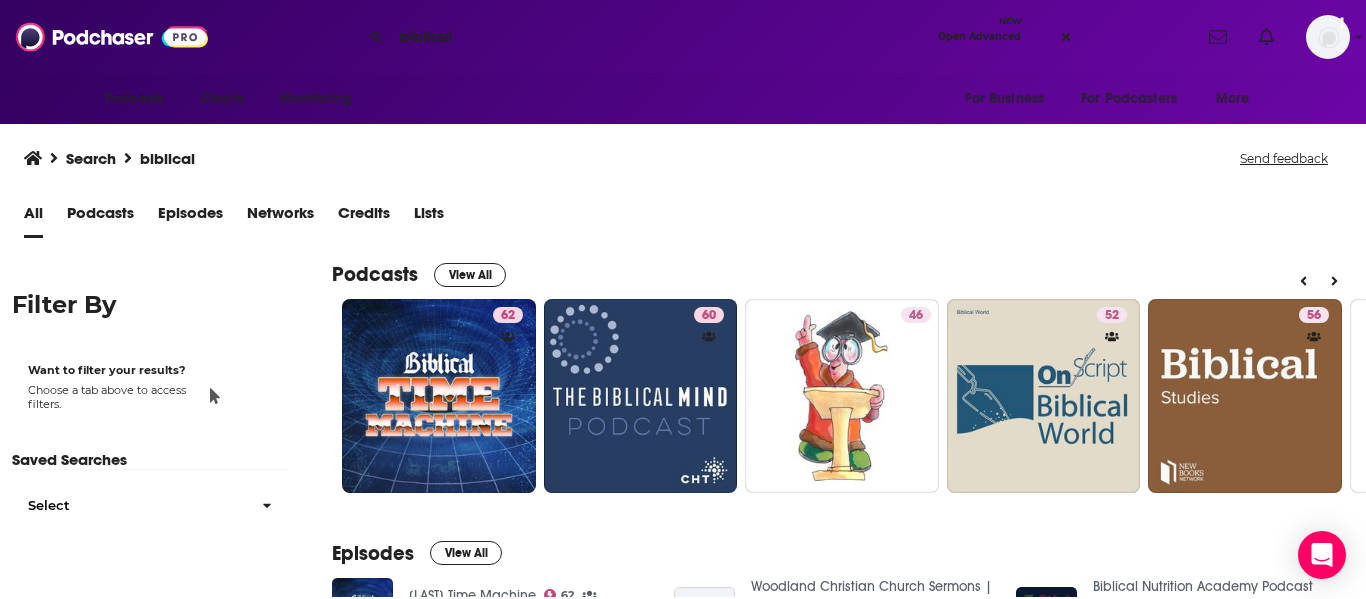 click on "View All" at bounding box center [470, 275] 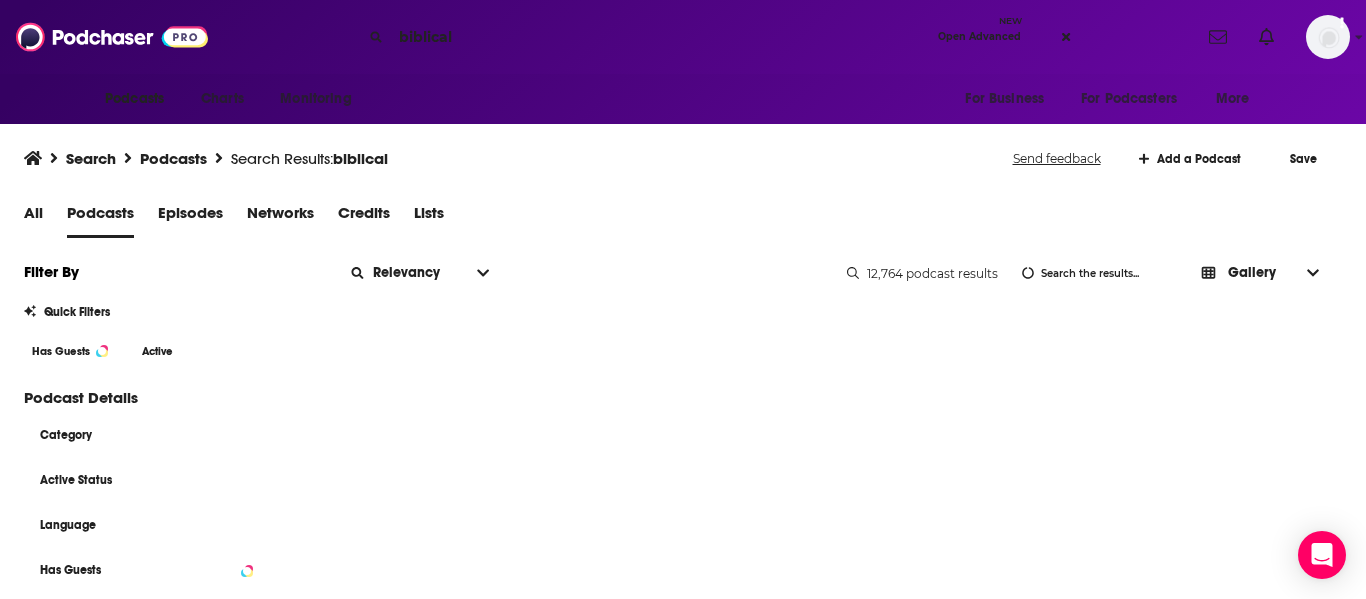 click on "Has Guests" at bounding box center [61, 351] 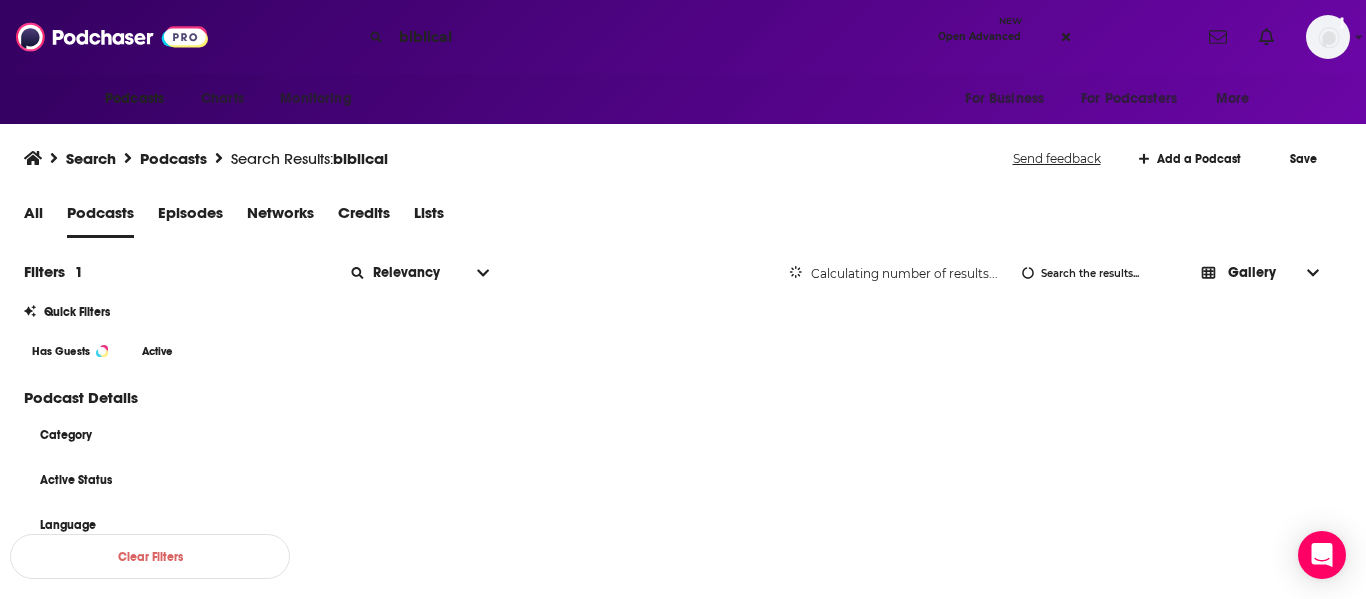click on "Active" at bounding box center (157, 351) 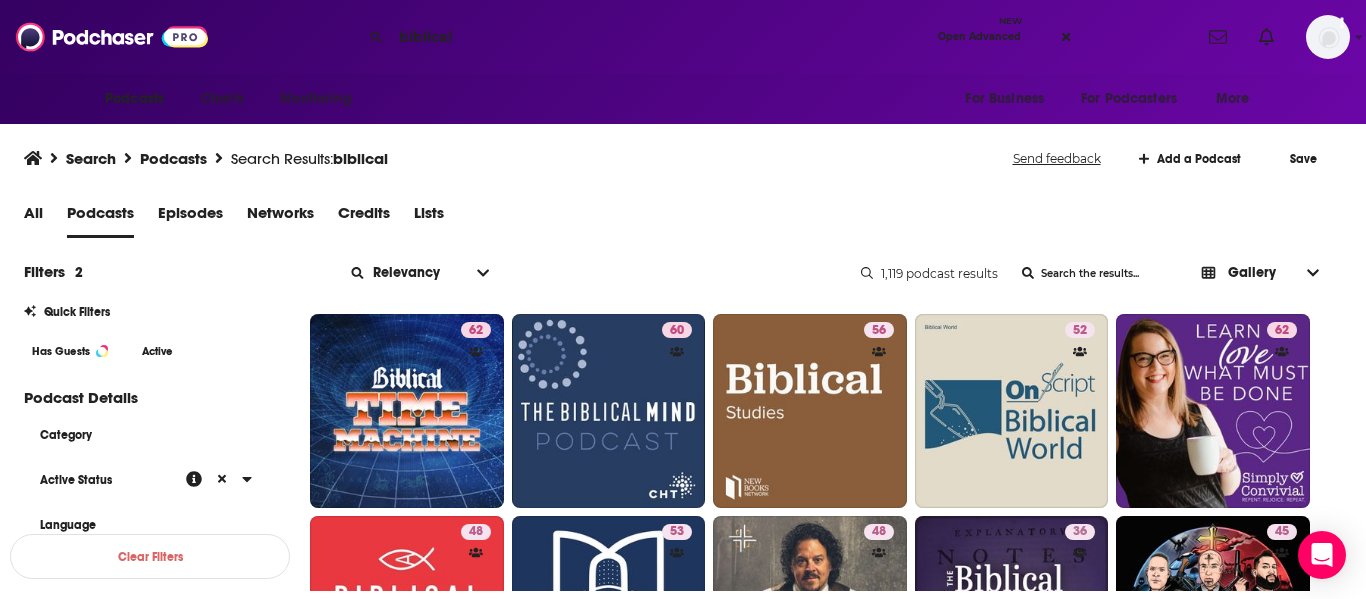 scroll, scrollTop: 19, scrollLeft: 0, axis: vertical 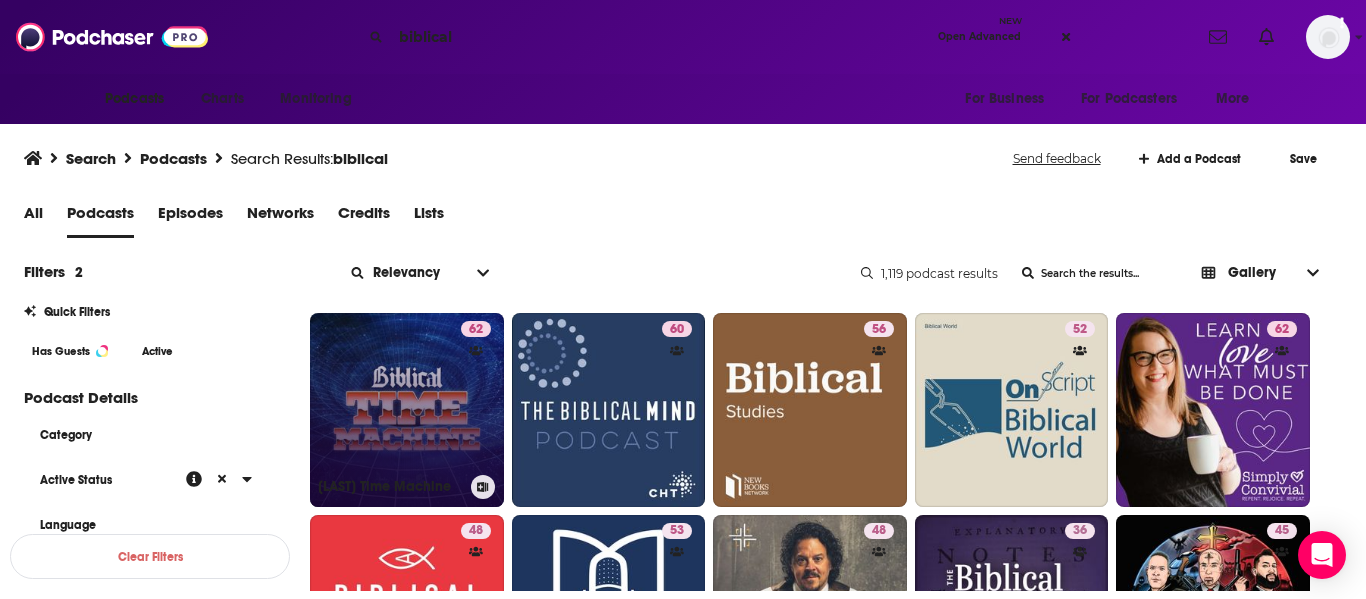 type 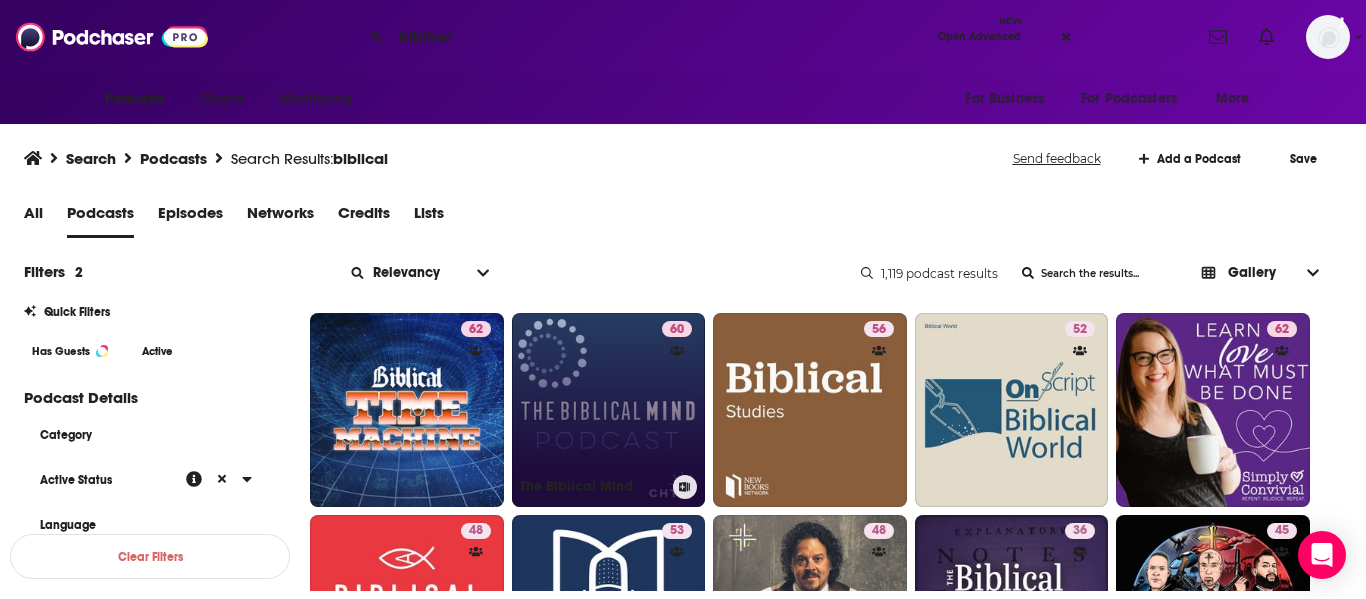 click on "60 The Biblical Mind" at bounding box center [609, 410] 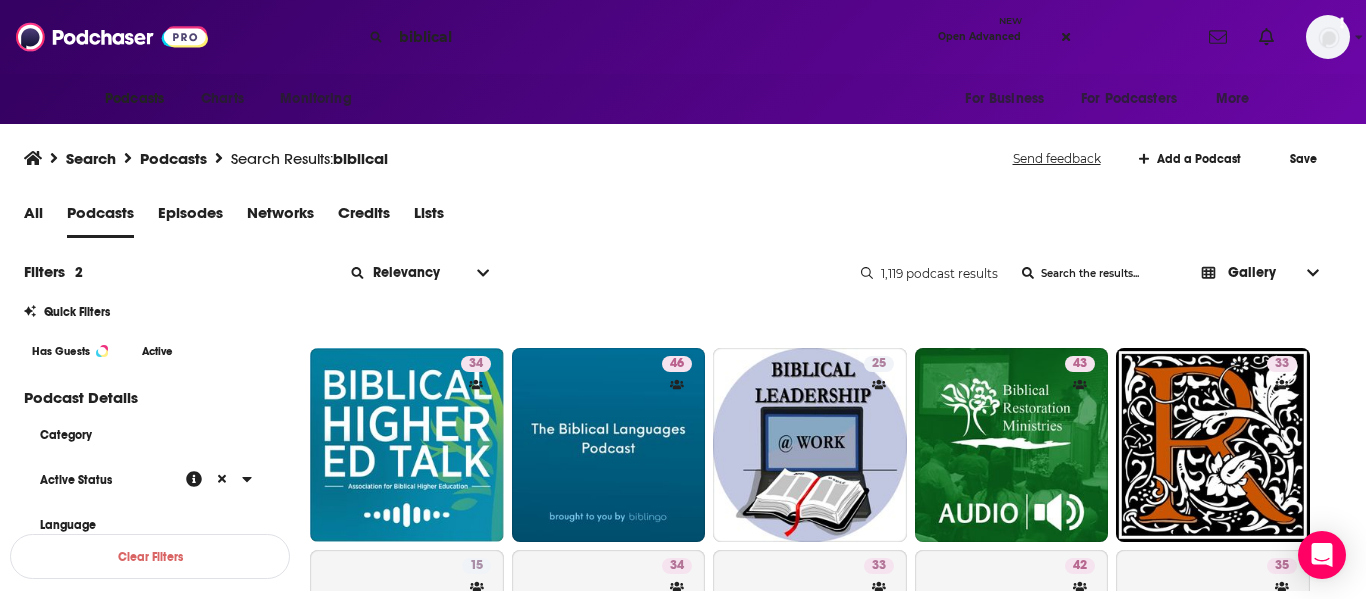 scroll, scrollTop: 591, scrollLeft: 0, axis: vertical 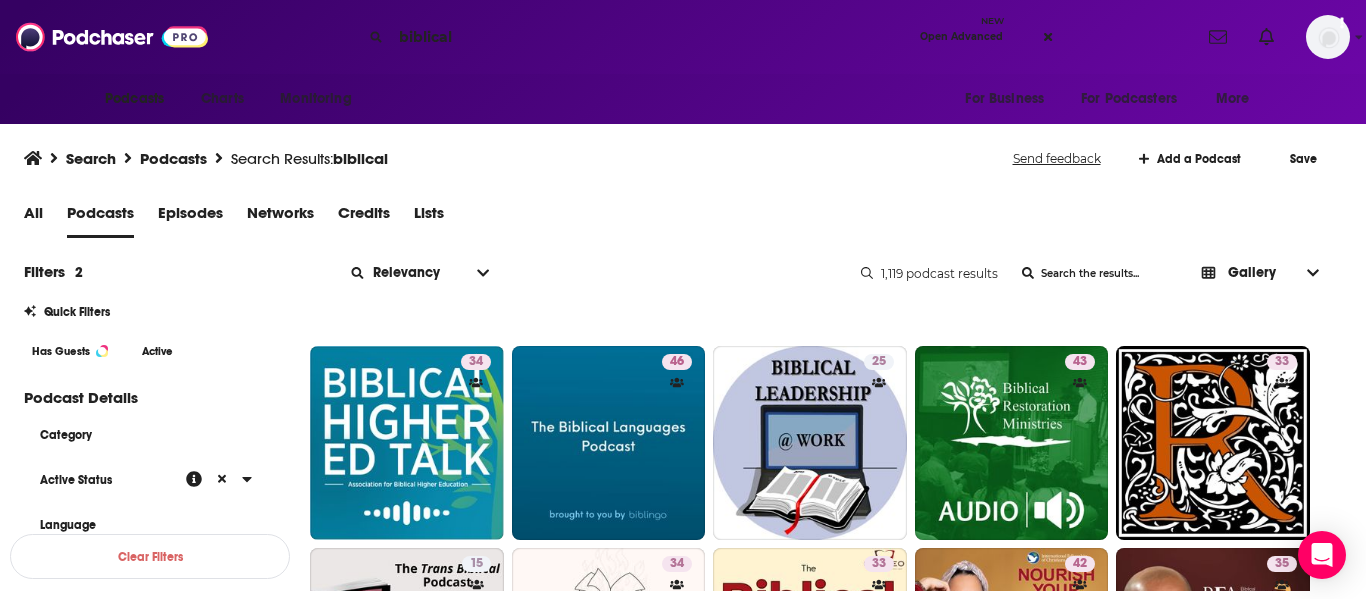 click on "biblical" at bounding box center (651, 37) 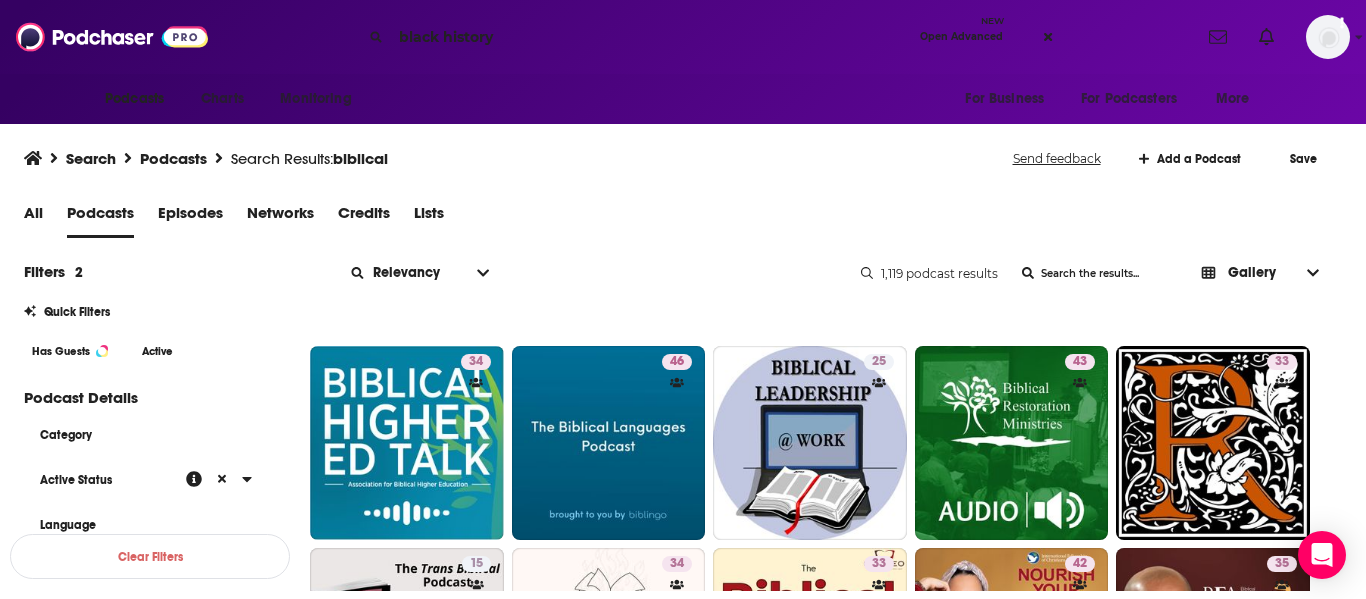 type on "black history" 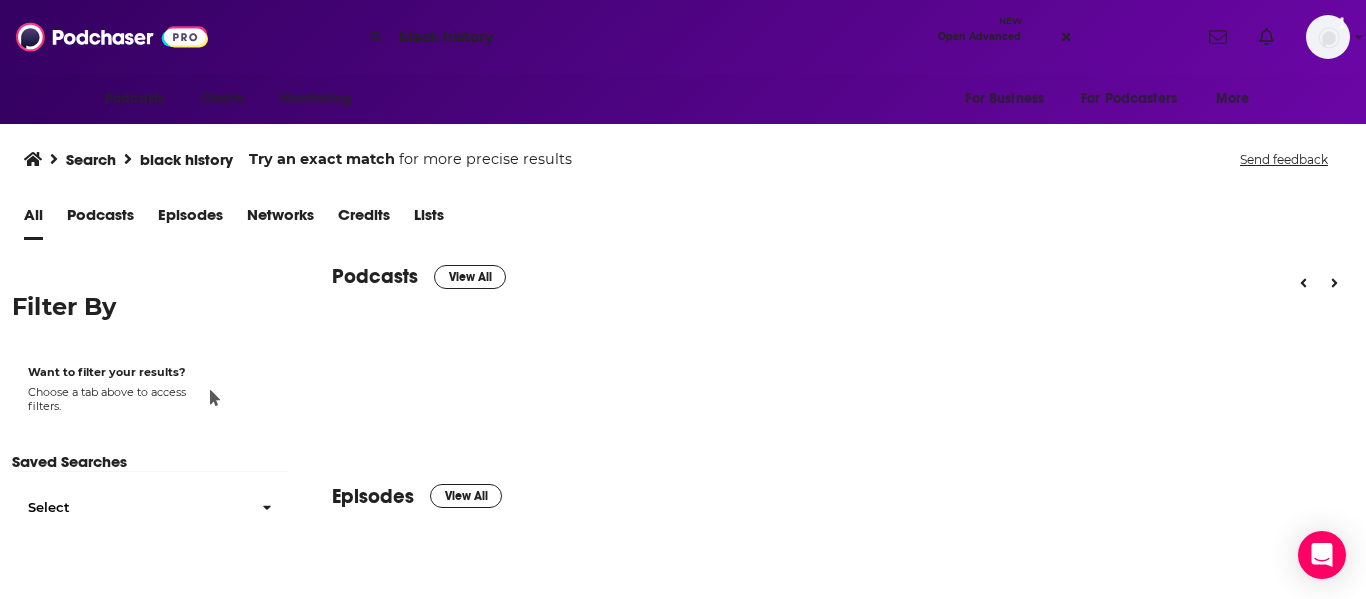 click on "View All" at bounding box center (470, 277) 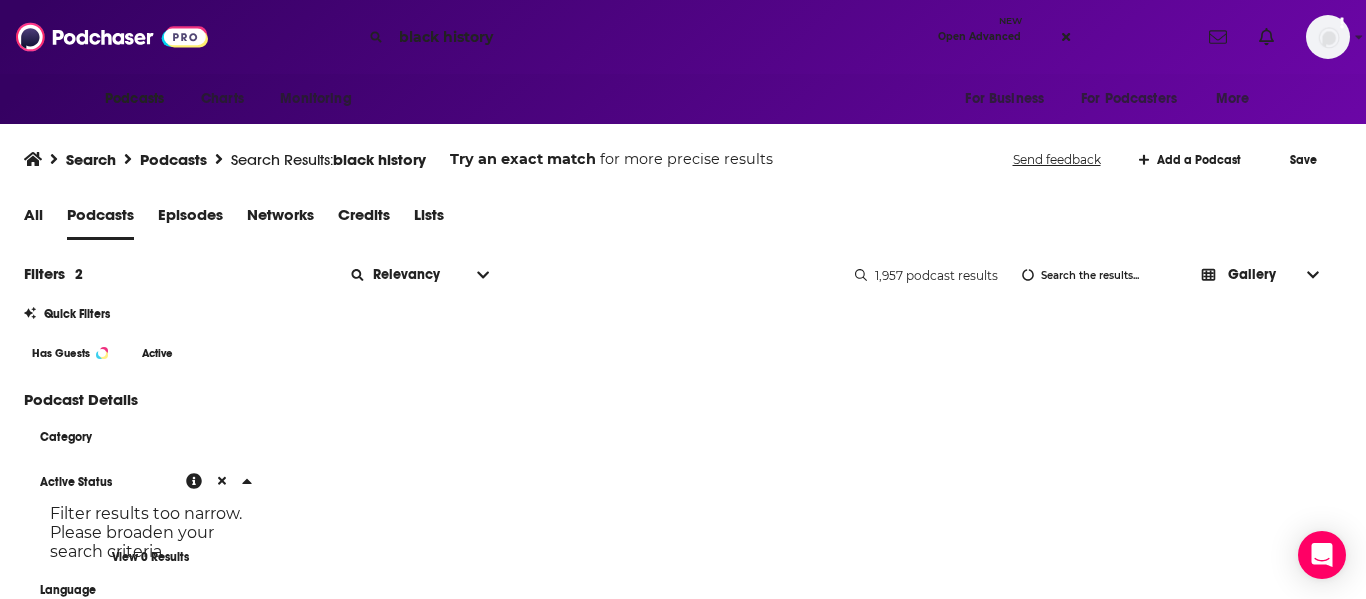 scroll, scrollTop: 406, scrollLeft: 0, axis: vertical 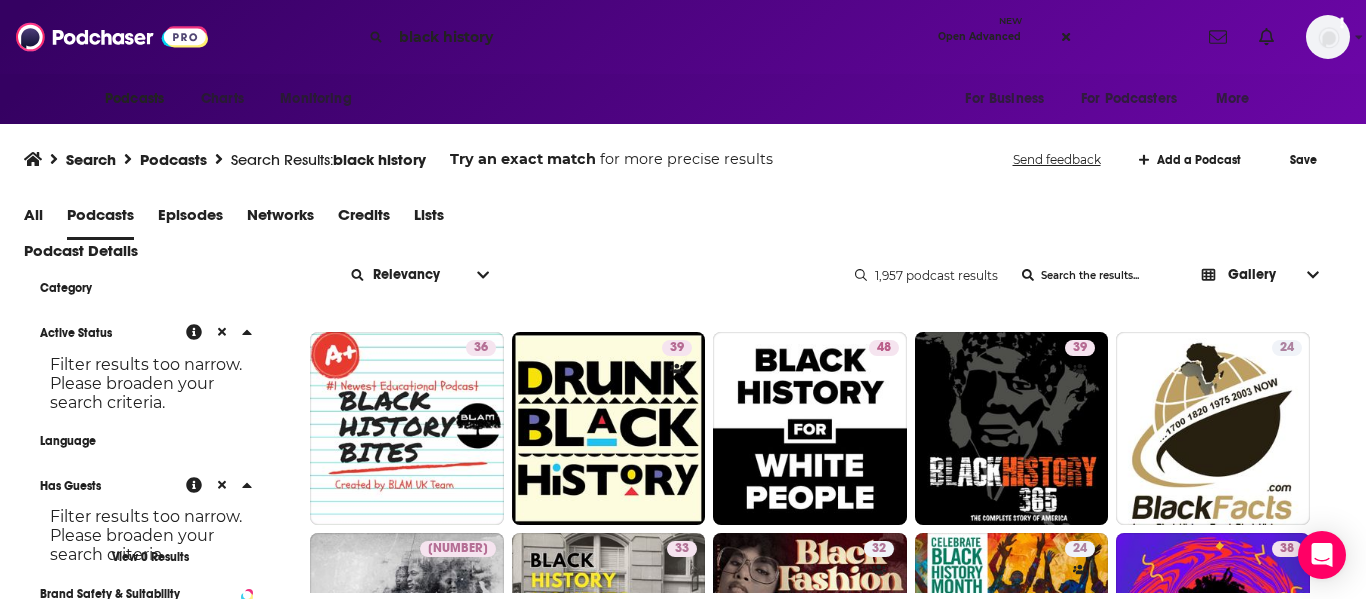 click at bounding box center (222, 332) 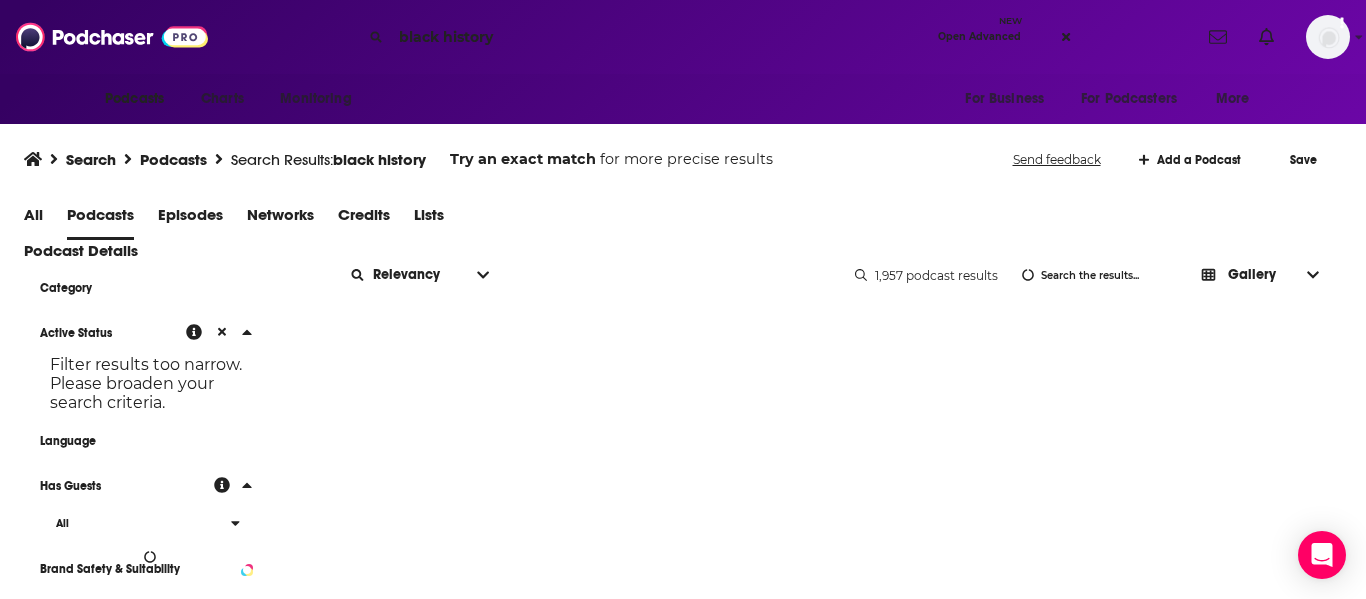 click at bounding box center [222, 332] 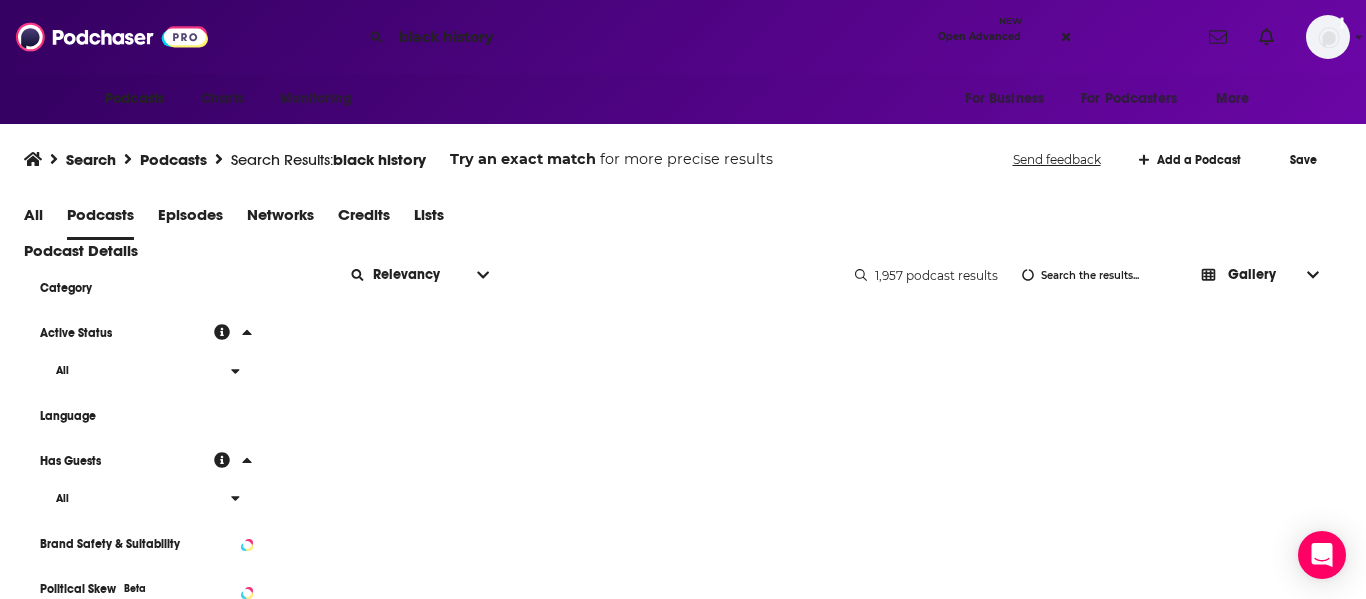 scroll, scrollTop: 0, scrollLeft: 0, axis: both 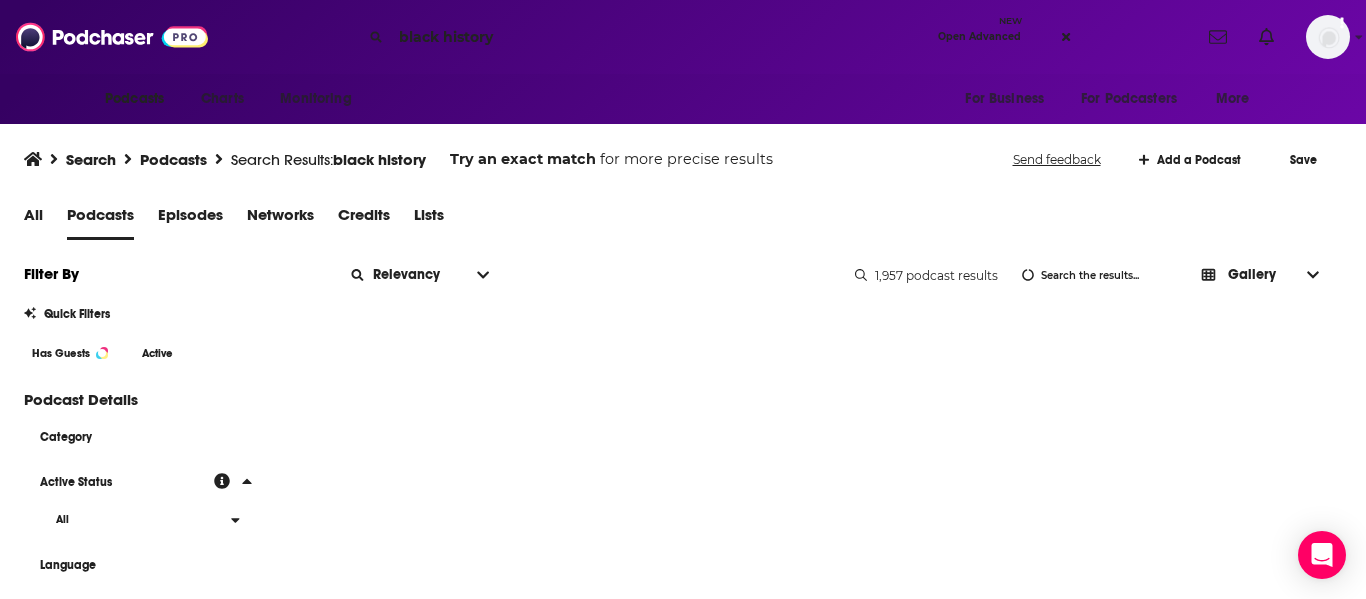 click on "Has Guests" at bounding box center (71, 353) 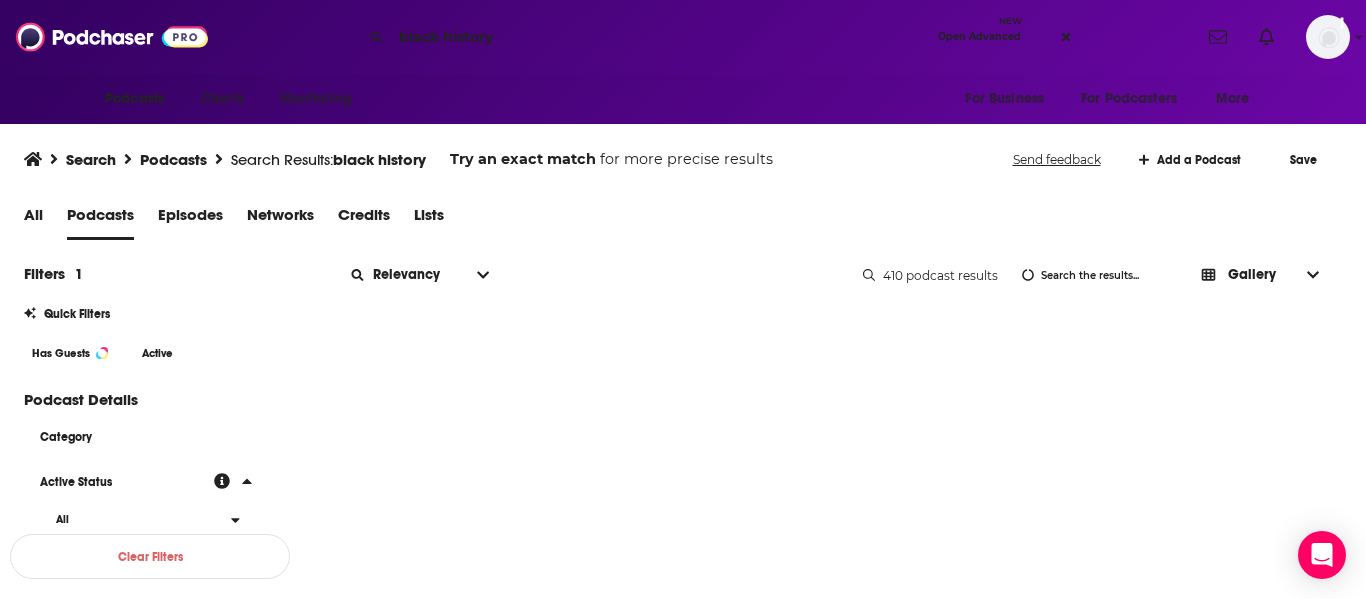 click on "Active" at bounding box center [157, 353] 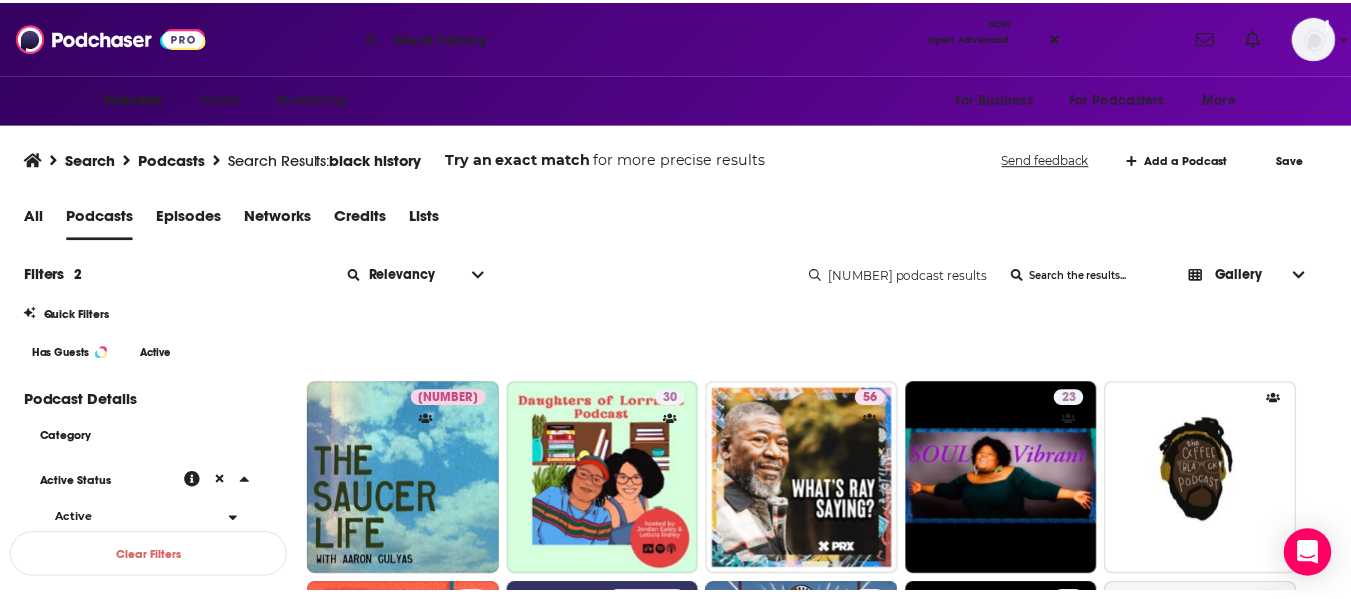scroll, scrollTop: 1364, scrollLeft: 0, axis: vertical 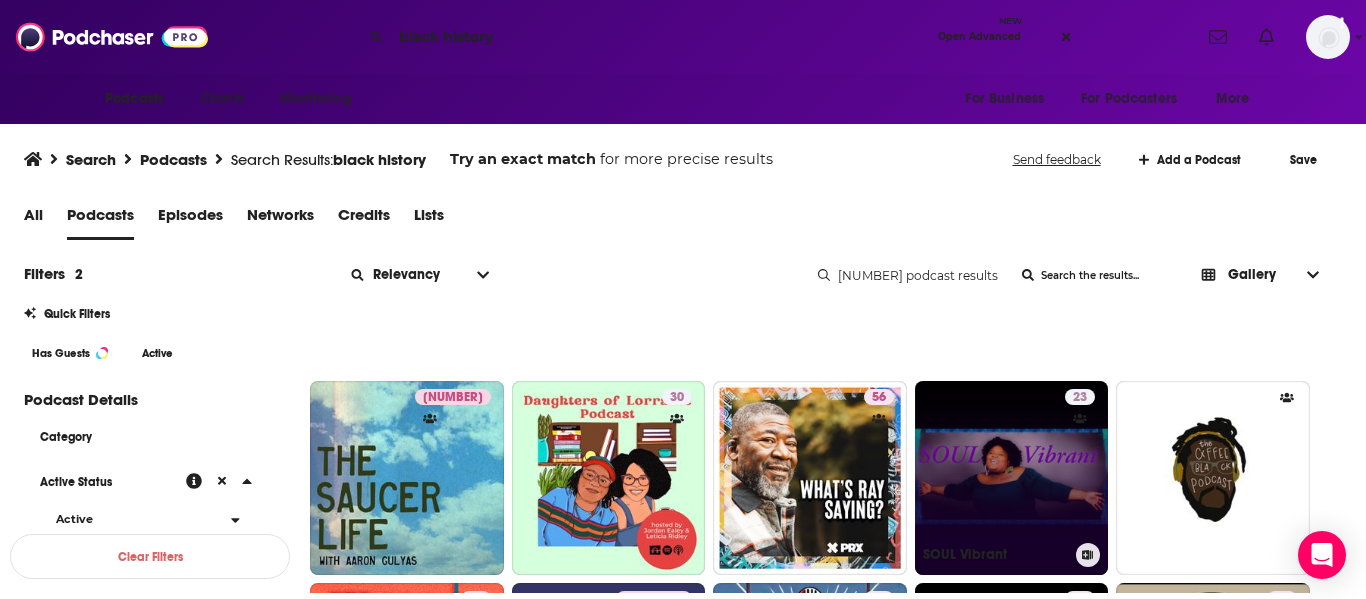 click on "23 SOUL Vibrant" at bounding box center [1012, 478] 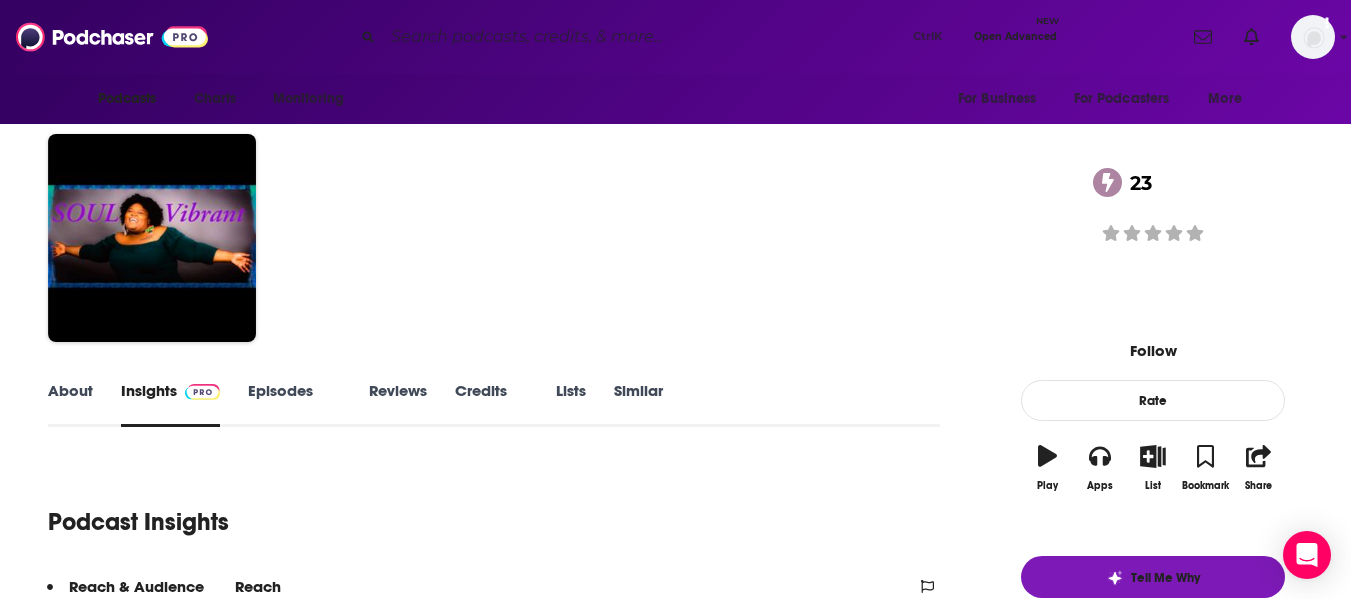 click on "About" at bounding box center (70, 404) 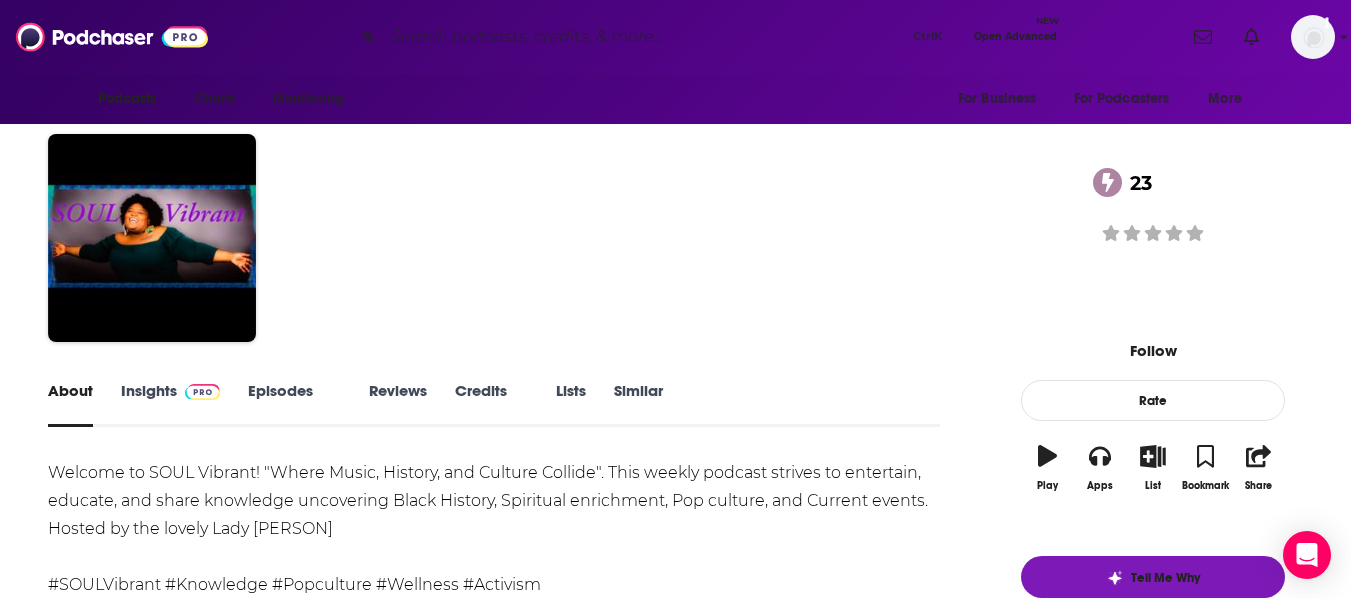 click on "About Insights Episodes 27 Reviews Credits 1 Lists Similar Welcome to SOUL Vibrant! "Where Music, History, and Culture Collide". This weekly podcast strives to entertain, educate, and share knowledge uncovering Black History, Spiritual enrichment, Pop culture, and Current events. Hosted by the lovely Lady AC
#SOULVibrant #Knowledge #Popculture #Wellness #Activism Show More Creators & Guests View All Add Creators Host Lady AC 27 episodes Add Creators Recent Episodes There are no episodes of  "SOUL Vibrant"  to display at the moment.   Podcast Reviews This podcast hasn't been reviewed yet. You can  add a review   to show others what you thought. Mentioned In These Lists There are no lists that include  "SOUL Vibrant" . You can    add this podcast   to a new or existing list. Host or manage this podcast? Claim This Podcast Do you host or manage this podcast? Claim and edit this page to your liking. Refresh Feed Are we missing an episode or update? Use this to check the RSS feed immediately. Podcast Details 27" at bounding box center (675, 1125) 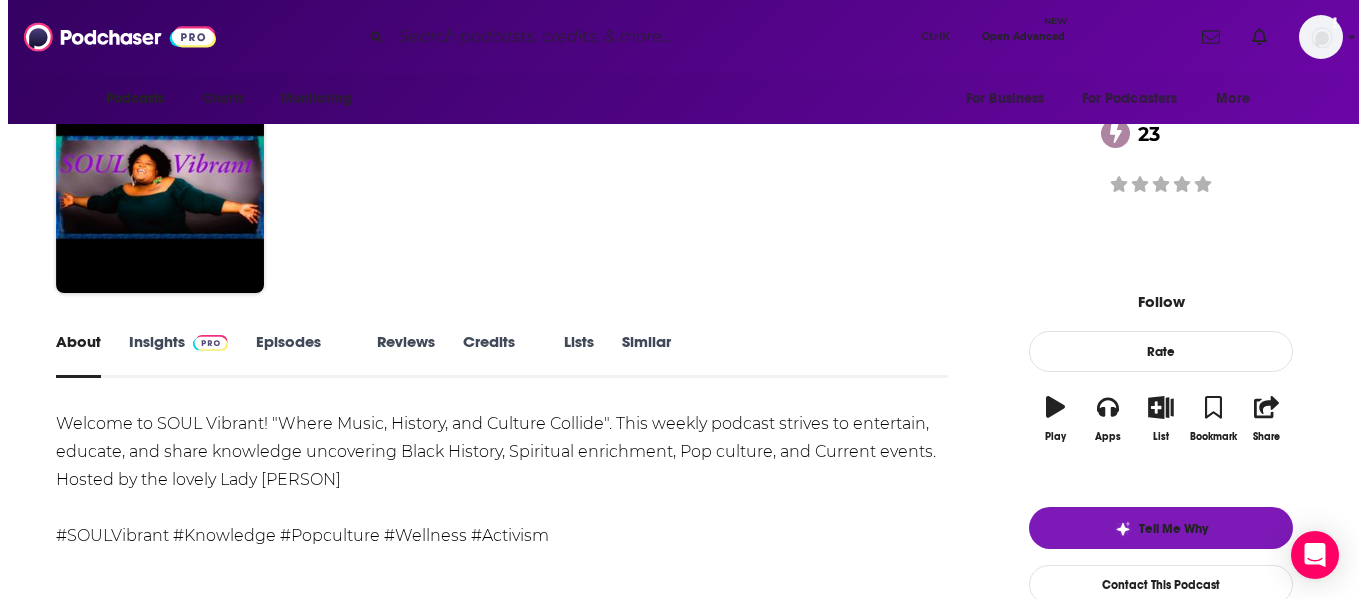 scroll, scrollTop: 0, scrollLeft: 0, axis: both 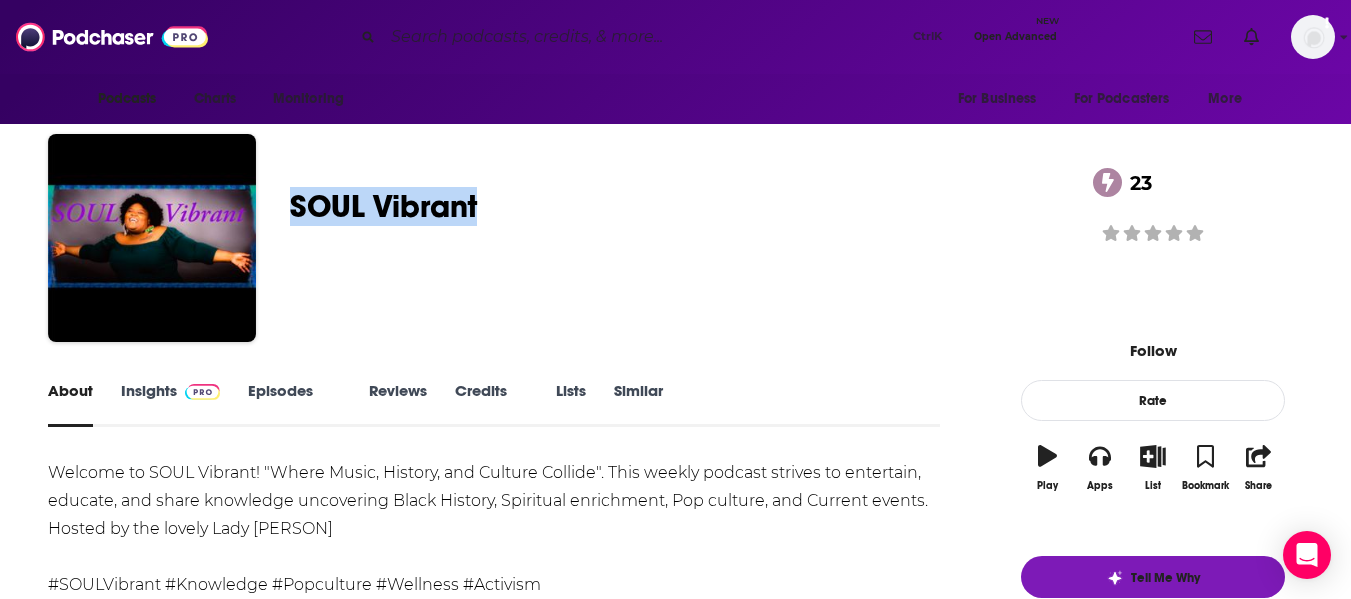 drag, startPoint x: 319, startPoint y: 192, endPoint x: 514, endPoint y: 195, distance: 195.02307 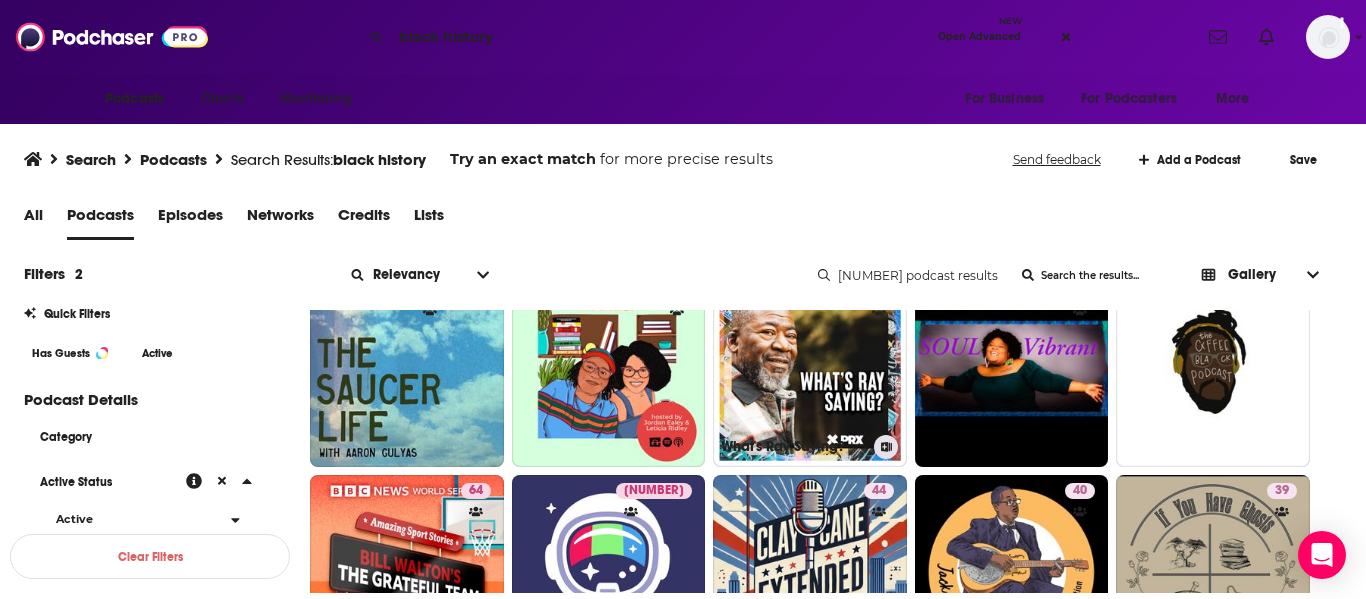 scroll, scrollTop: 1473, scrollLeft: 0, axis: vertical 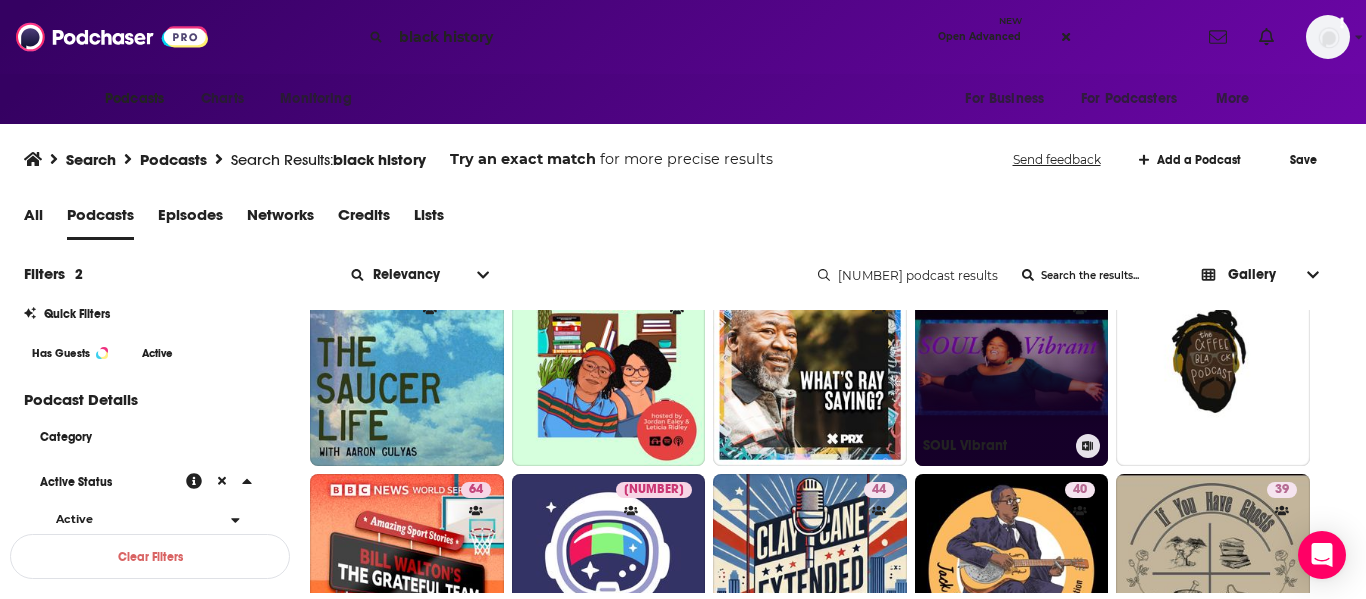 click on "23 SOUL Vibrant" at bounding box center (1012, 369) 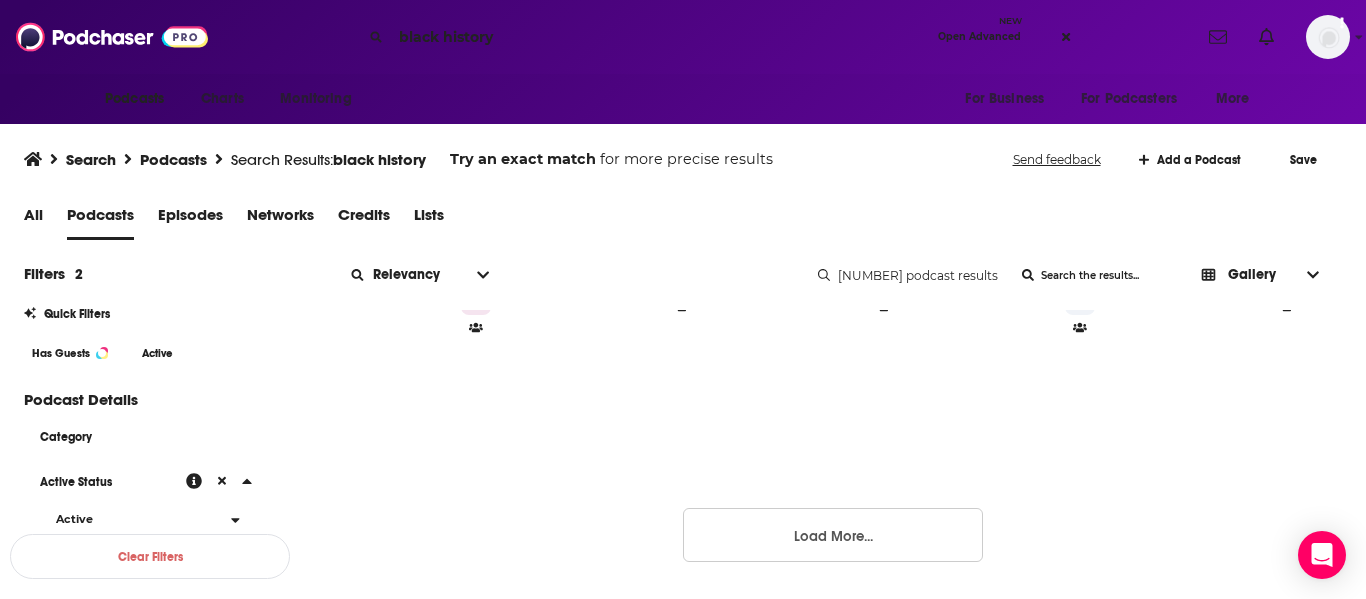 scroll, scrollTop: 1859, scrollLeft: 0, axis: vertical 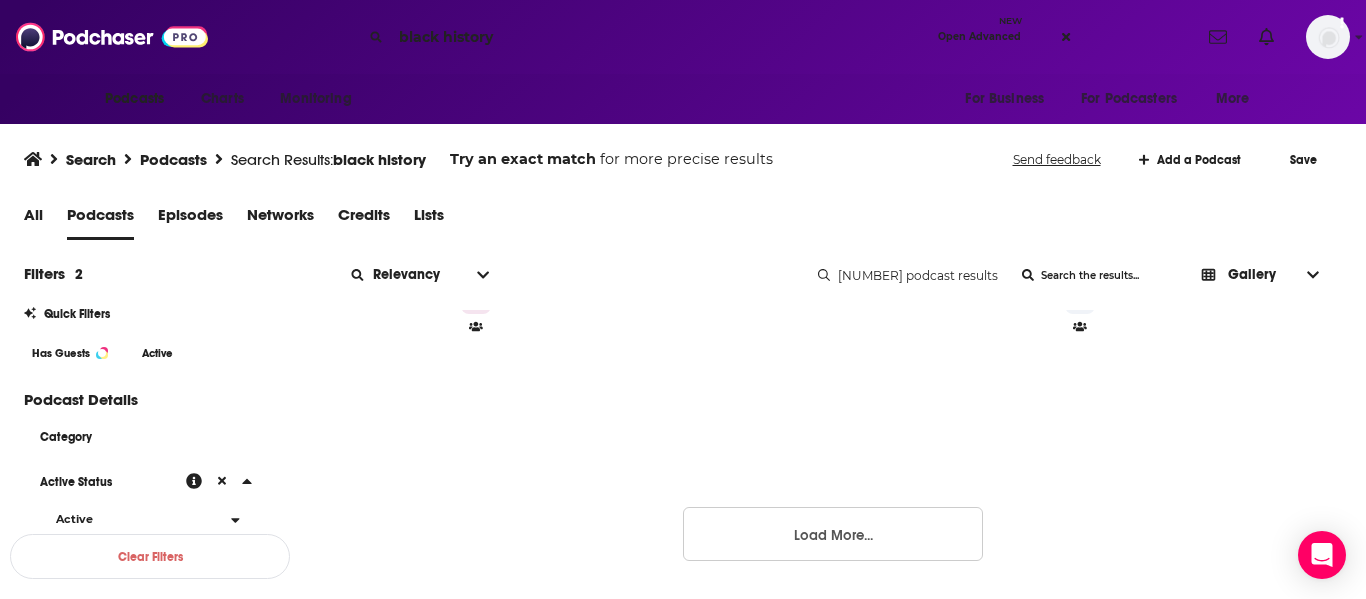 click on "Load More..." at bounding box center [833, 534] 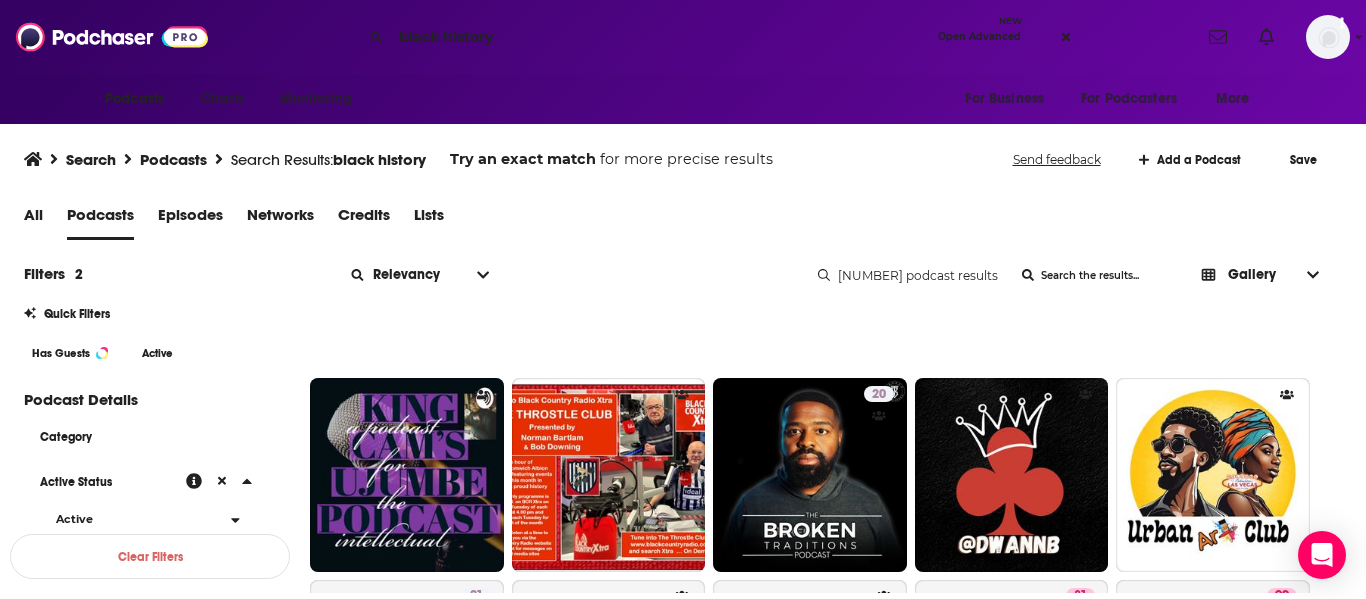 scroll, scrollTop: 2780, scrollLeft: 0, axis: vertical 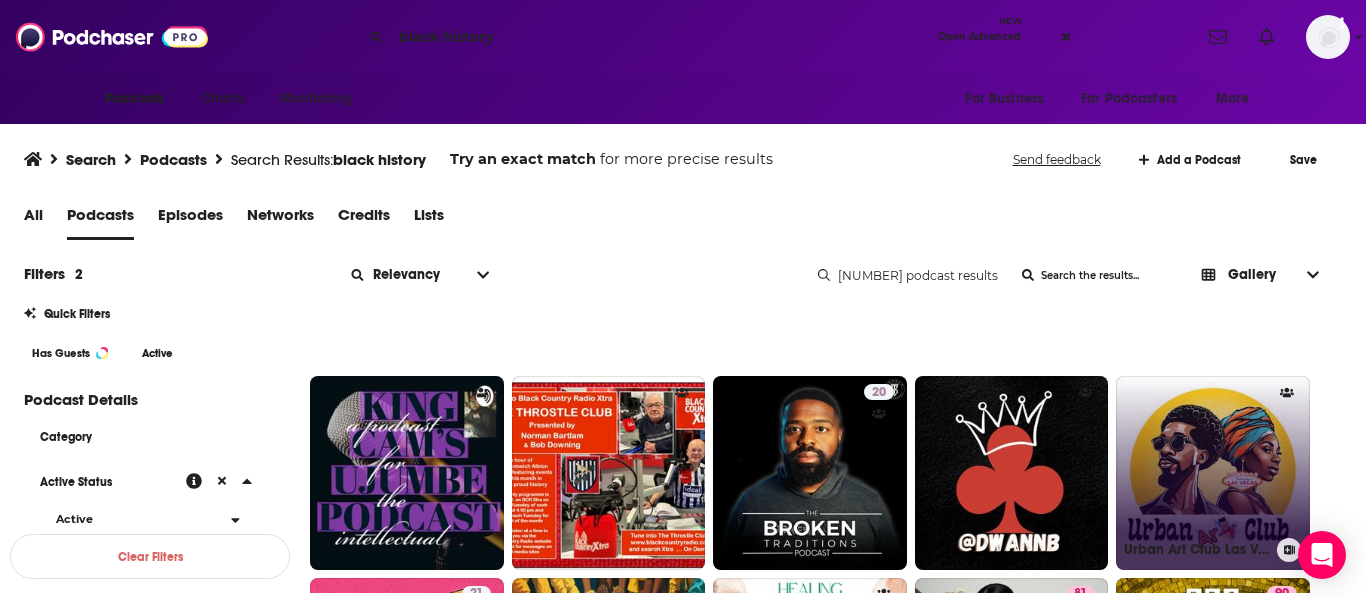 click on "Urban Art Club Las Vegas" at bounding box center [1213, 473] 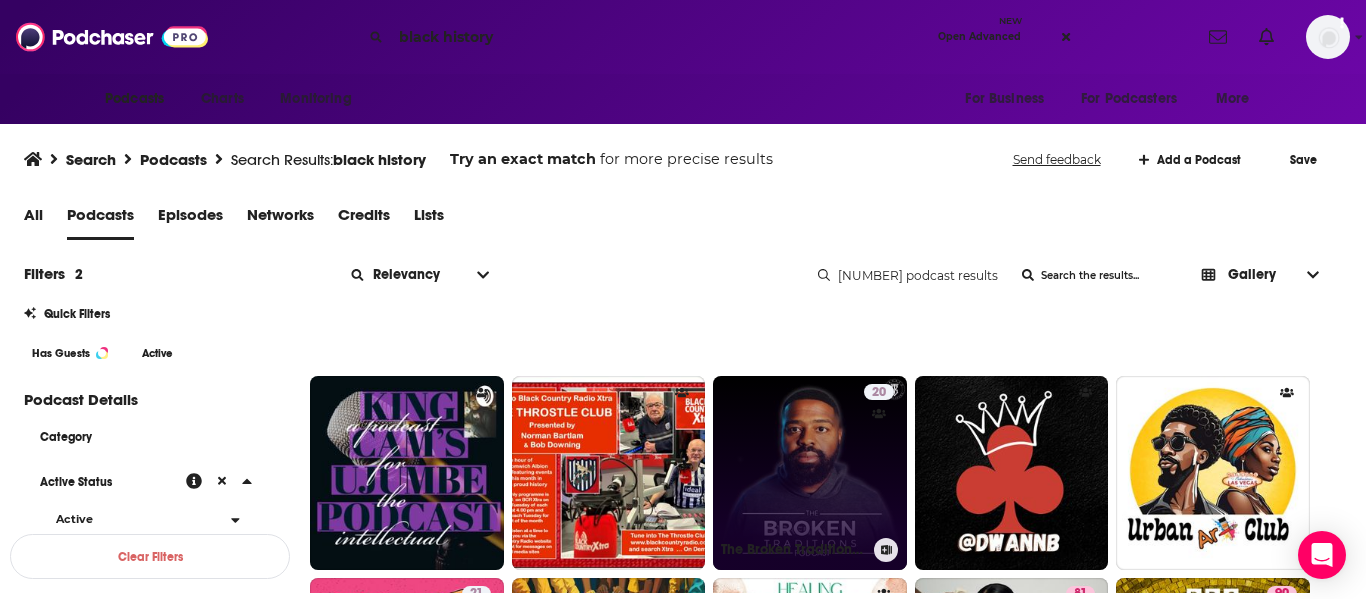 click on "20 The Broken Traditions Podcast" at bounding box center [810, 473] 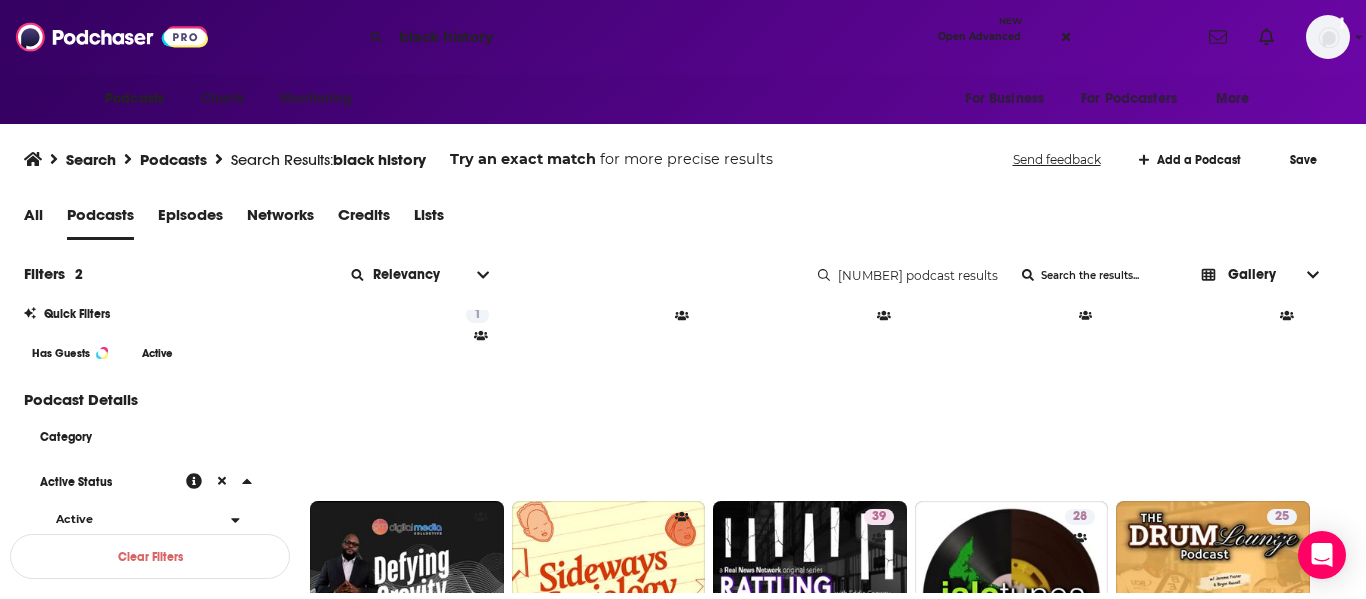 scroll, scrollTop: 3463, scrollLeft: 0, axis: vertical 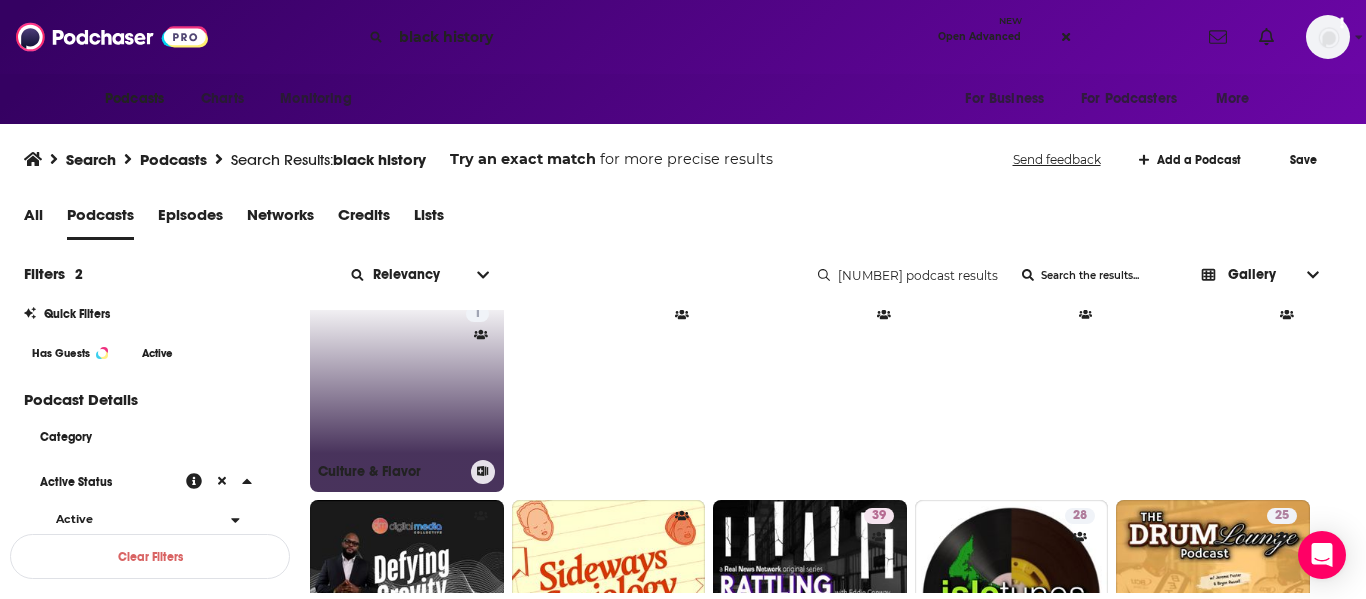 click on "1 Culture & Flavor" at bounding box center (407, 395) 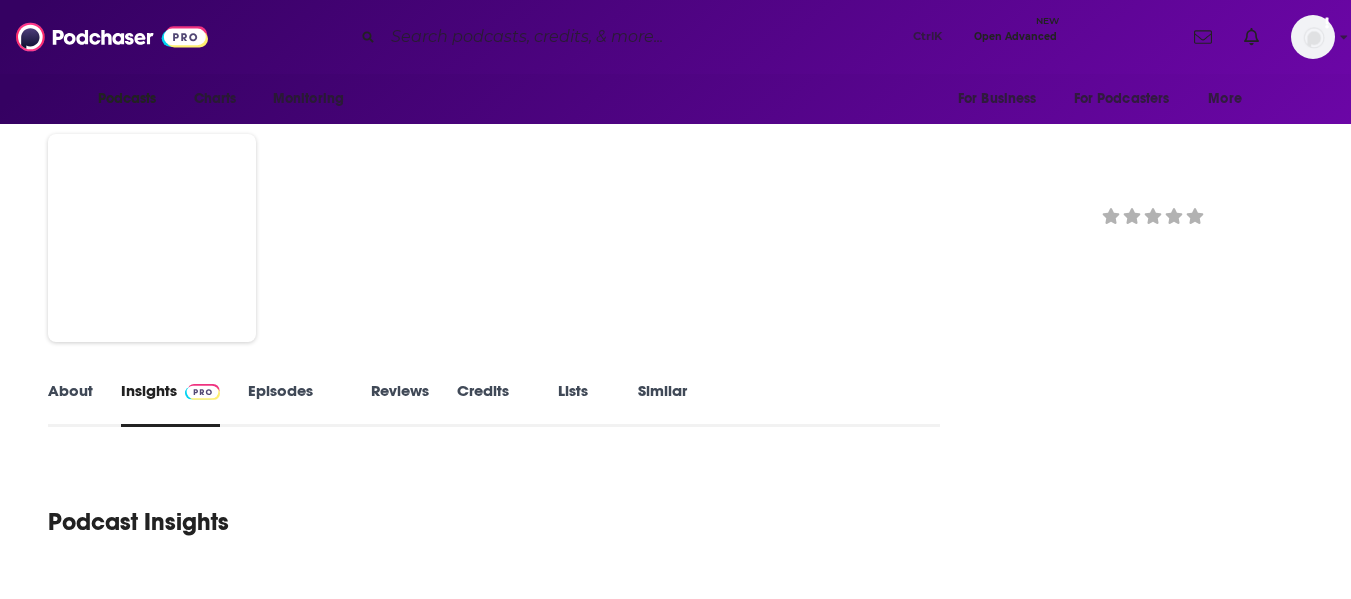 scroll, scrollTop: 0, scrollLeft: 0, axis: both 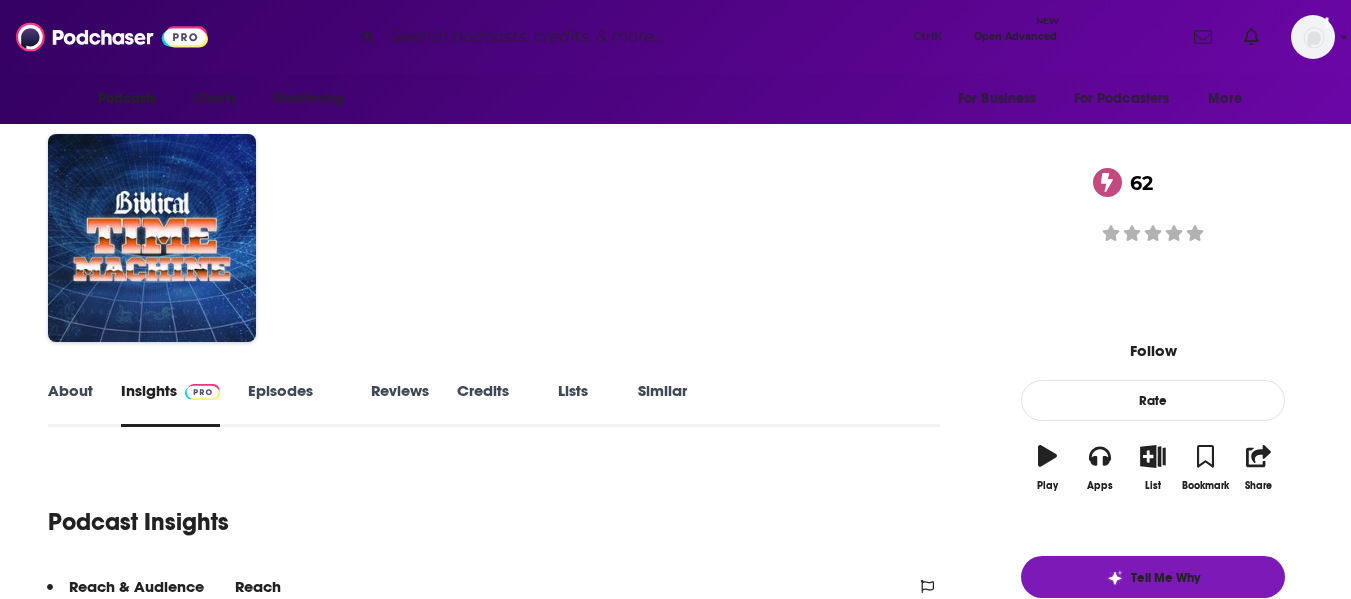 click on "About" at bounding box center [70, 404] 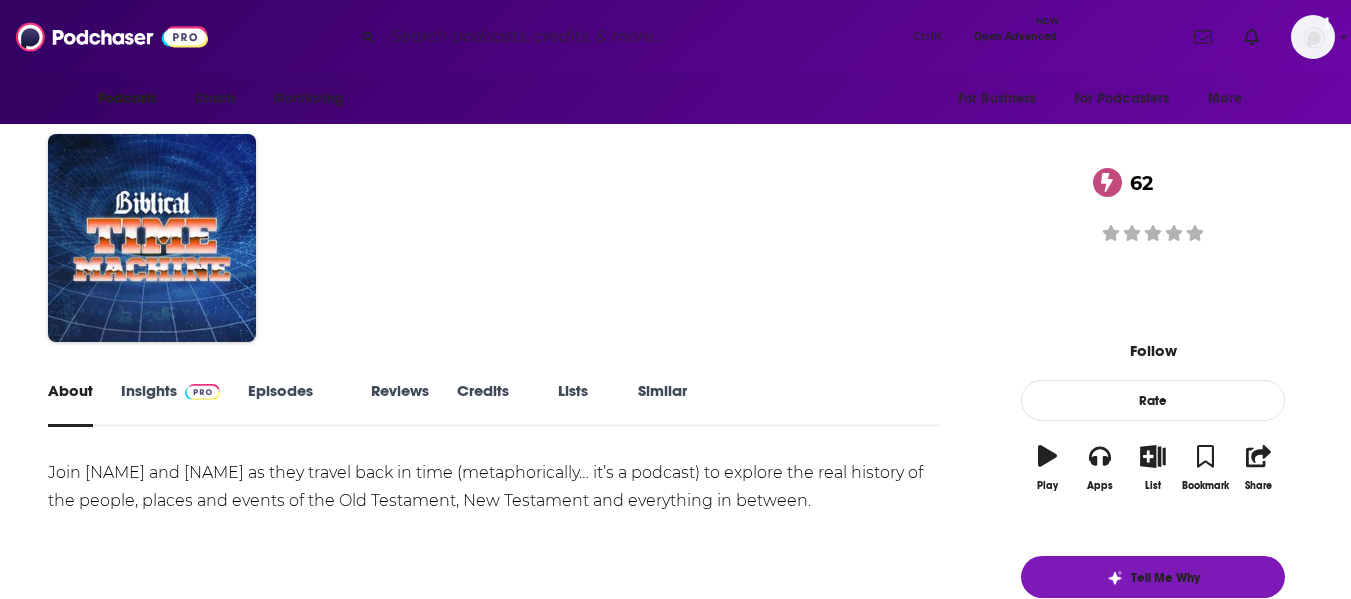 click on "About Insights Episodes 116 Reviews Credits 1 Lists 3 Similar Join Dave and Helen as they travel back in time (metaphorically… it’s a podcast) to explore the real history of the people, places and events of the Old Testament, New Testament and everything in between. Show More Creators & Guests View All Add Creators Host Dave Roos 116 episodes Add Creators Recent Episodes View All Let's Talk About "Judeophobia" in the New Testament May 26th, 2025 Why the Bible Loves Cyrus the Great  May 19th, 2025 Biblical Law—Was 'Eye for an Eye' Really Enforced? May 12th, 2025 View All Episodes Podcast Reviews This podcast hasn't been reviewed yet. You can  add a review   to show others what you thought. Host or manage this podcast? Claim This Podcast Do you host or manage this podcast? Claim and edit this page to your liking. Refresh Feed Are we missing an episode or update? Use this to check the RSS feed immediately. Podcast Details Created by Dave Roos Podcast Status Active Started Oct 1st, 2022 Latest Episode 116 4" at bounding box center (675, 1327) 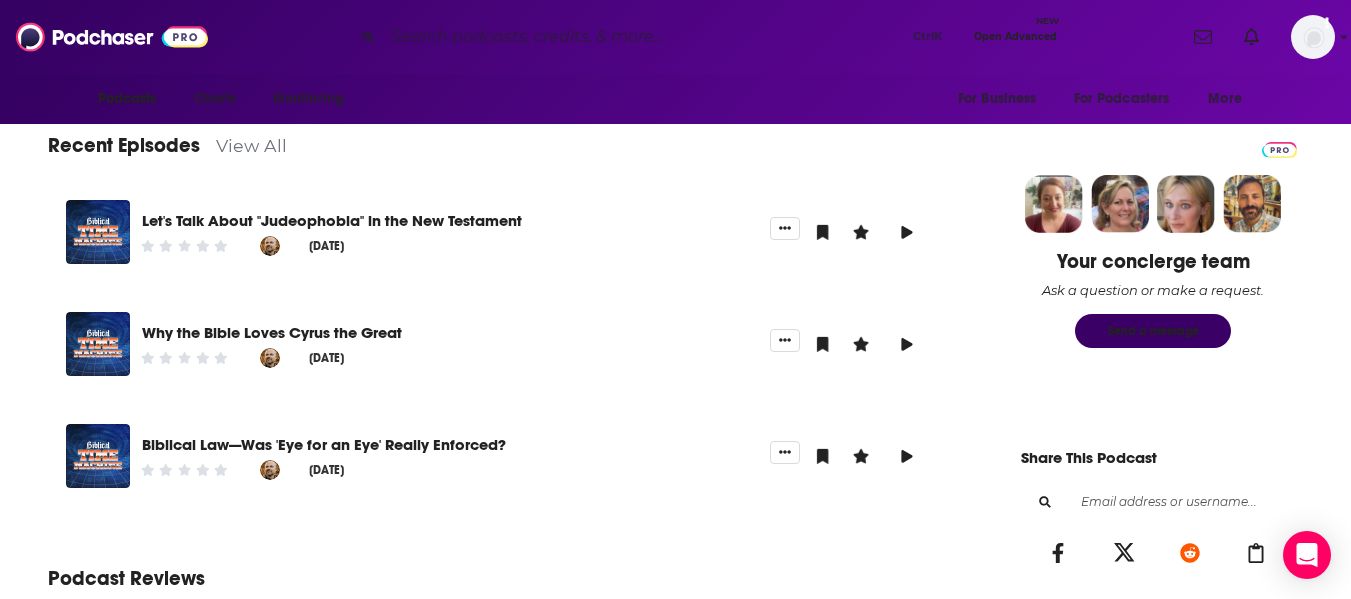 scroll, scrollTop: 0, scrollLeft: 0, axis: both 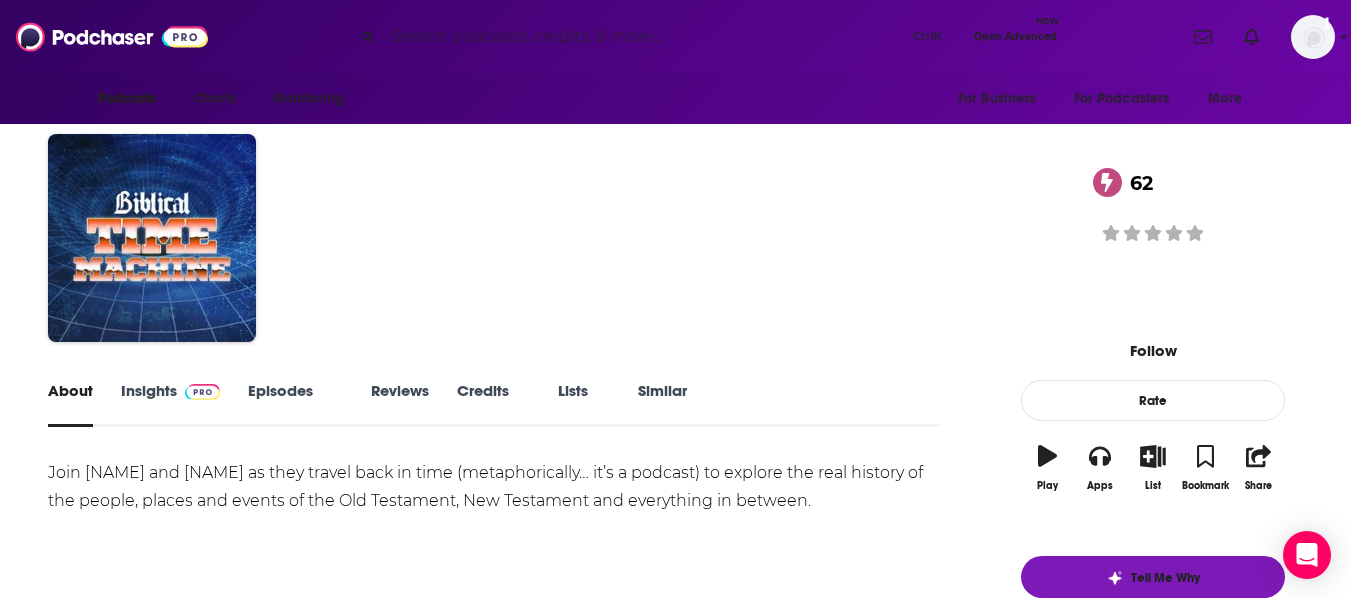 click on "Biblical Time Machine 62" at bounding box center (630, 206) 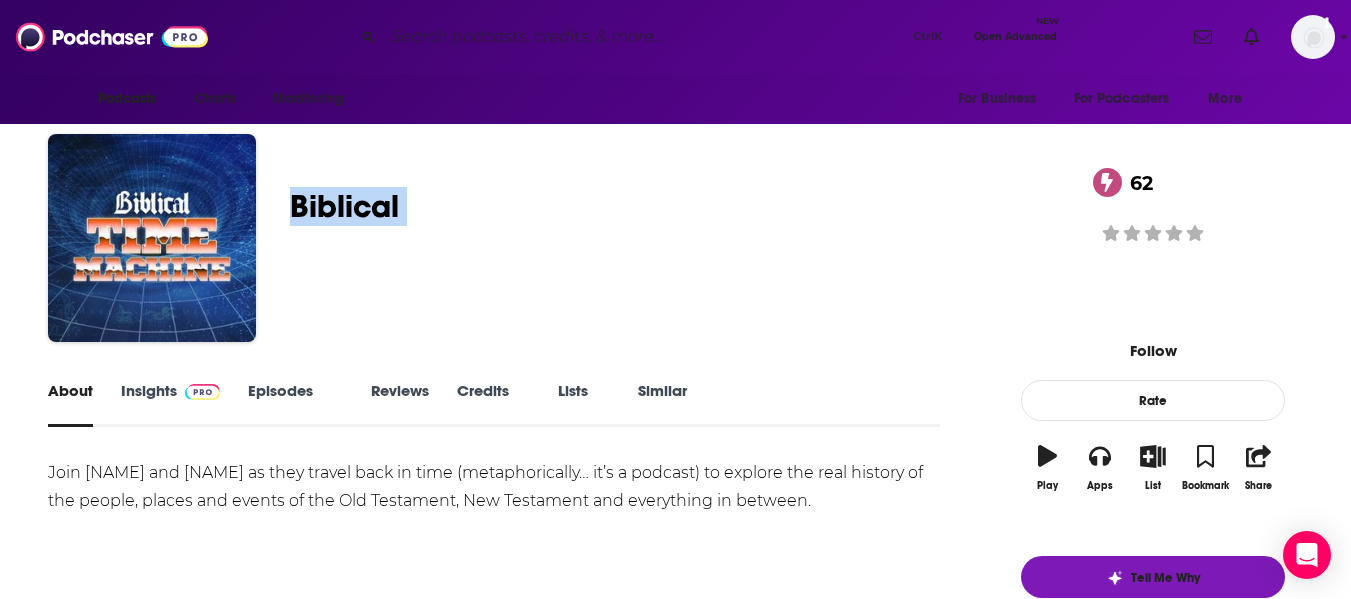 click on "Biblical Time Machine 62" at bounding box center (630, 206) 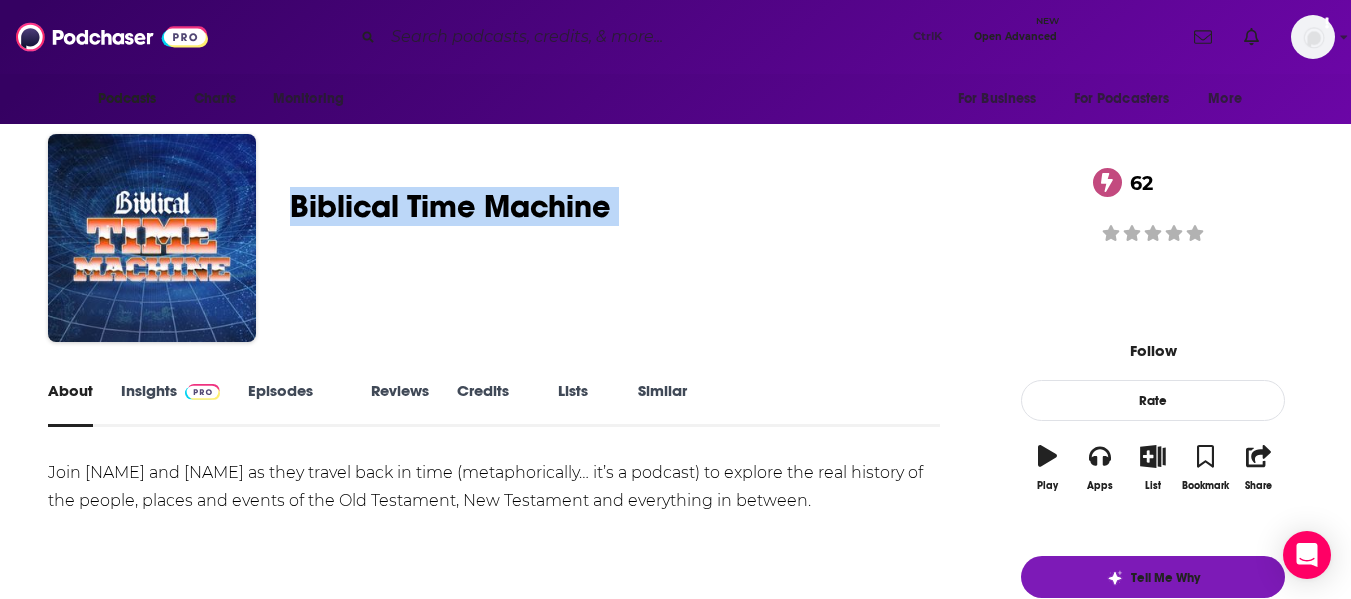 click on "Biblical Time Machine 62" at bounding box center (630, 206) 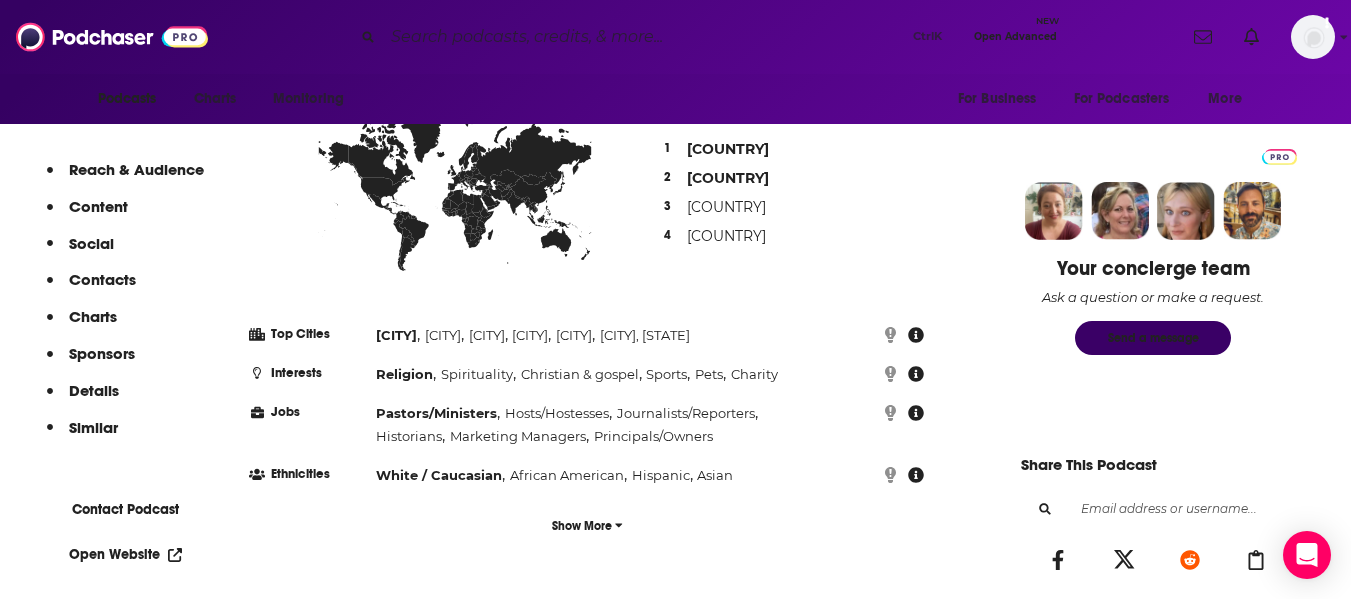 scroll, scrollTop: 1105, scrollLeft: 0, axis: vertical 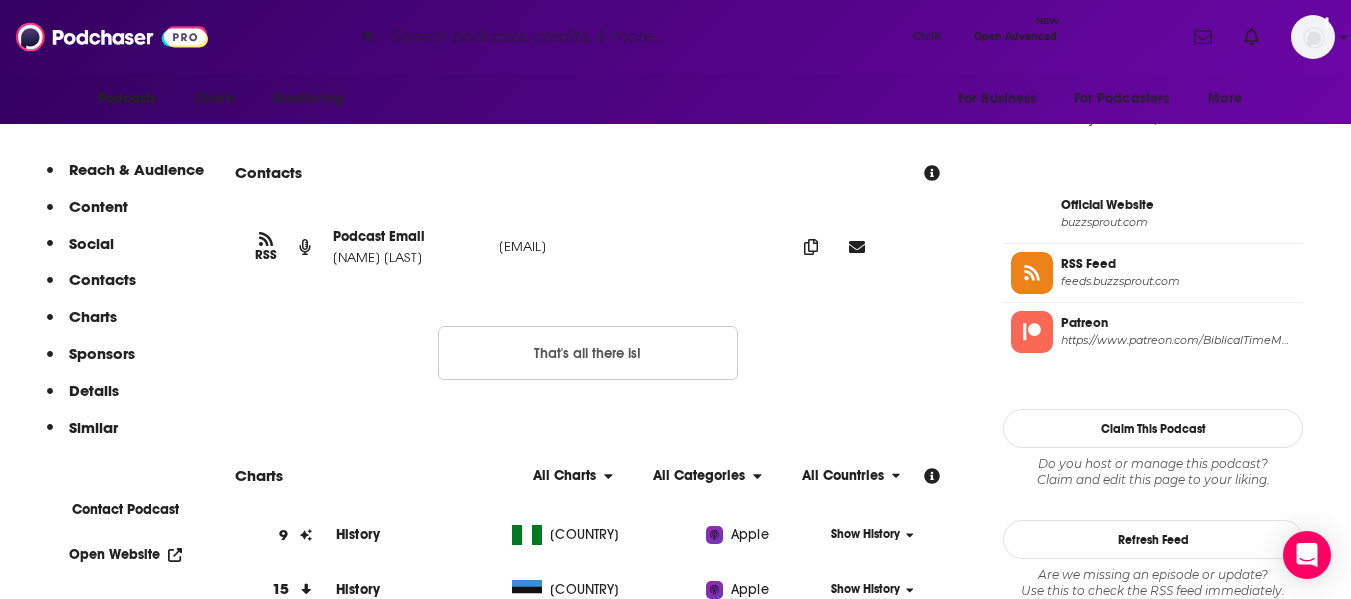 click on "Dave Roos" at bounding box center (408, 257) 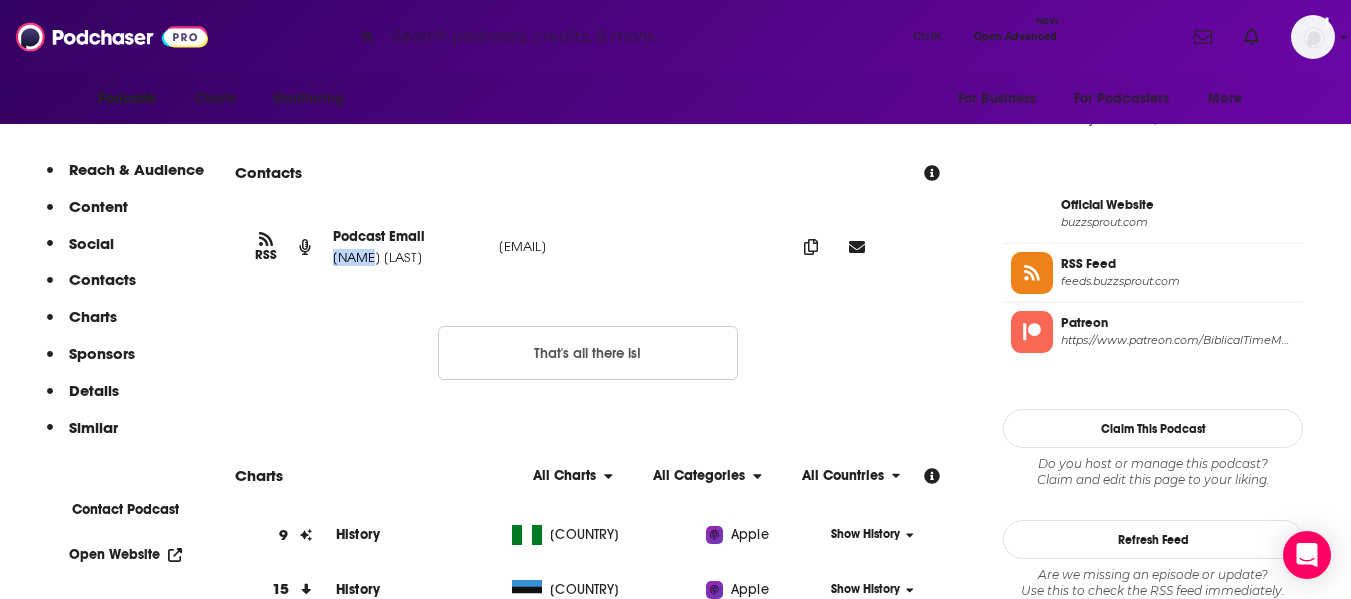 click on "Dave Roos" at bounding box center (408, 257) 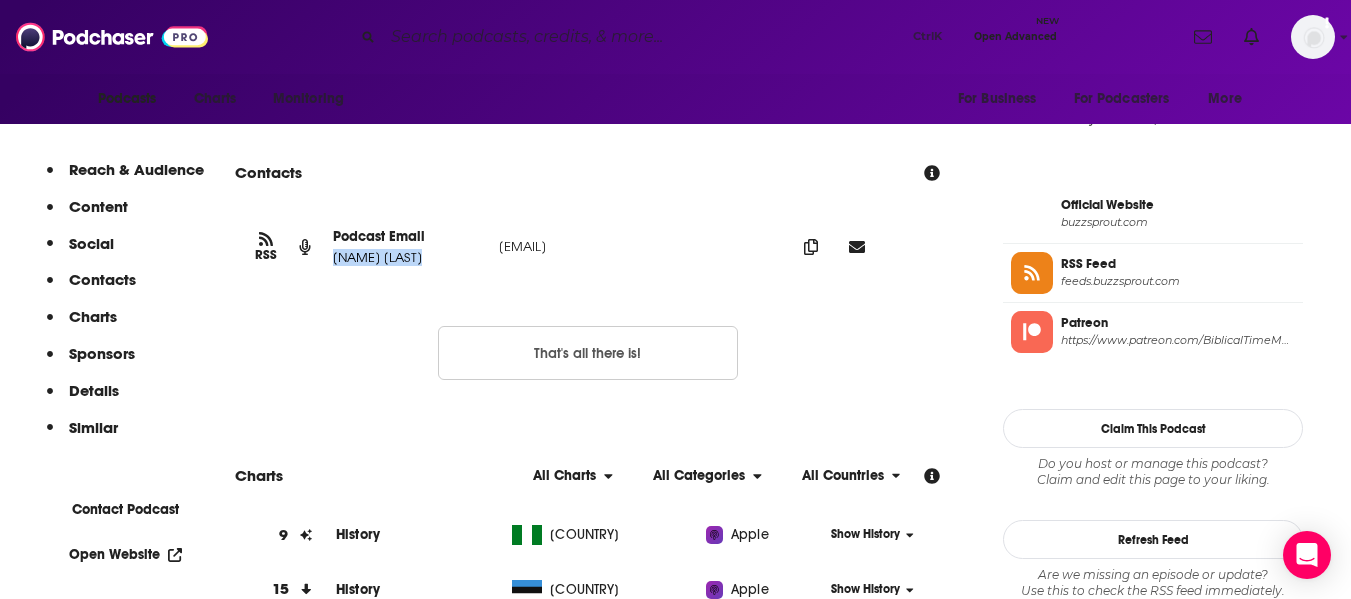 click on "Dave Roos" at bounding box center (408, 257) 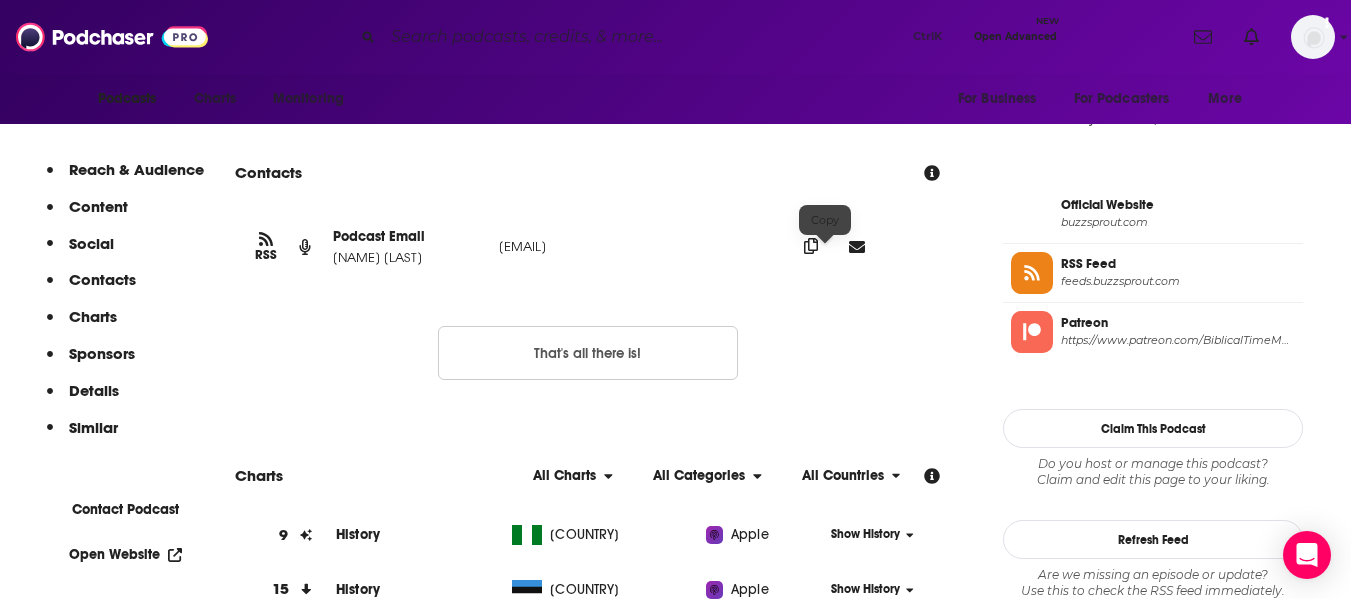click at bounding box center [811, 246] 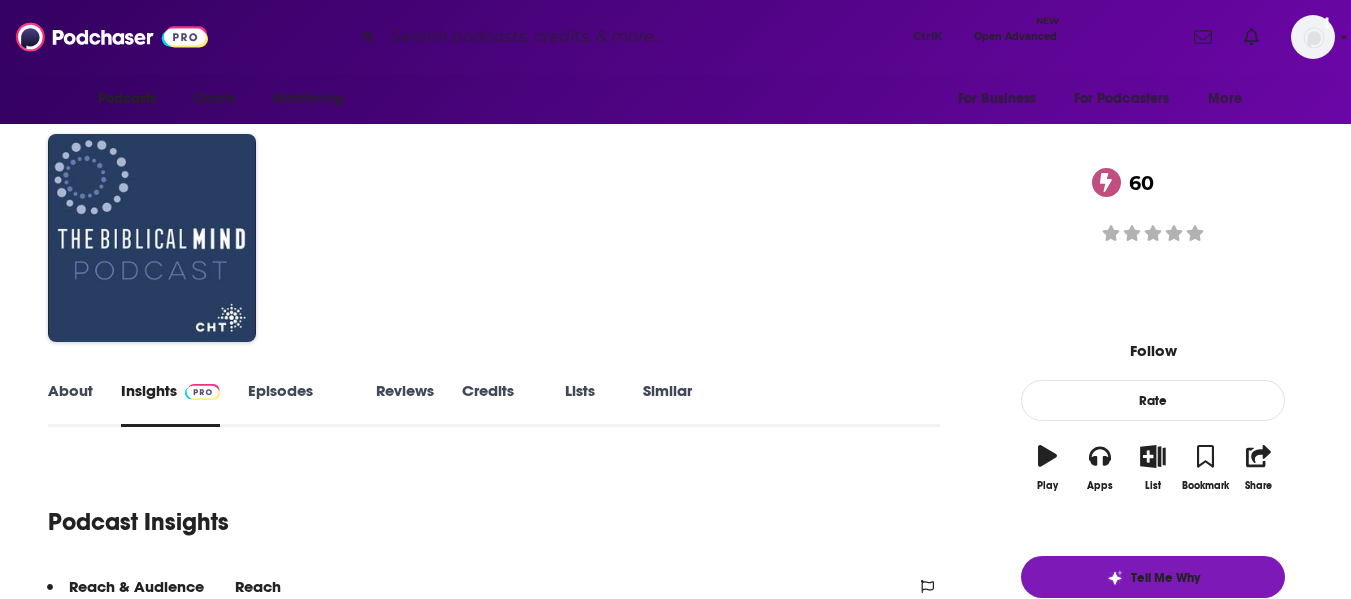 scroll, scrollTop: 0, scrollLeft: 0, axis: both 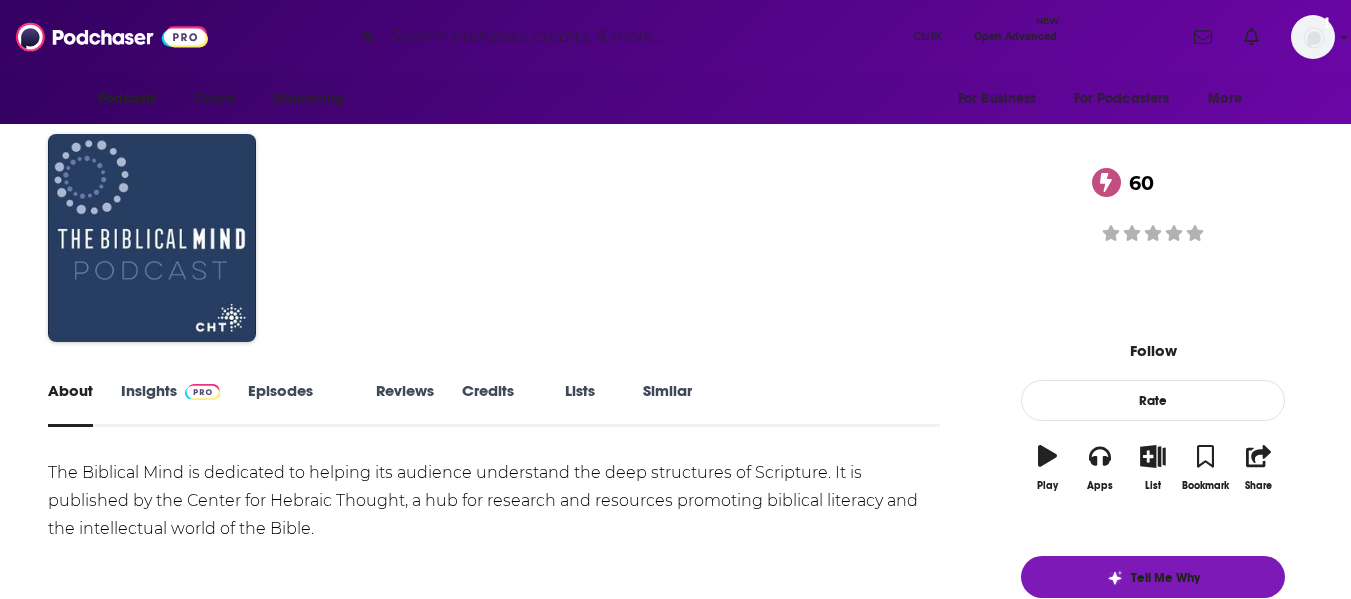 click on "About Insights Episodes 205 Reviews Credits 2 Lists 1 Similar The Biblical Mind is dedicated to helping its audience understand the deep structures of Scripture. It is published by the Center for Hebraic Thought, a hub for research and resources promoting biblical literacy and the intellectual world of the Bible. Show More Creators & Guests View All Add Creators Guest Daniel Silliman 1 episode Guest Yoram Hazony 1 episode Add Creators Recent Episodes There are no episodes of  "The Biblical Mind"  to display at the moment.   Podcast Reviews This podcast hasn't been reviewed yet. You can  add a review   to show others what you thought. Host or manage this podcast? Claim This Podcast Do you host or manage this podcast? Claim and edit this page to your liking. Refresh Feed Are we missing an episode or update? Use this to check the RSS feed immediately. Podcast Details Created by centerforhebraicthought Podcast Status Active Started Jun 12th, 2019 Latest Episode Jul 3rd, 2025 Release Period Weekly Episodes 205 No" at bounding box center (675, 1255) 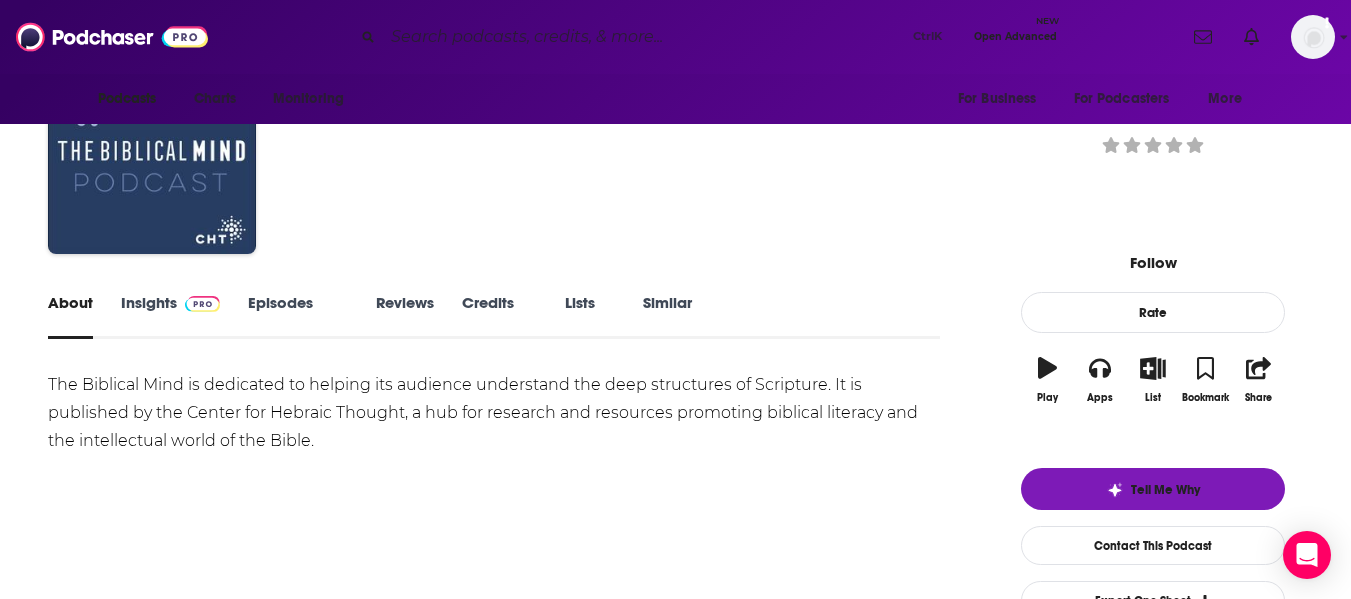 scroll, scrollTop: 0, scrollLeft: 0, axis: both 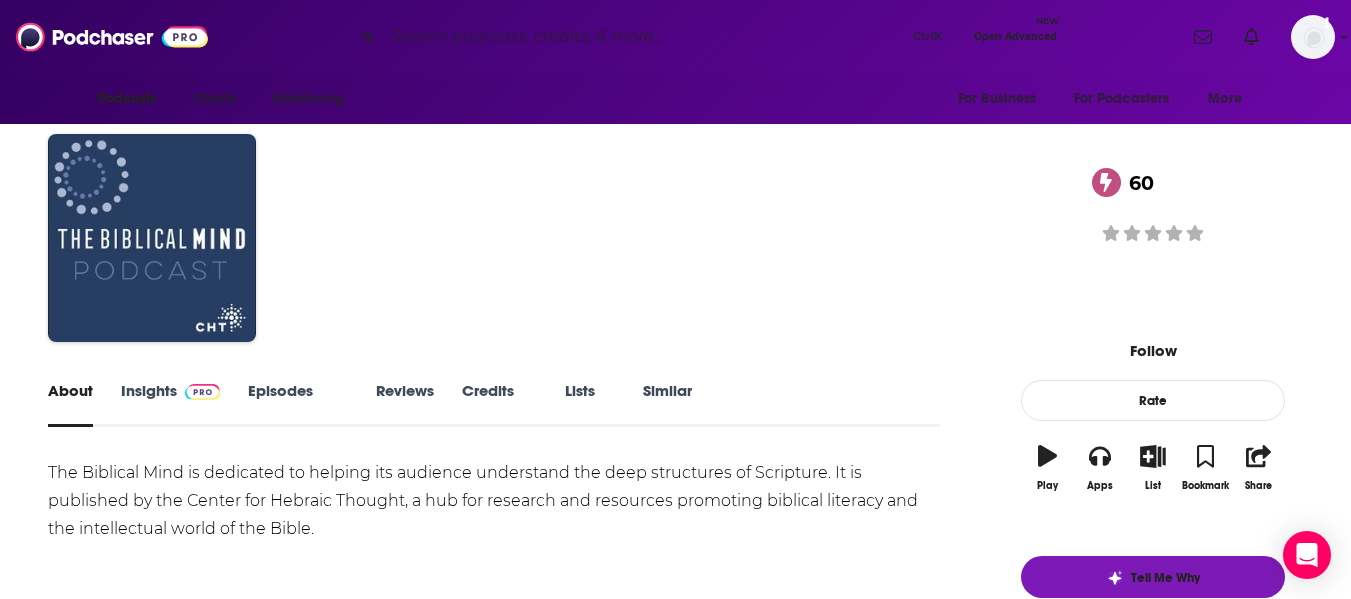 click on "The Biblical Mind 60" at bounding box center (630, 206) 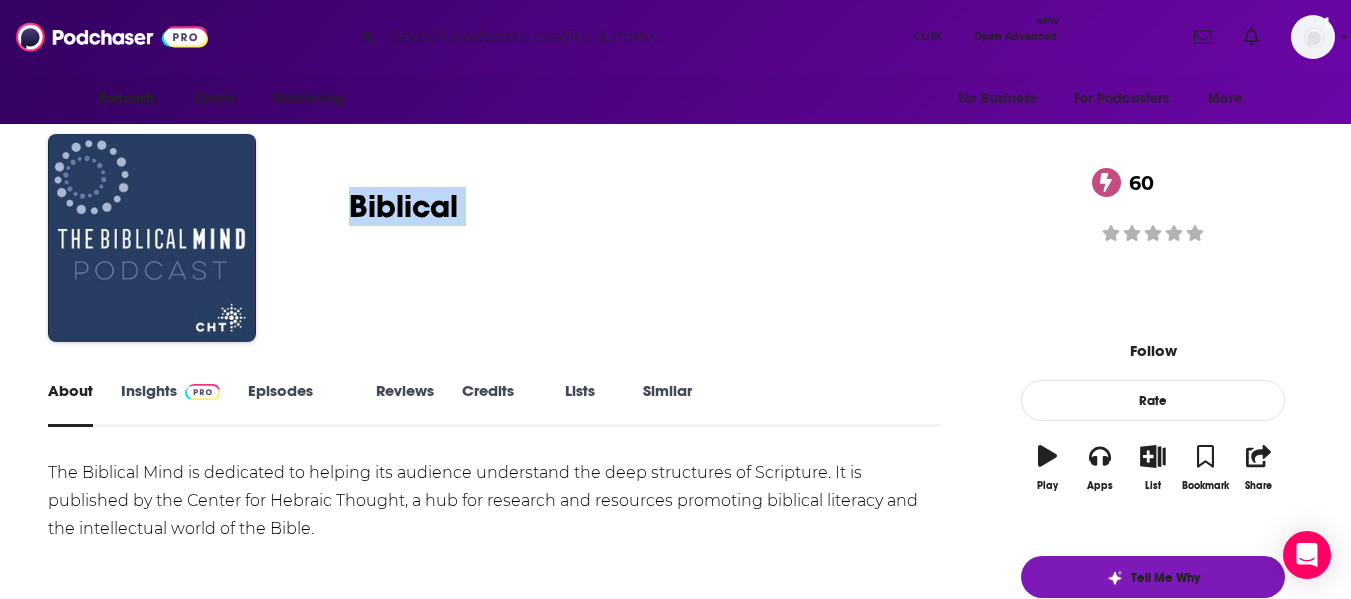 click on "The Biblical Mind 60" at bounding box center [630, 206] 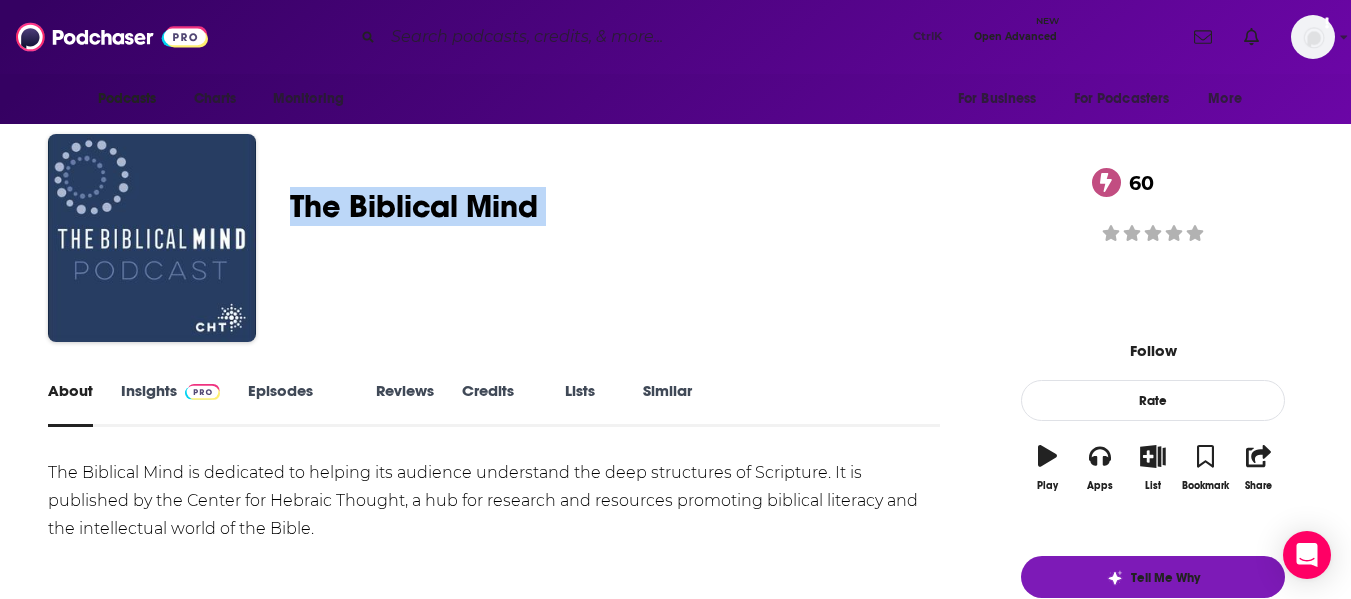 click on "The Biblical Mind 60" at bounding box center [630, 206] 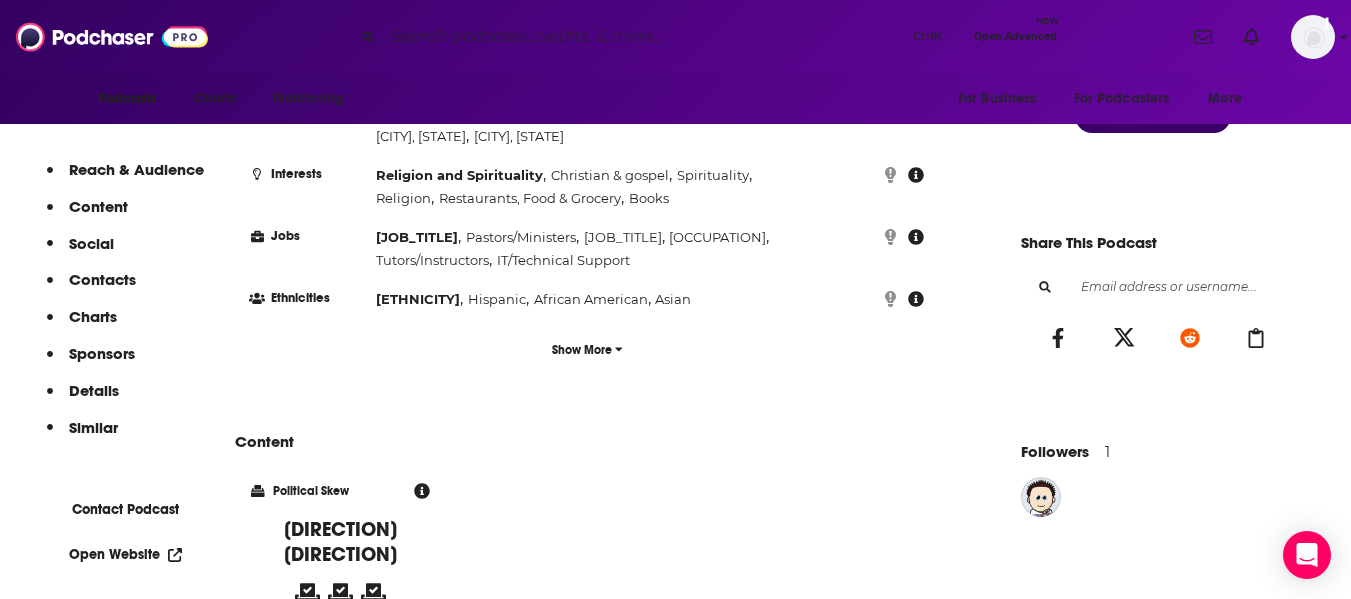 scroll, scrollTop: 1114, scrollLeft: 0, axis: vertical 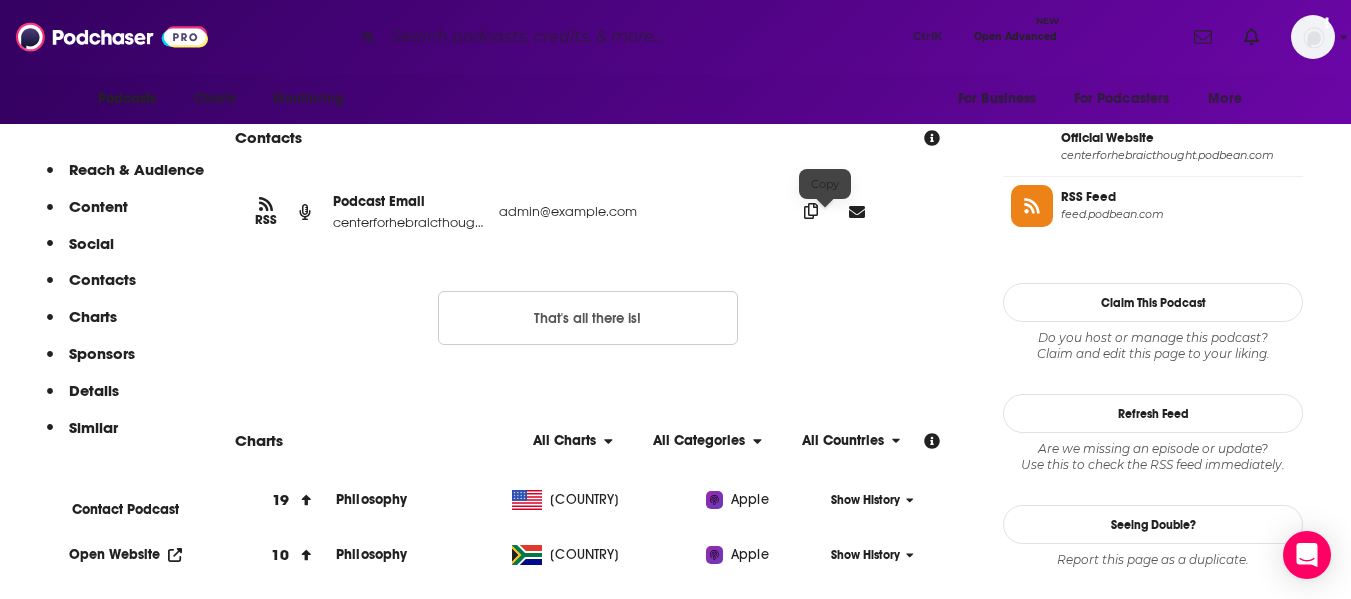 click at bounding box center [811, 211] 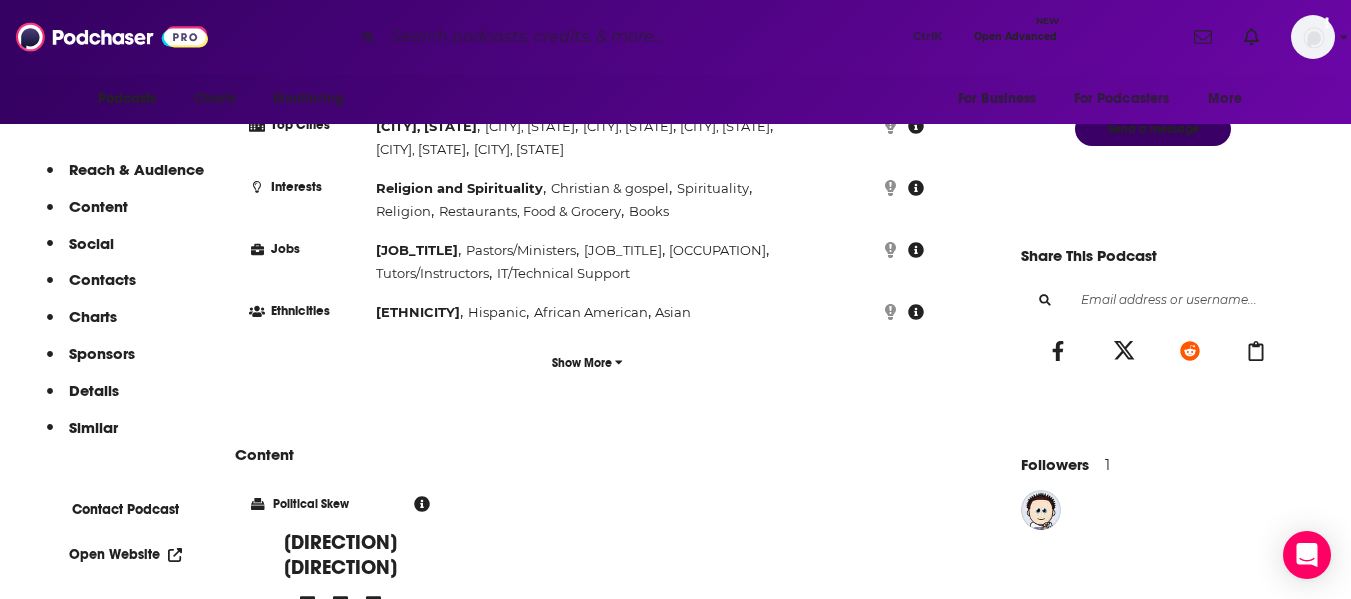 scroll, scrollTop: 1099, scrollLeft: 0, axis: vertical 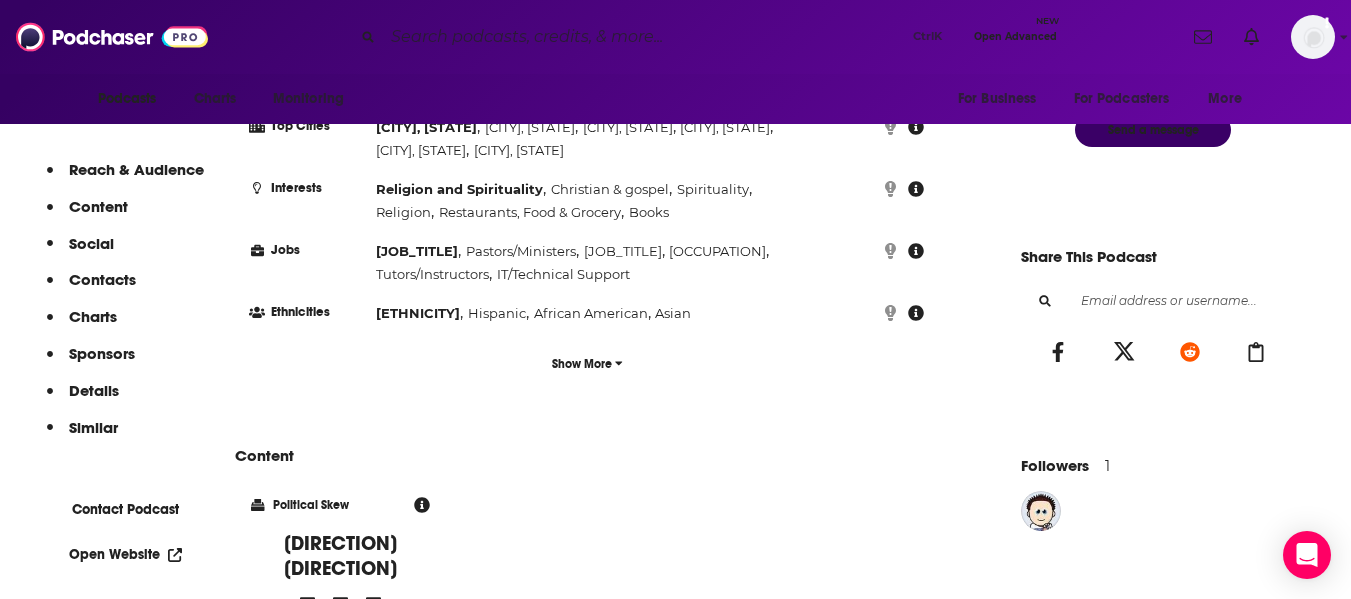 click on "Open Website" at bounding box center (125, 554) 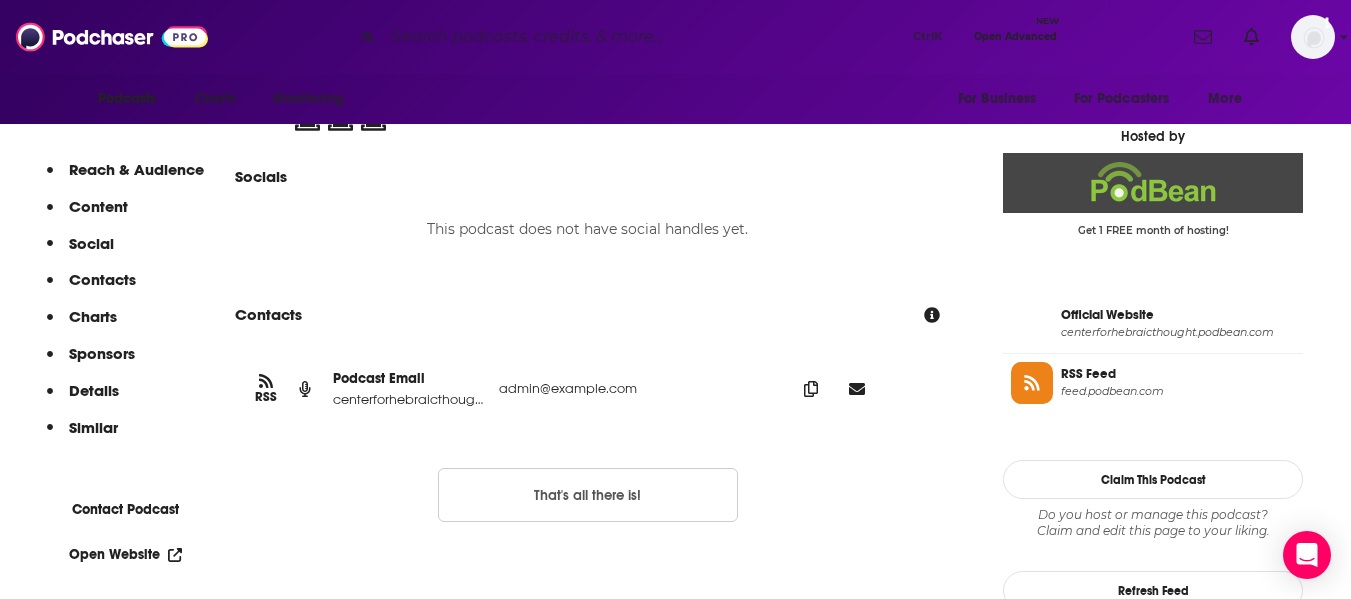 scroll, scrollTop: 1584, scrollLeft: 0, axis: vertical 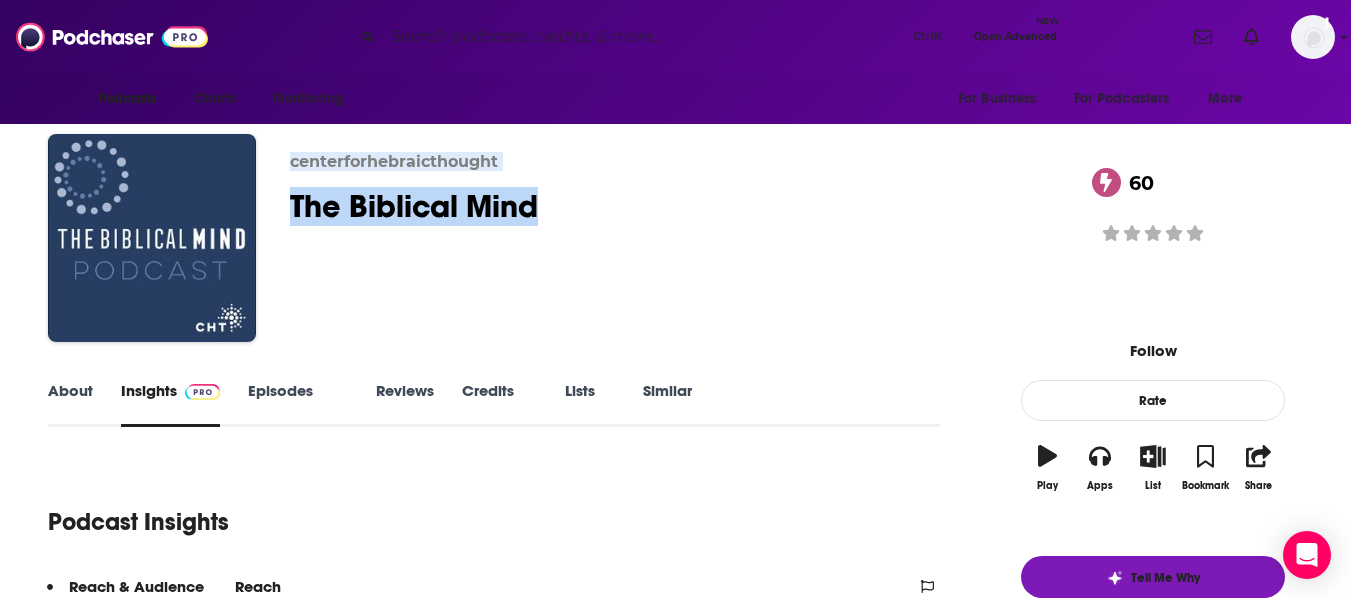 drag, startPoint x: 325, startPoint y: 158, endPoint x: 630, endPoint y: 203, distance: 308.3018 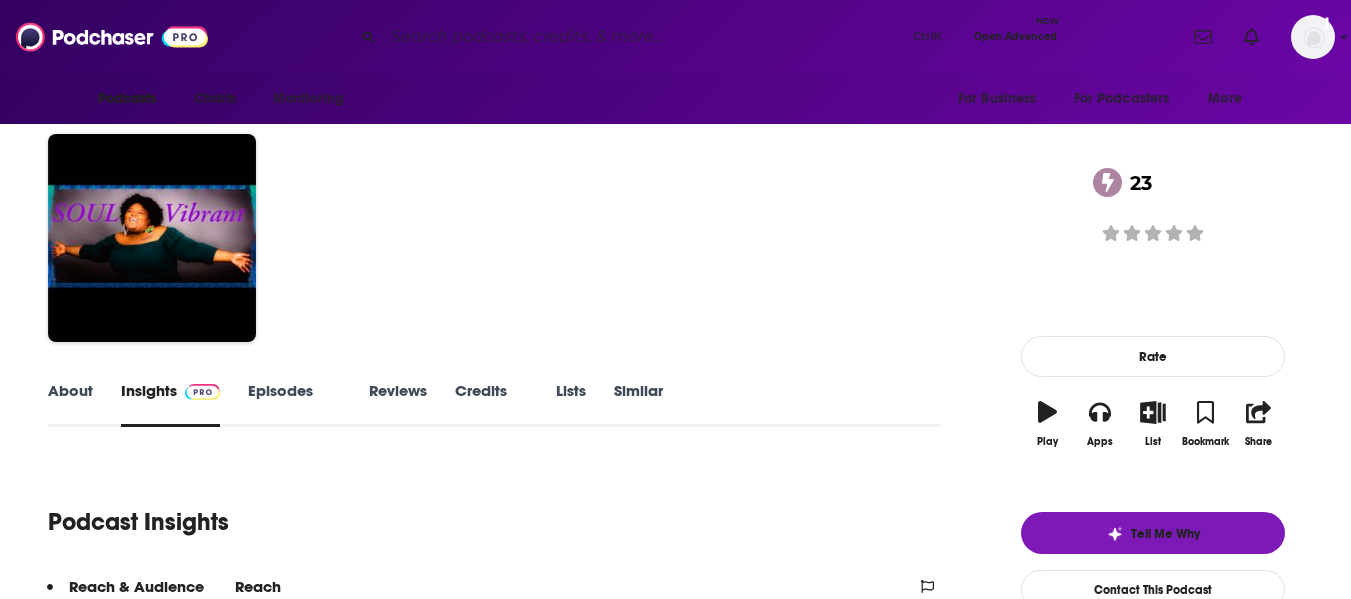 scroll, scrollTop: 0, scrollLeft: 0, axis: both 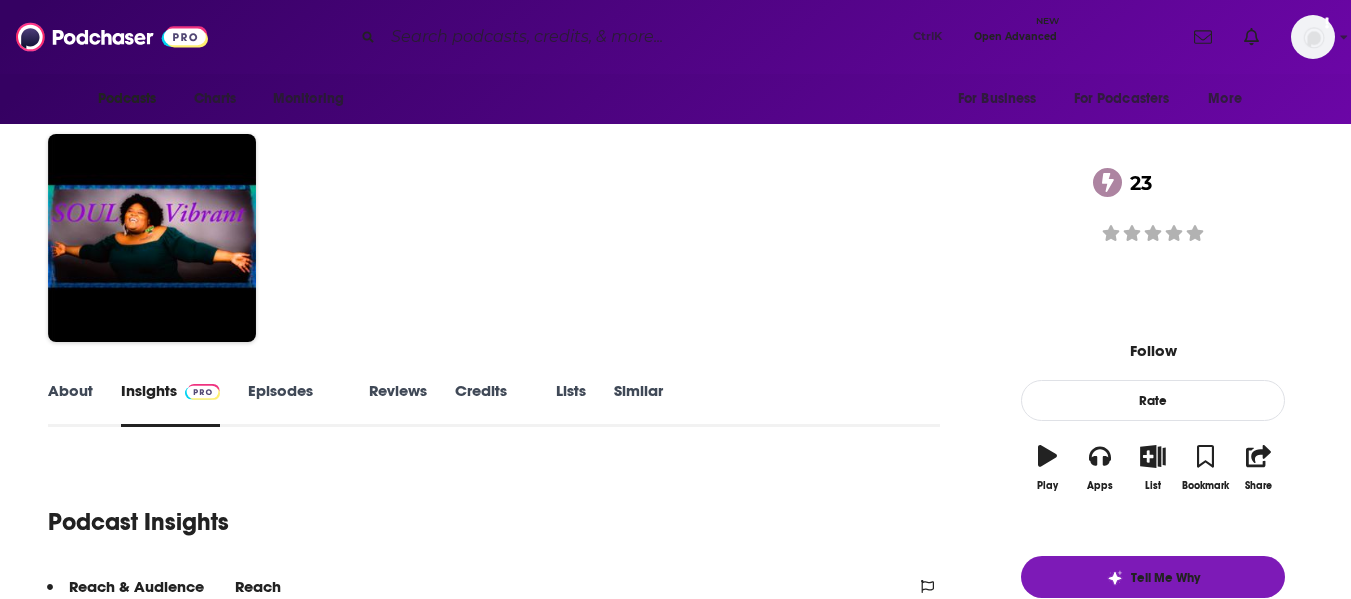 click on "Lady AC" at bounding box center (325, 161) 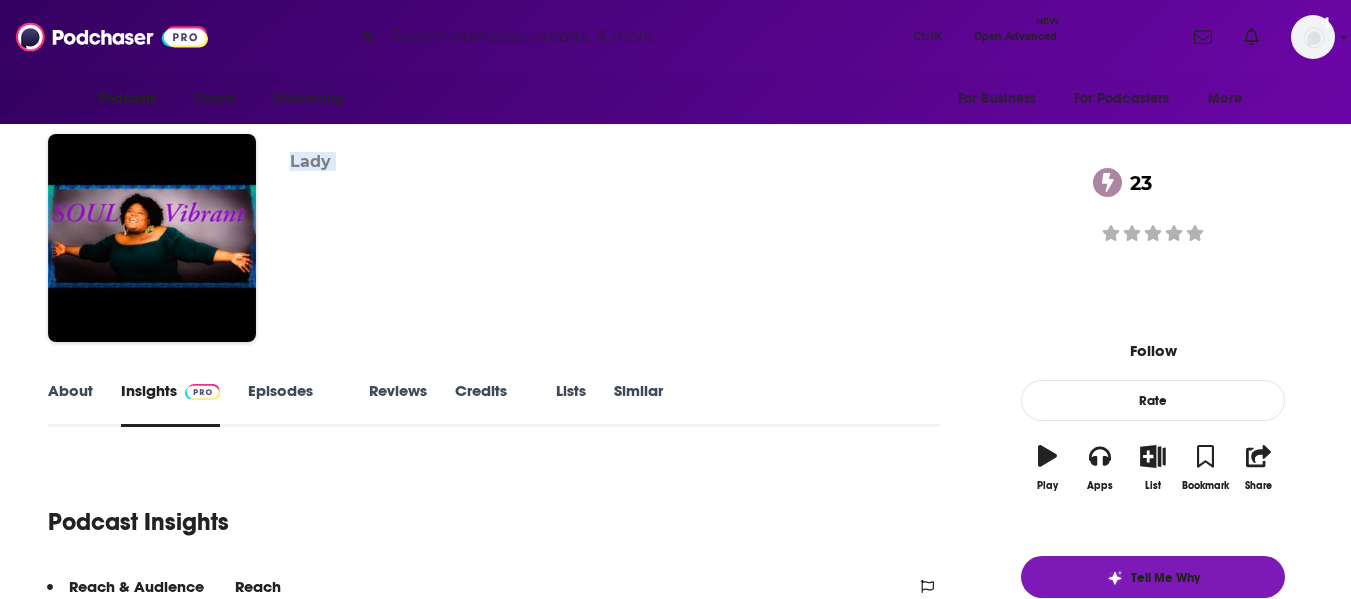 click on "Lady AC" at bounding box center (325, 161) 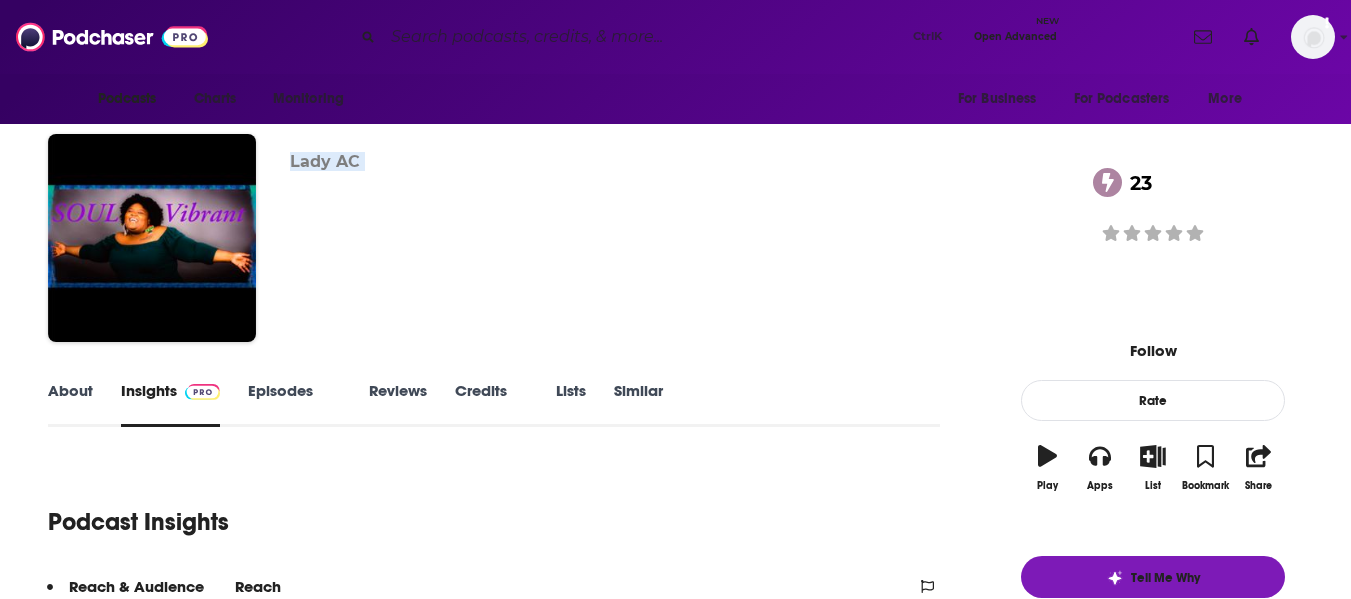 click on "Lady AC" at bounding box center (325, 161) 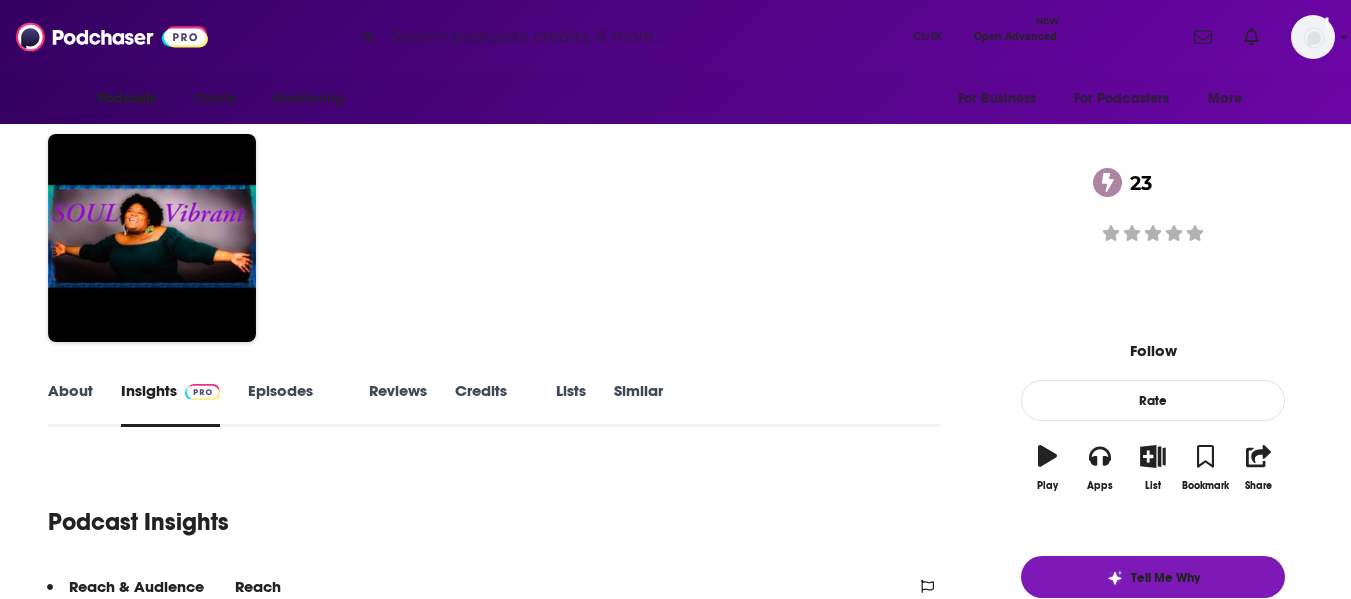 click on "About Insights Episodes 27 Reviews Credits 1 Lists Similar Podcast Insights Reach & Audience Content Social Contacts Charts Sponsors Details Similar Contact Podcast Open Website  Reach Power Score™ 23 Total Monthly Listens Under 1.2k New Episode Listens Under 1k Export One-Sheet Audience Demographics Gender Mixed Age 31 yo Parental Status Mixed Countries 1 United States 2 Canada 3 United Kingdom 4 Australia Education Level Mostly  Higher Education Content Political Skew Not Available Socials Instagram @_iamladyac Link Twitter @IAmLadyAC Host 645 Contacts   RSS   Podcast Email Lady AC hudsonjournal1@gmail.com hudsonjournal1@gmail.com That's all there is! Charts All Charts All Categories All Countries This podcast isn't ranking on any Apple or Spotify charts today. Recent Sponsors of  SOUL Vibrant Beta Add to We do not have sponsor history for this podcast yet or there are no sponsors. Podcast Details Podcast Status Active Release Period Weekly Explicit No First Episode Nov 2nd, 2024 Latest Episode 44 minutes" at bounding box center (675, 4124) 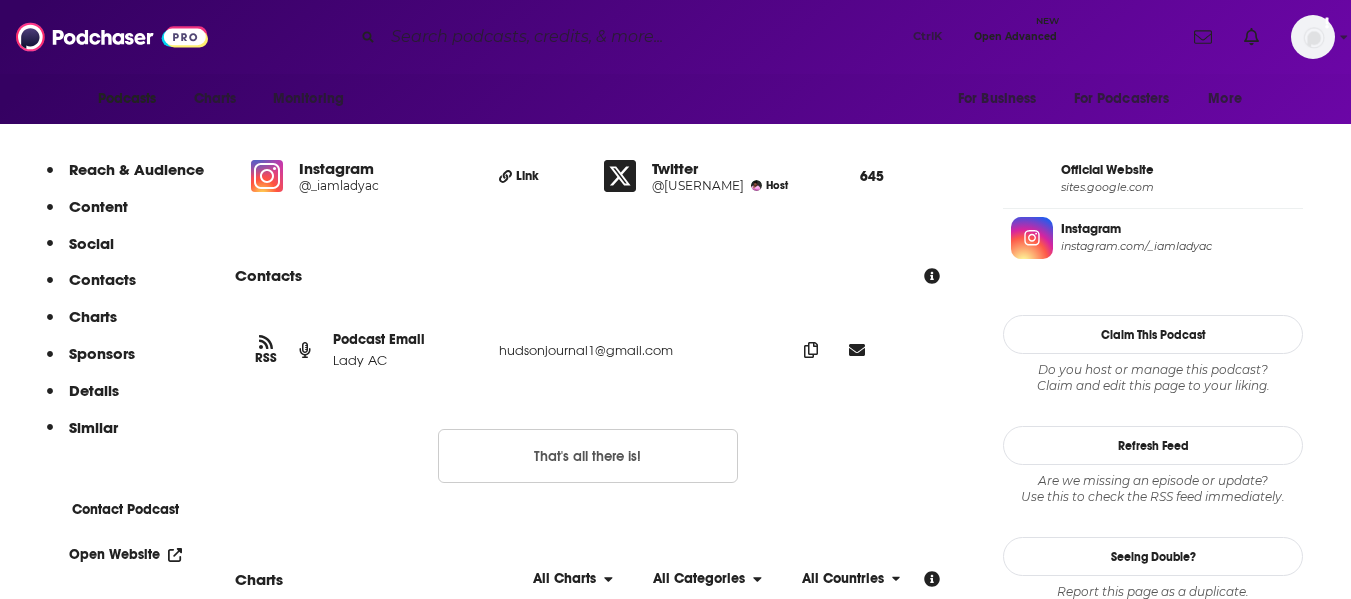 scroll, scrollTop: 1388, scrollLeft: 0, axis: vertical 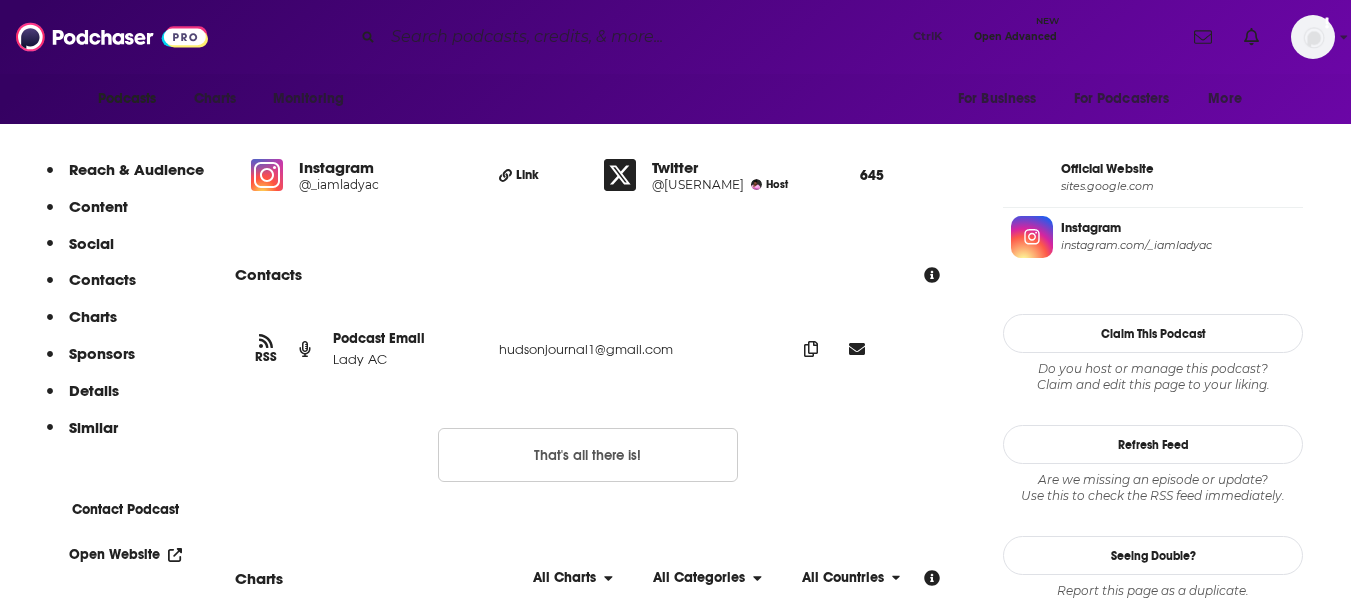 click on "Open Website" at bounding box center [125, 554] 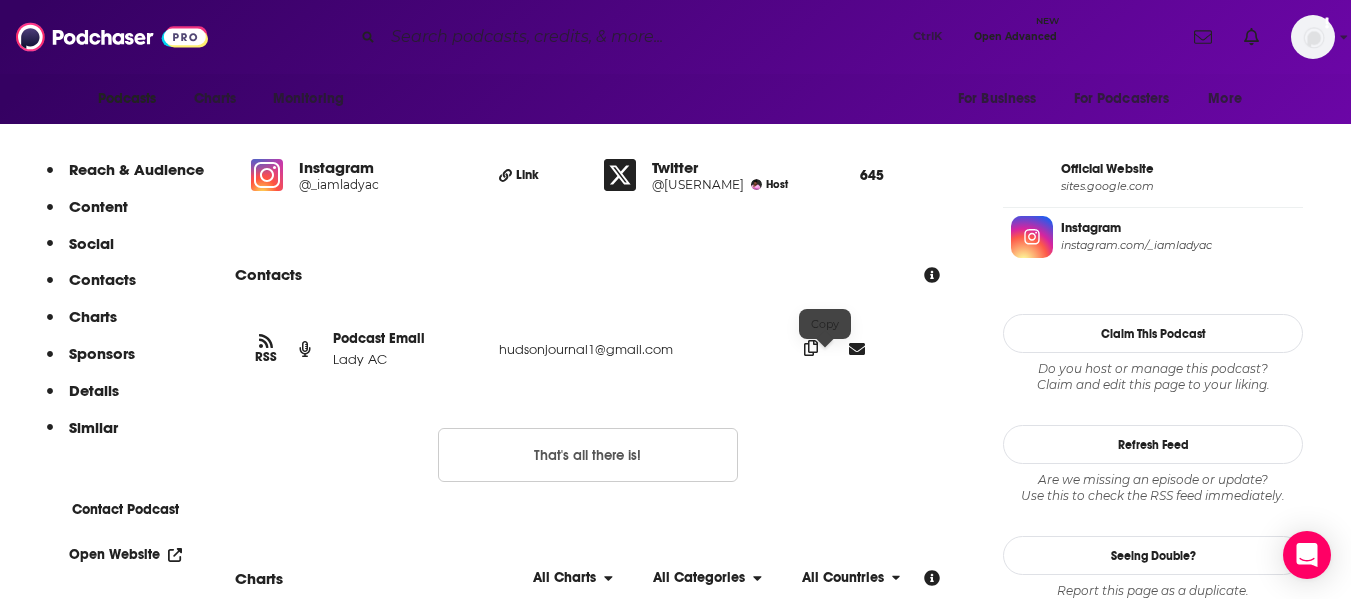 click at bounding box center (811, 348) 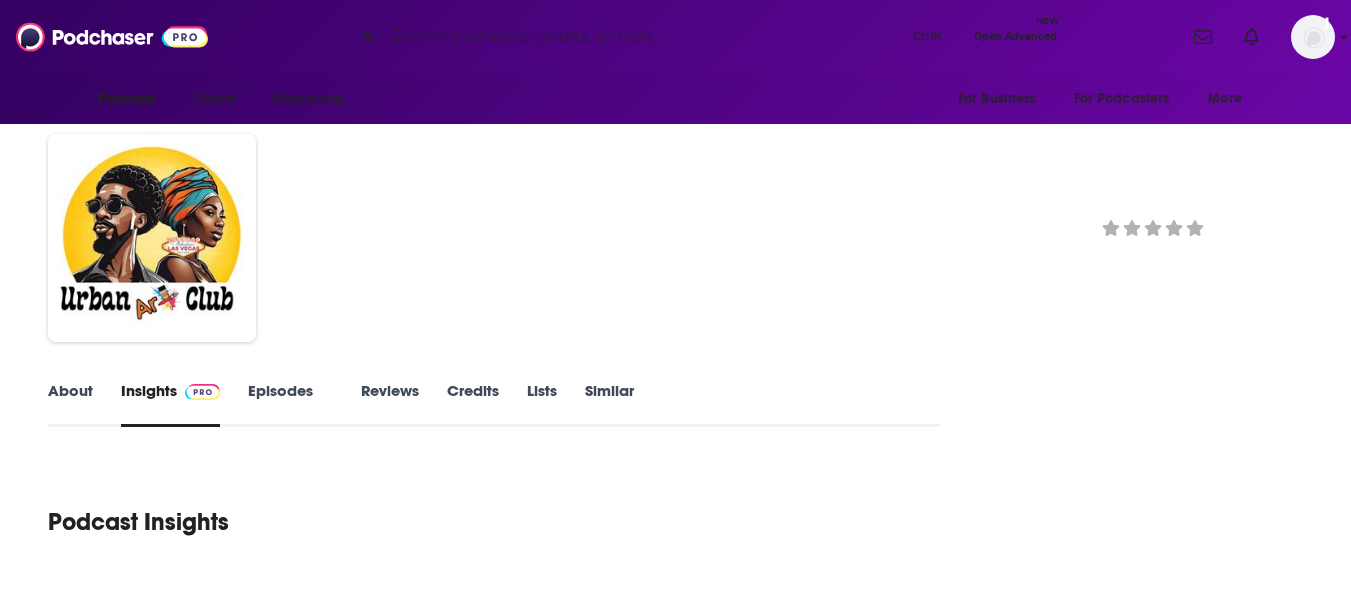 scroll, scrollTop: 0, scrollLeft: 0, axis: both 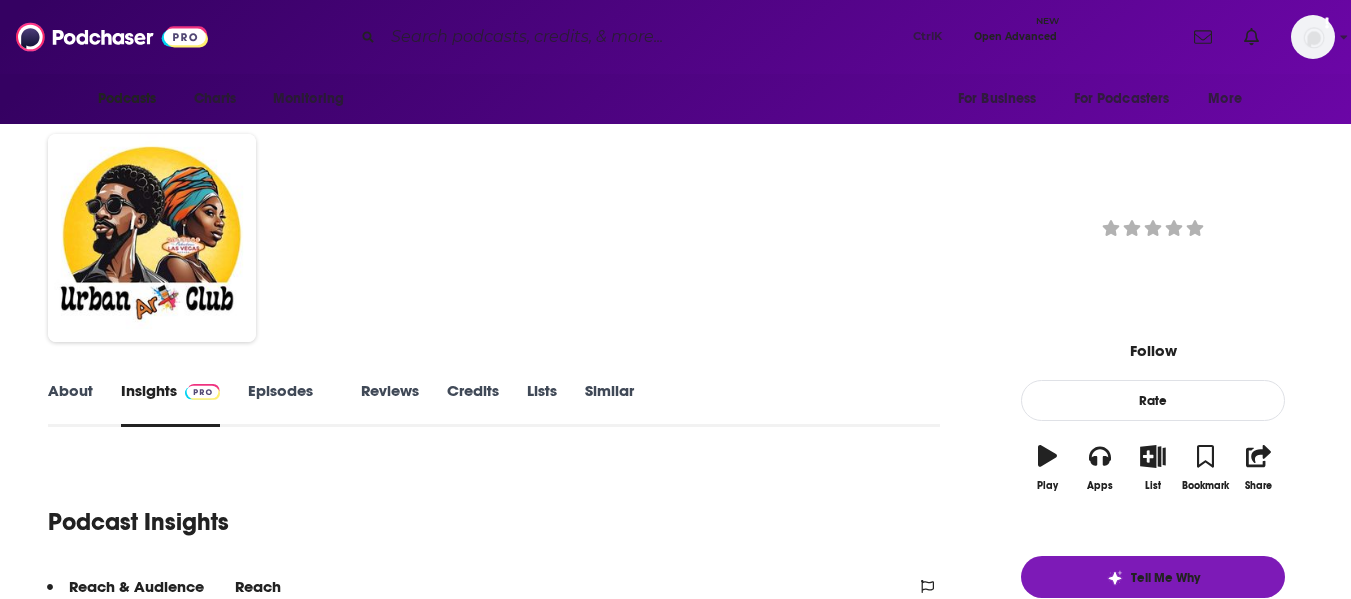 click on "About" at bounding box center [70, 404] 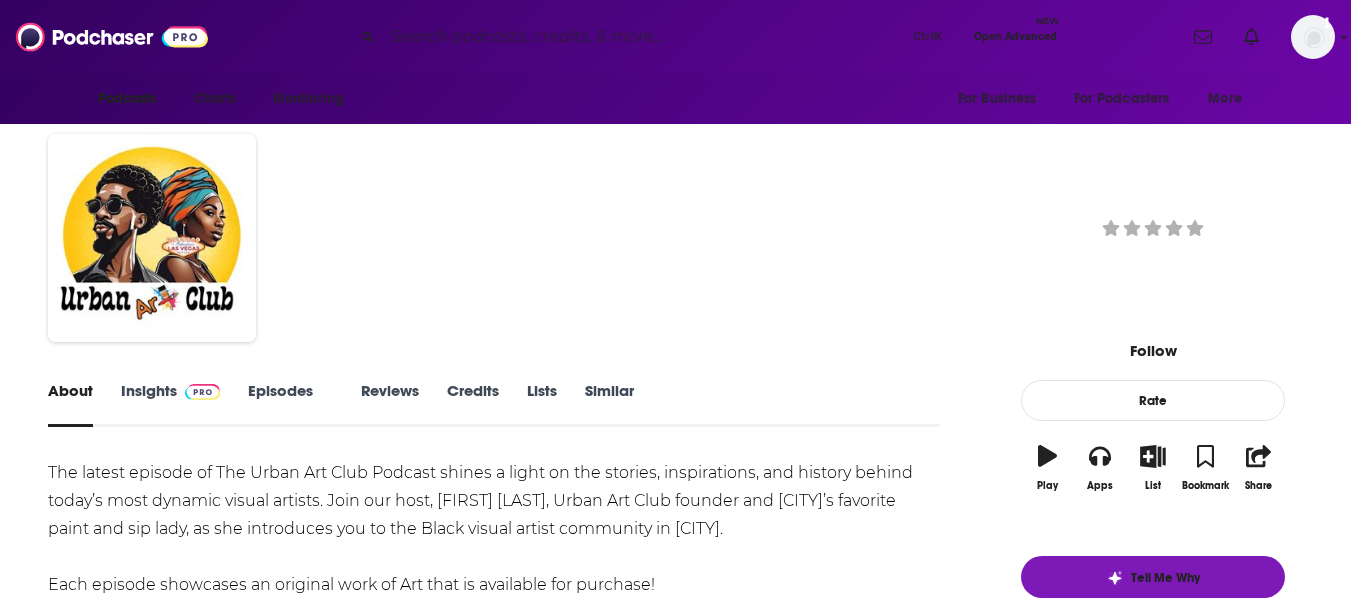 click on "About Insights Episodes 1 Reviews Credits Lists Similar The Urban Art Club Podcast shines a light on the stories, inspirations, and history behind today’s most dynamic visual artists. Join our host, Angelique Daniels, Urban Art Club founder and Las Vegas’ favorite paint and sip lady, as she introduces you to the Black visual artist community in Las Vegas.
Each episode showcases an original work of Art that is available for purchase! Show More Creators & Guests We don't know anything about the creators of this podcast yet . You can   add them yourself   so they can be credited for this and other podcasts. Recent Episodes There are no episodes of  "Urban Art Club Las Vegas"  to display at the moment.   Podcast Reviews This podcast hasn't been reviewed yet. You can  add a review   to show others what you thought. Mentioned In These Lists There are no lists that include  "Urban Art Club Las Vegas" . You can    add this podcast   to a new or existing list. Host or manage this podcast? Claim This Podcast 1 No" at bounding box center (675, 1175) 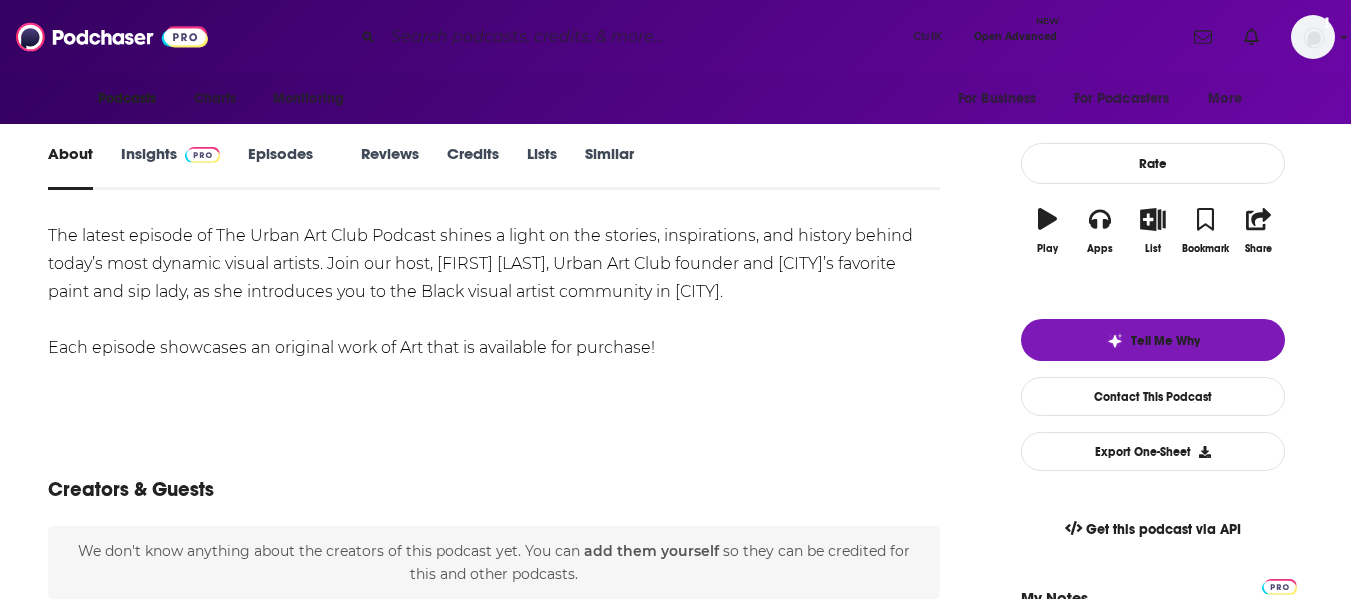 scroll, scrollTop: 0, scrollLeft: 0, axis: both 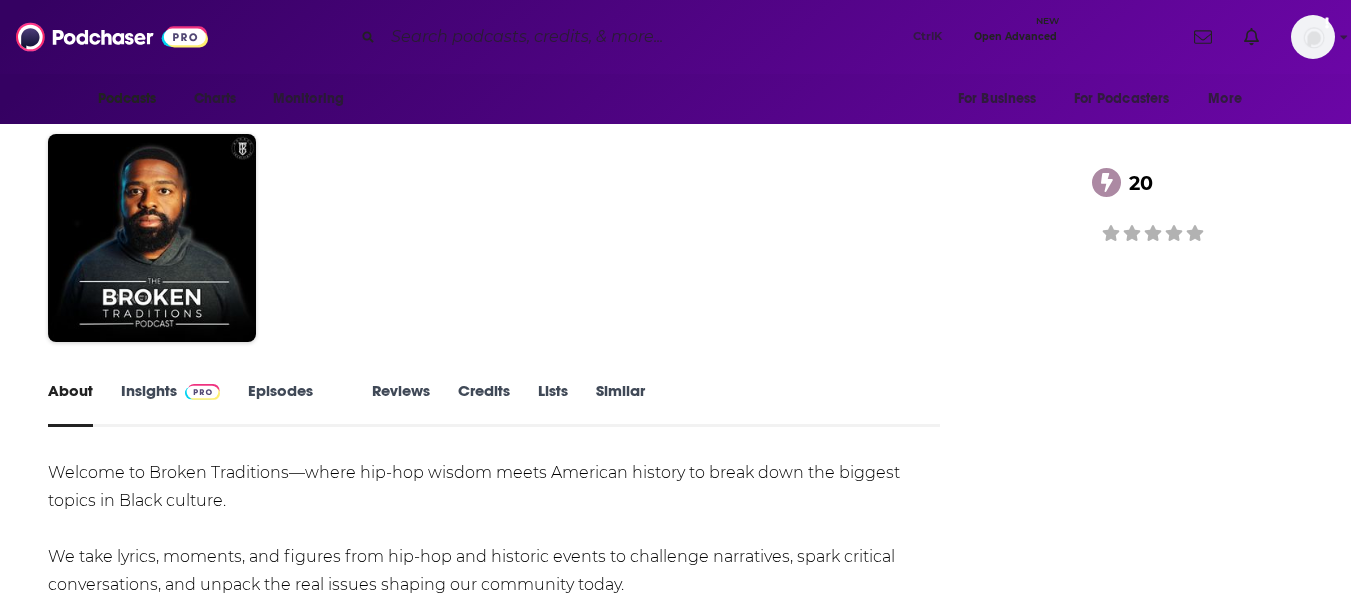 click on "About Insights Episodes 101 Reviews Credits Lists Similar Welcome to Broken Traditions—where hip-hop wisdom meets American history to break down the biggest topics in Black culture.
We take lyrics, moments, and figures from hip-hop and historic events to challenge narratives, spark critical conversations, and unpack the real issues shaping our community today.
If you're tired of the same surface-level discussions and want unfiltered, thought-provoking content that connects the past, present, and future, you’re in the right place.
Tap in. Learn, question, and break the traditions holding us back. Show More Creators & Guests We don't know anything about the creators of this podcast yet . You can   add them yourself   so they can be credited for this and other podcasts. Recent Episodes There are no episodes of  "The Broken Traditions Podcast"  to display at the moment.   Podcast Reviews This podcast hasn't been reviewed yet. You can  add a review   to show others what you thought. Mentioned In These Lists" at bounding box center [675, 1333] 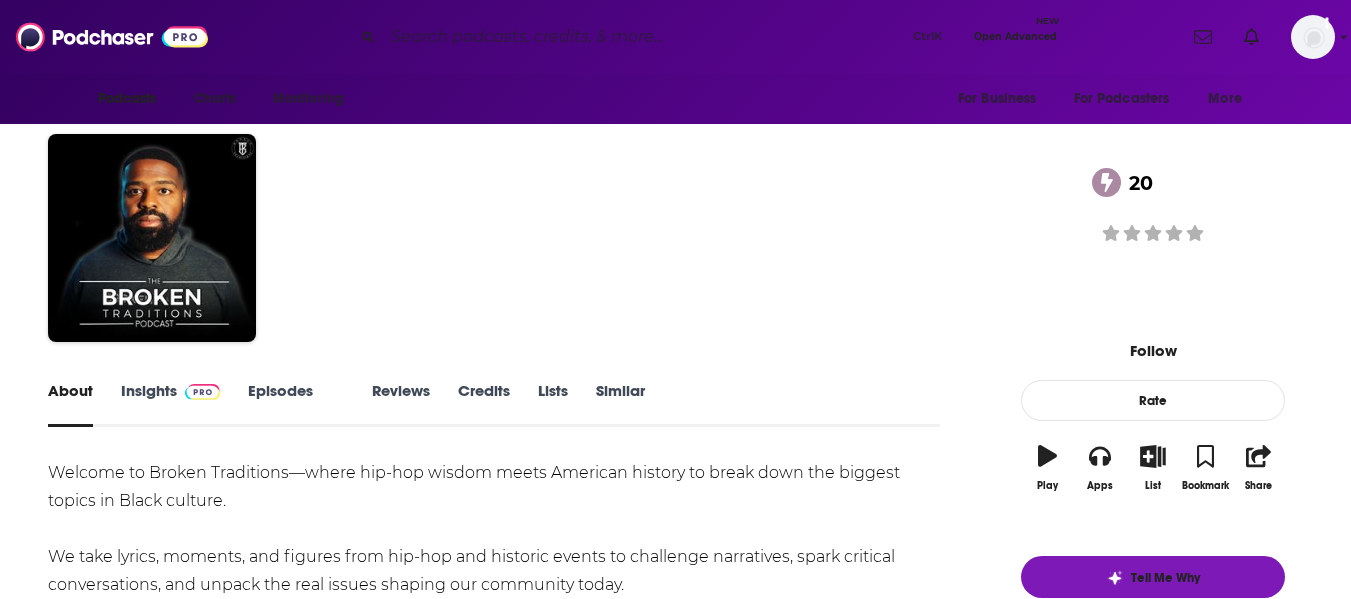 scroll, scrollTop: 0, scrollLeft: 0, axis: both 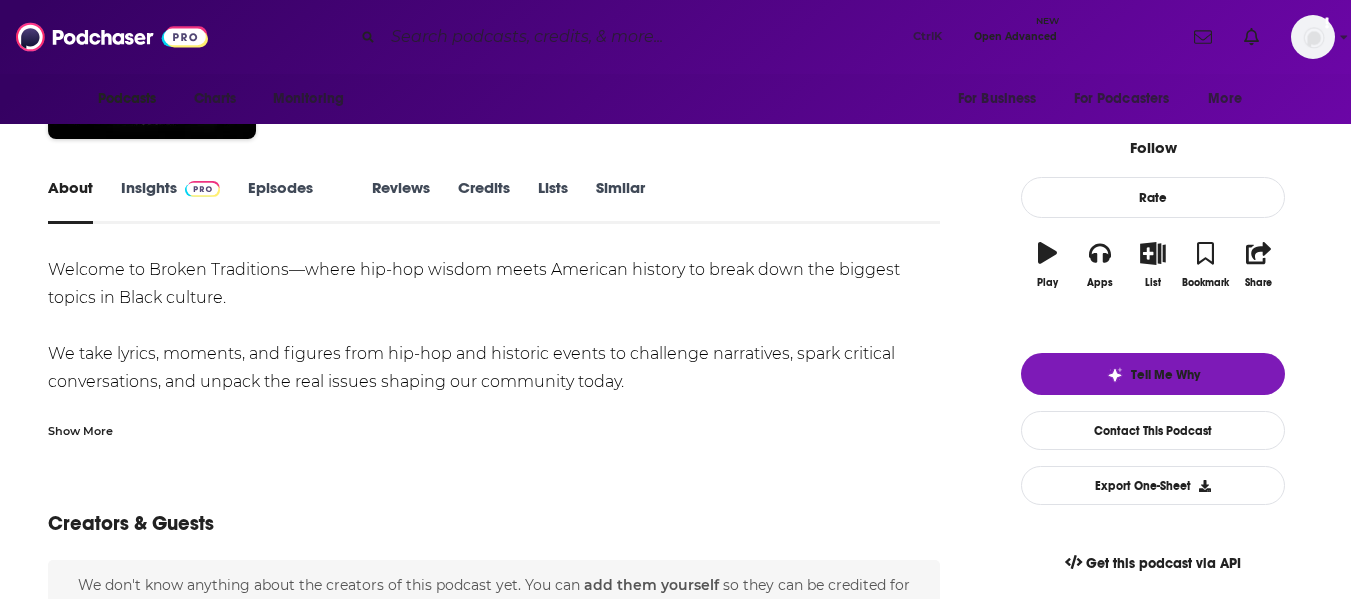 click on "Show More" at bounding box center (80, 429) 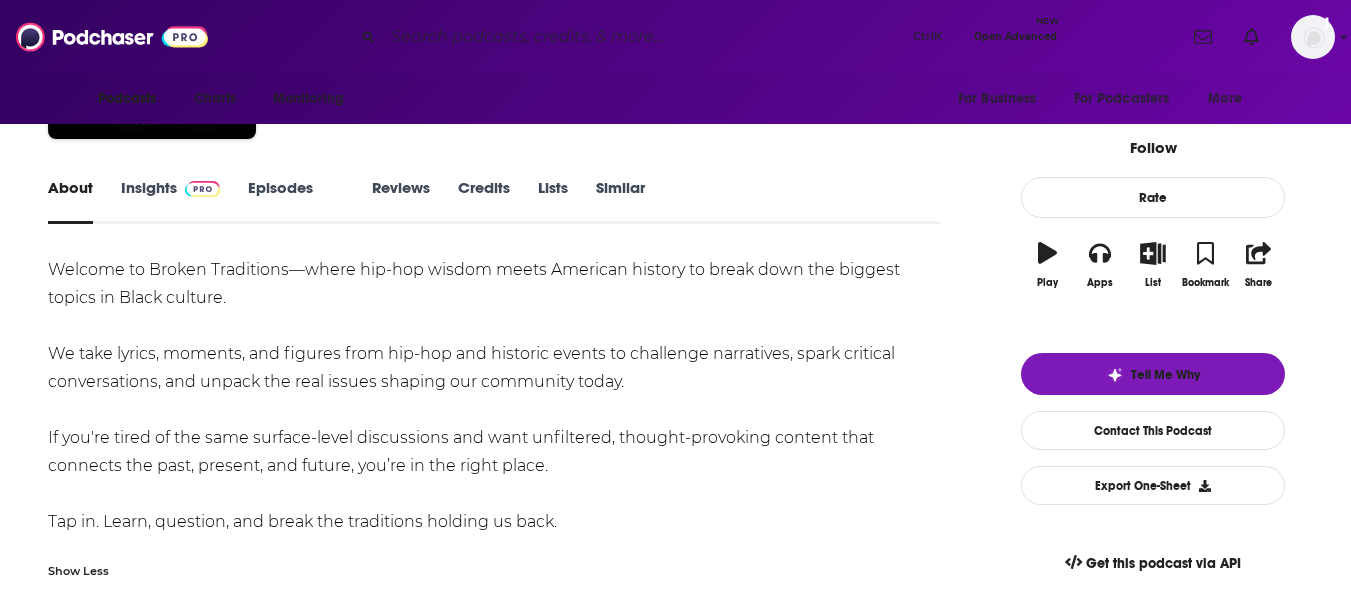 click on "About Insights Episodes 101 Reviews Credits Lists Similar Welcome to Broken Traditions—where hip-hop wisdom meets American history to break down the biggest topics in Black culture.
We take lyrics, moments, and figures from hip-hop and historic events to challenge narratives, spark critical conversations, and unpack the real issues shaping our community today.
If you're tired of the same surface-level discussions and want unfiltered, thought-provoking content that connects the past, present, and future, you’re in the right place.
Tap in. Learn, question, and break the traditions holding us back. Show Less Creators & Guests We don't know anything about the creators of this podcast yet . You can   add them yourself   so they can be credited for this and other podcasts. Recent Episodes View All How Tyson Kruze Turned a Vision Into a Movement | EP 005 Jul 1st, 2025 Why Whoopi Goldberg’s Message Is Dangerous for Black Culture | EP 086 Jun 27th, 2025 Bonus Jun 25th, 2025 View All Episodes Podcast Reviews" at bounding box center [675, 1062] 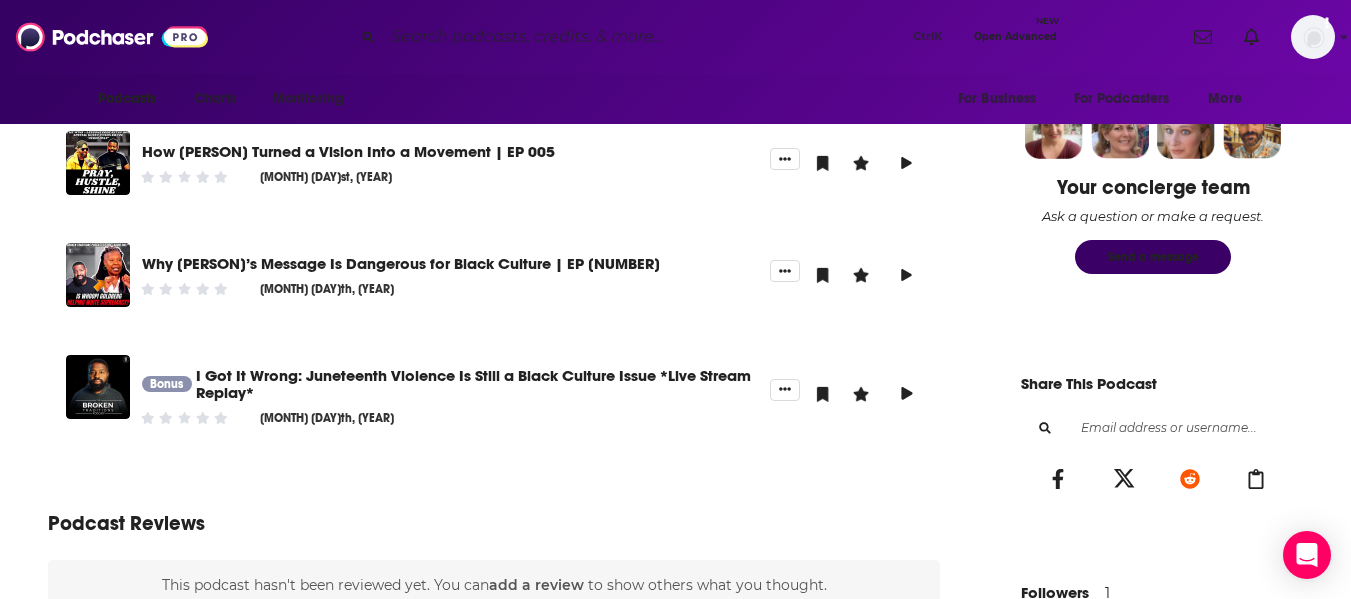 scroll, scrollTop: 836, scrollLeft: 0, axis: vertical 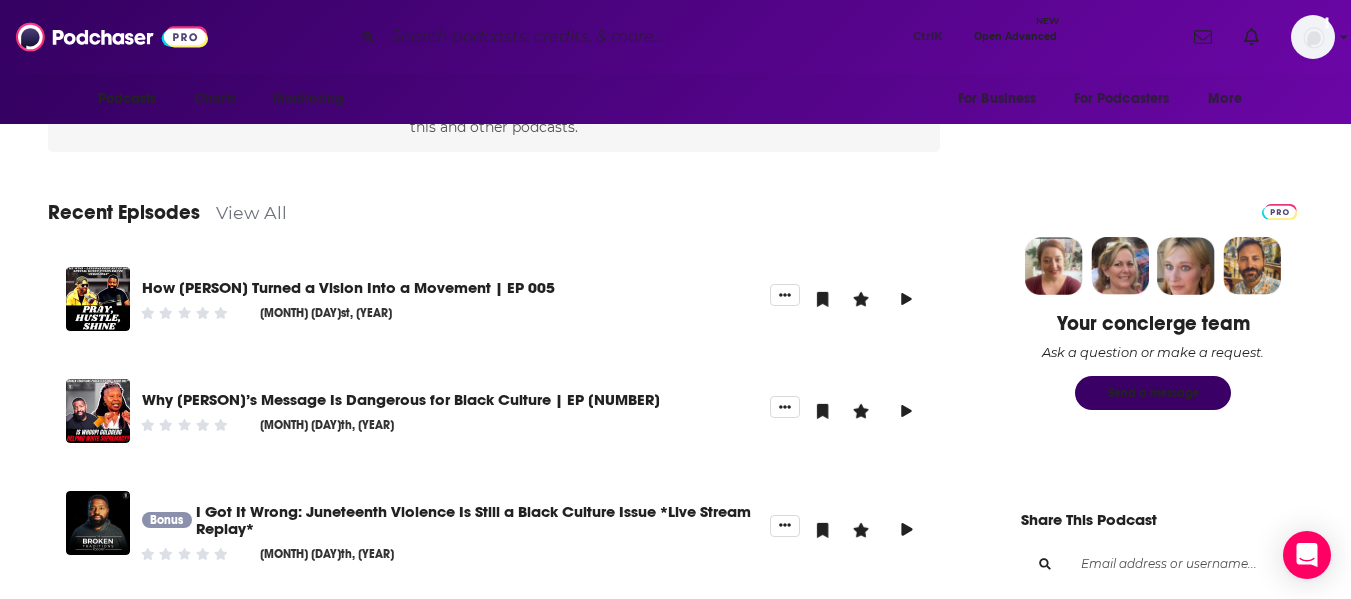 click on "View All" at bounding box center [251, 212] 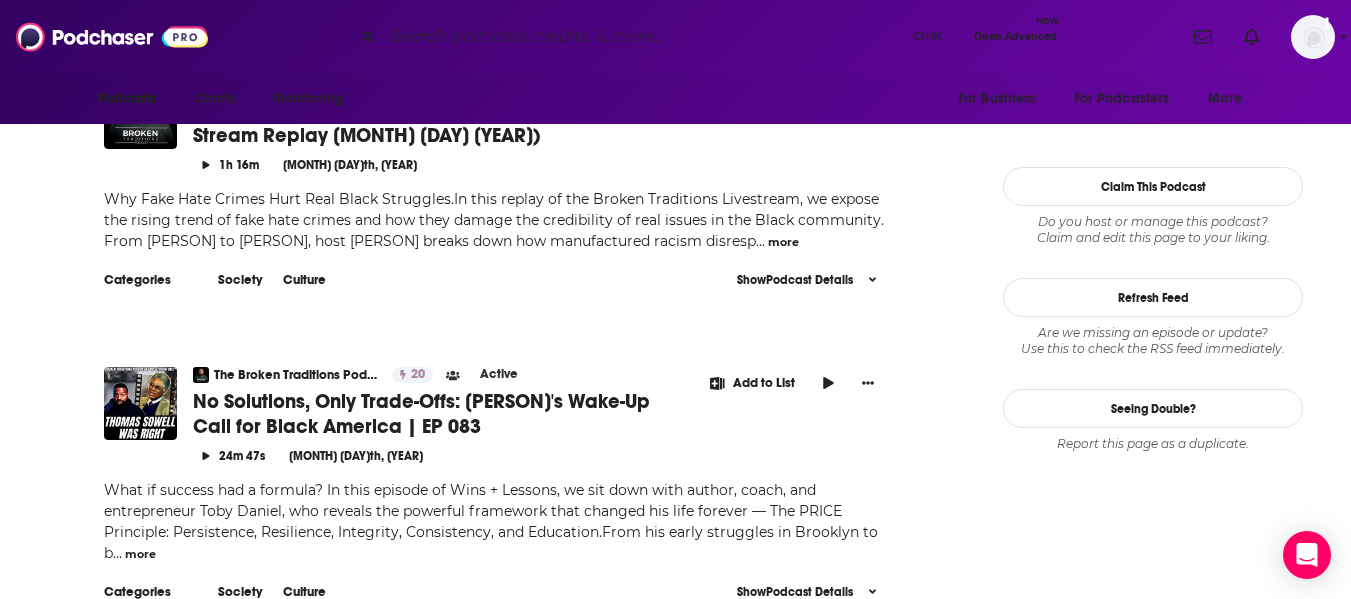 scroll, scrollTop: 2339, scrollLeft: 0, axis: vertical 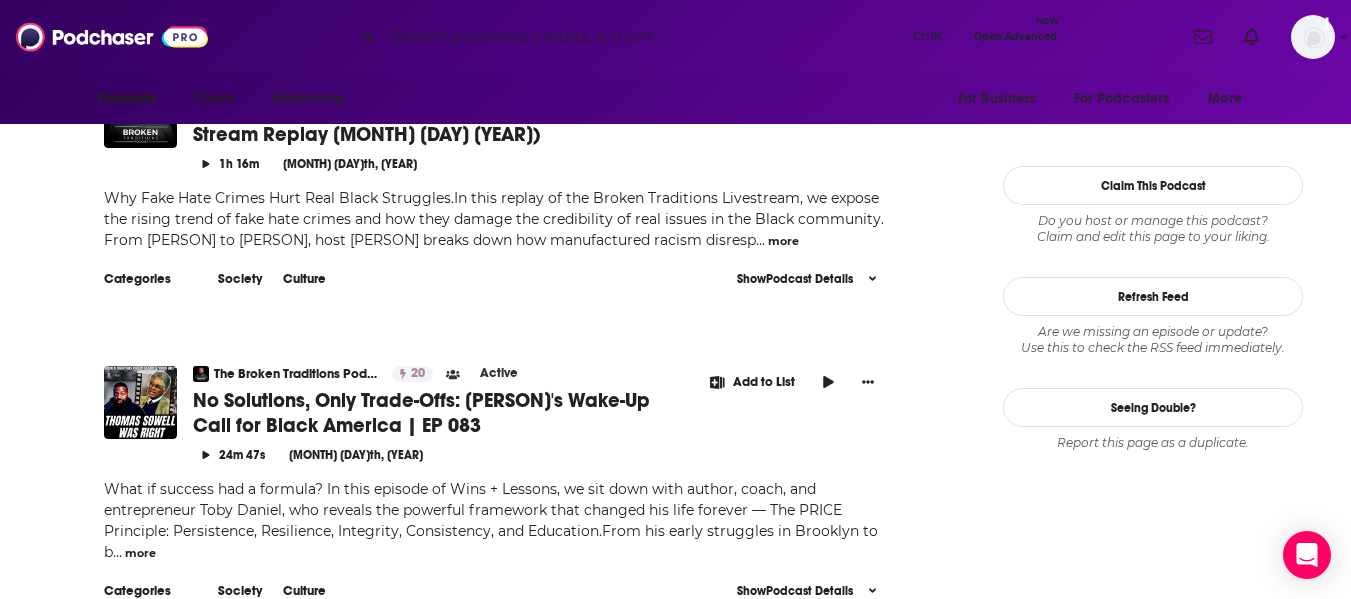 click on "About Insights Episodes 101 Reviews Credits Lists Similar Episodes of The Broken Traditions Podcast By Date Card The Broken Traditions Podcast 20 Active How Tyson Kruze Turned a Vision Into a Movement | EP 005 Add to List 43m 8s  Jul 1st, 2025 What does it really take to build a brand with nothing but faith, hustle, and heart?In this episode of Wins + Lessons, we sit down with Tyson Kruze, founder of Pray Hustle Shine, to hear how he turned a vision into a movement. With no investors, no roadmap—just belief—Tyson shares what drove him to start a clothing bra ...   more Categories Society Culture Add to List Show  Podcast Details The Broken Traditions Podcast 20 Active Why Whoopi Goldberg’s Message Is Dangerous for Black Culture | EP 086 Add to List 23m 14s  Jun 27th, 2025 ...   more Categories Society Culture Add to List Show  Podcast Details The Broken Traditions Podcast 20 Active I Got It Wrong: Juneteenth Violence Is Still a Black Culture Issue *Live Stream Replay* Add to List 1h 22m  Jun 25th, 2025" at bounding box center (675, 1943) 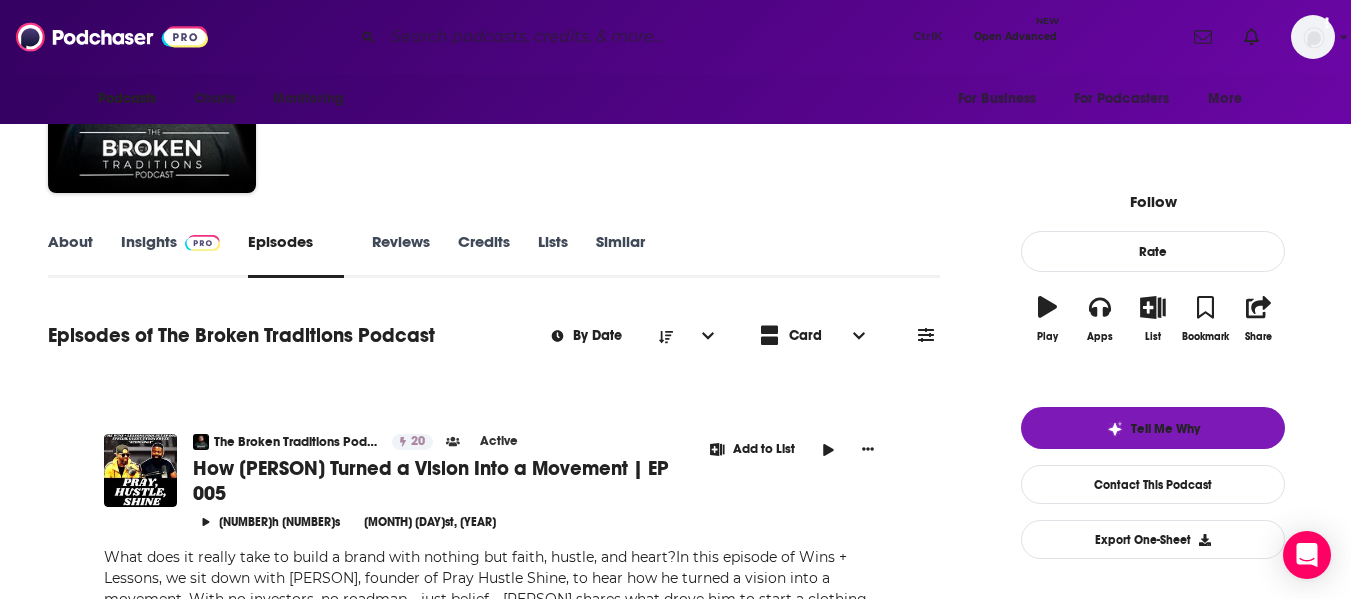 scroll, scrollTop: 0, scrollLeft: 0, axis: both 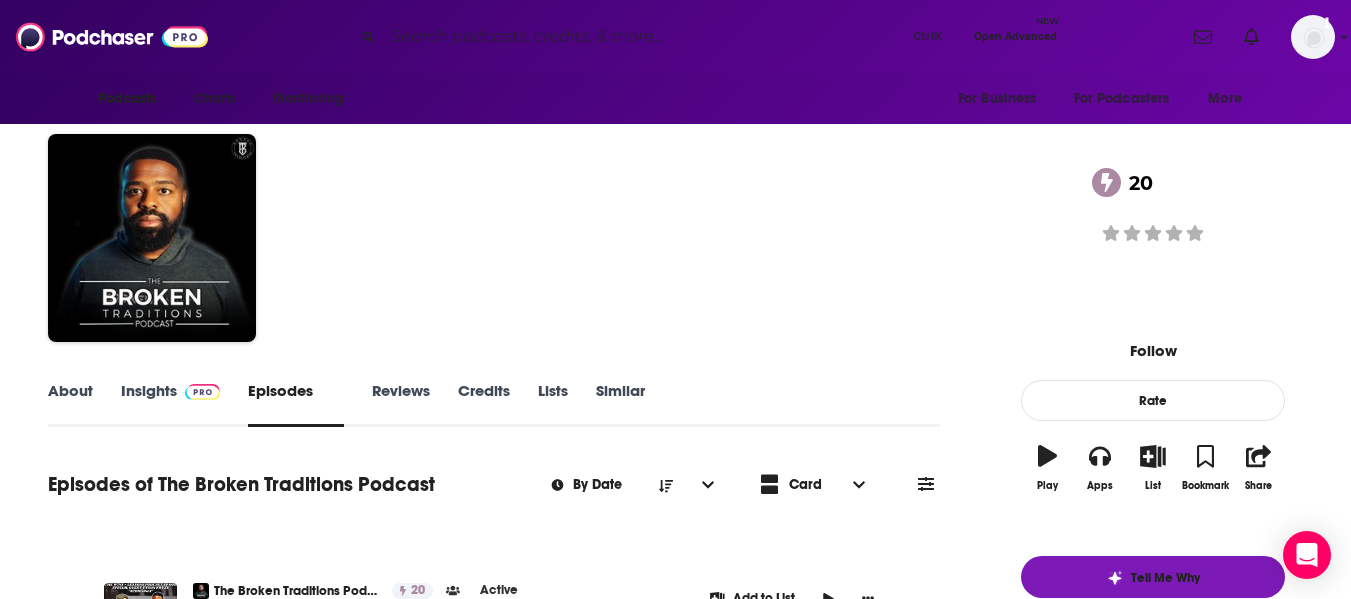click on "The Broken Traditions Podcast 20" at bounding box center (630, 206) 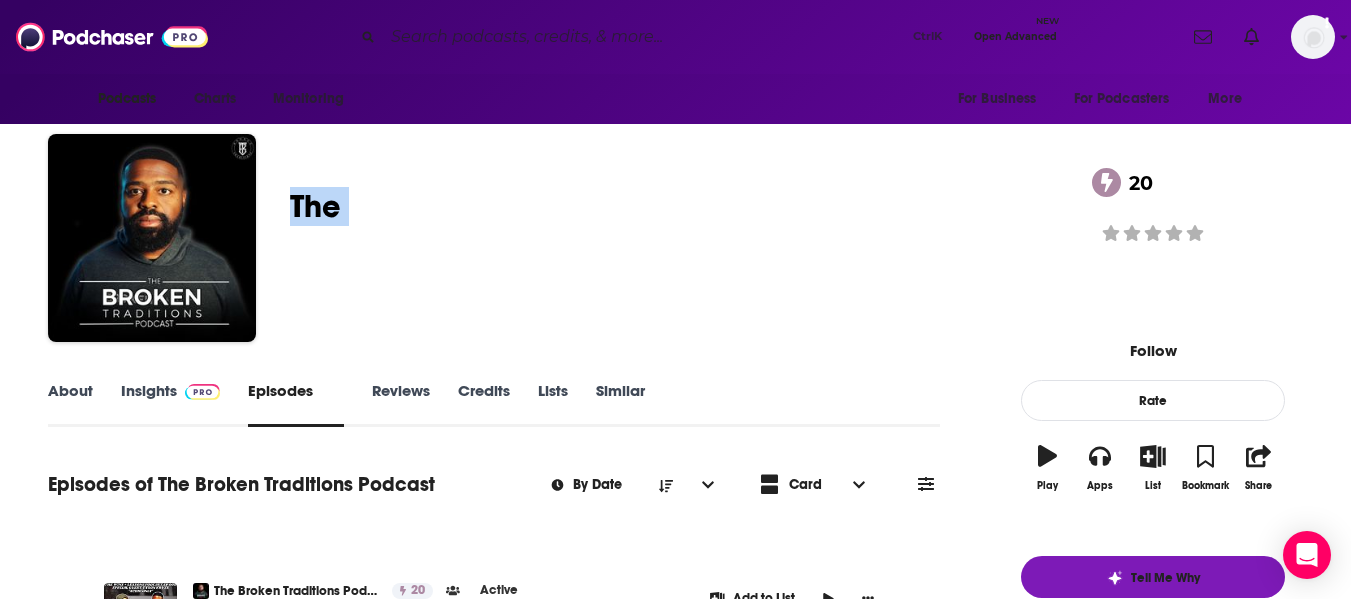 click on "The Broken Traditions Podcast 20" at bounding box center (630, 206) 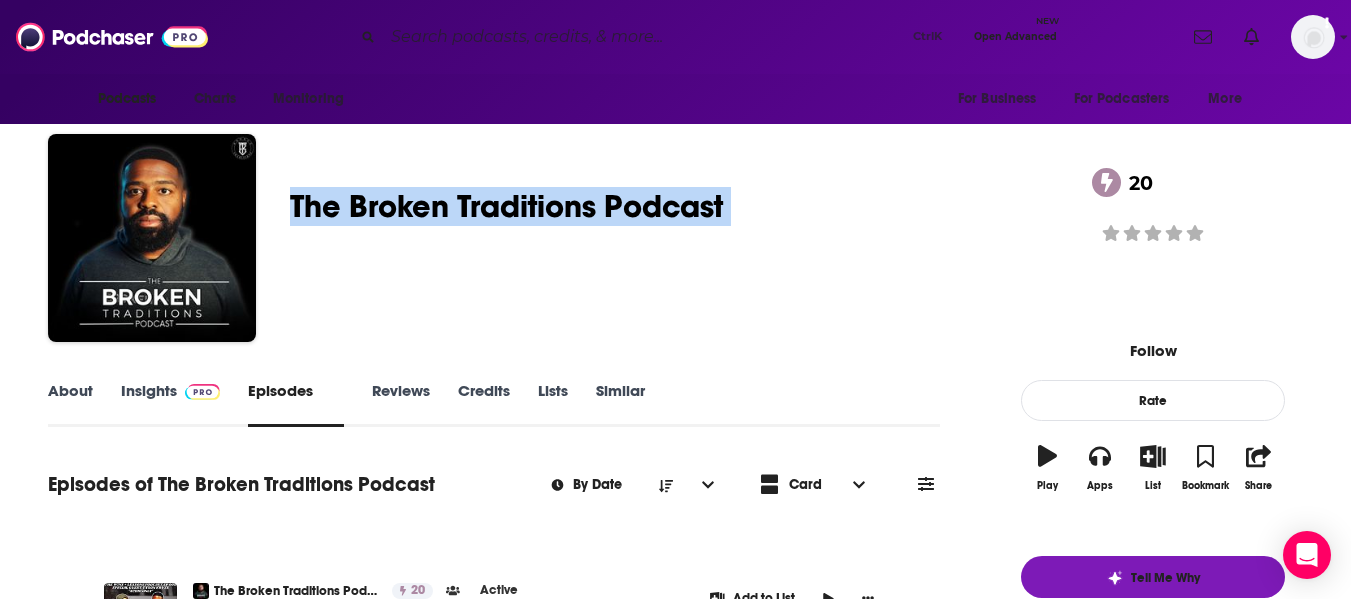 click on "The Broken Traditions Podcast 20" at bounding box center [630, 206] 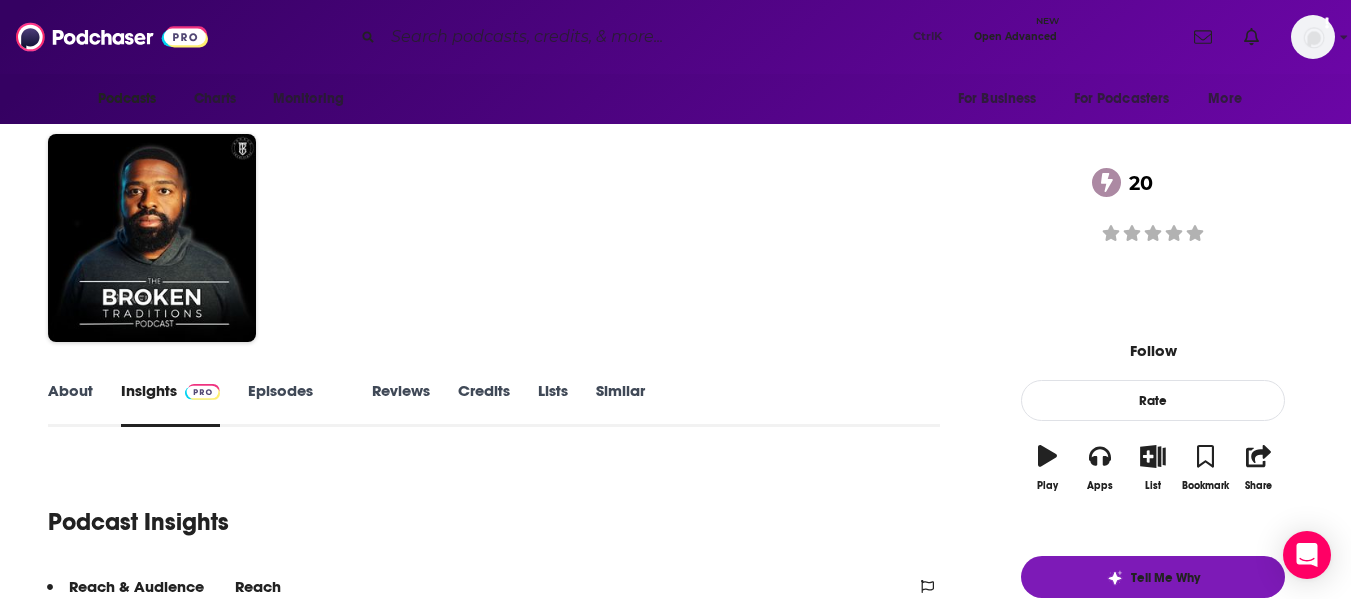 click on "About Insights Episodes 101 Reviews Credits Lists Similar Podcast Insights Reach & Audience Content Social Contacts Charts Sponsors Details Similar Contact Podcast Open Website  Reach Power Score™ 20 Total Monthly Listens Under 1.2k New Episode Listens Under 1k Export One-Sheet Audience Demographics Gender Male Age 30 yo Parental Status Mixed Countries 1 United States 2 Canada 3 United Kingdom Education Level Mostly  Higher Education Content Political Skew Neutral/Mixed Socials Youtube @Broken_Traditions 7k X/Twitter @brokentraditi0n 232 Instagram @broken_traditions Link Patreon @brokentraditions Link Contacts   RSS   Podcast Email Broken Traditions x Unstructured Conversations broken.traditions@gmail.com broken.traditions@gmail.com That's all there is! Charts All Charts All Categories All Countries This podcast isn't ranking on any Apple or Spotify charts today. Recent Sponsors of  The Broken Traditions Podcast Beta Add to We do not have sponsor history for this podcast yet or there are no sponsors. Active" at bounding box center (675, 2632) 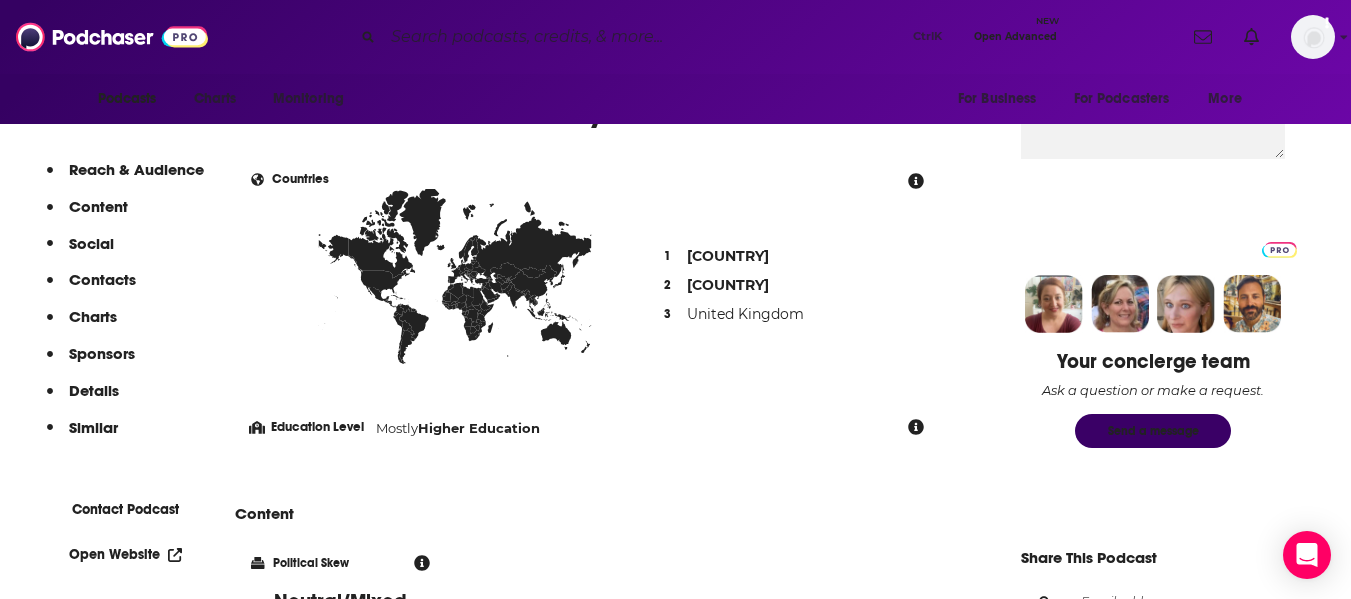 scroll, scrollTop: 799, scrollLeft: 0, axis: vertical 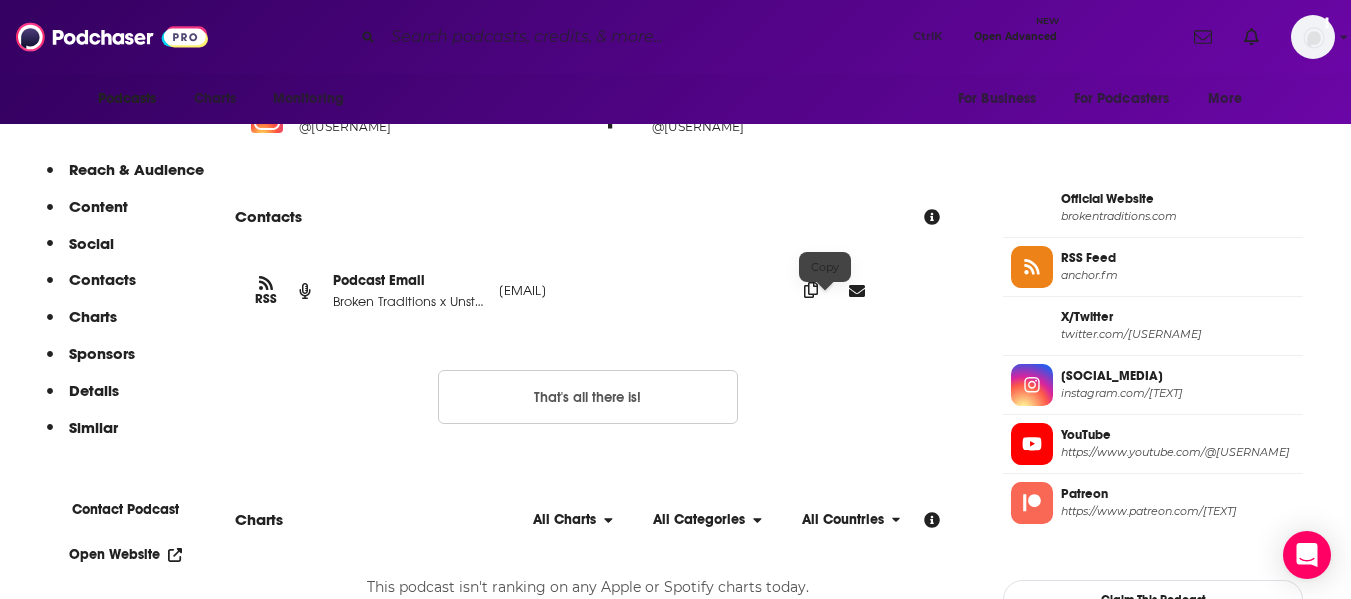 click at bounding box center [811, 290] 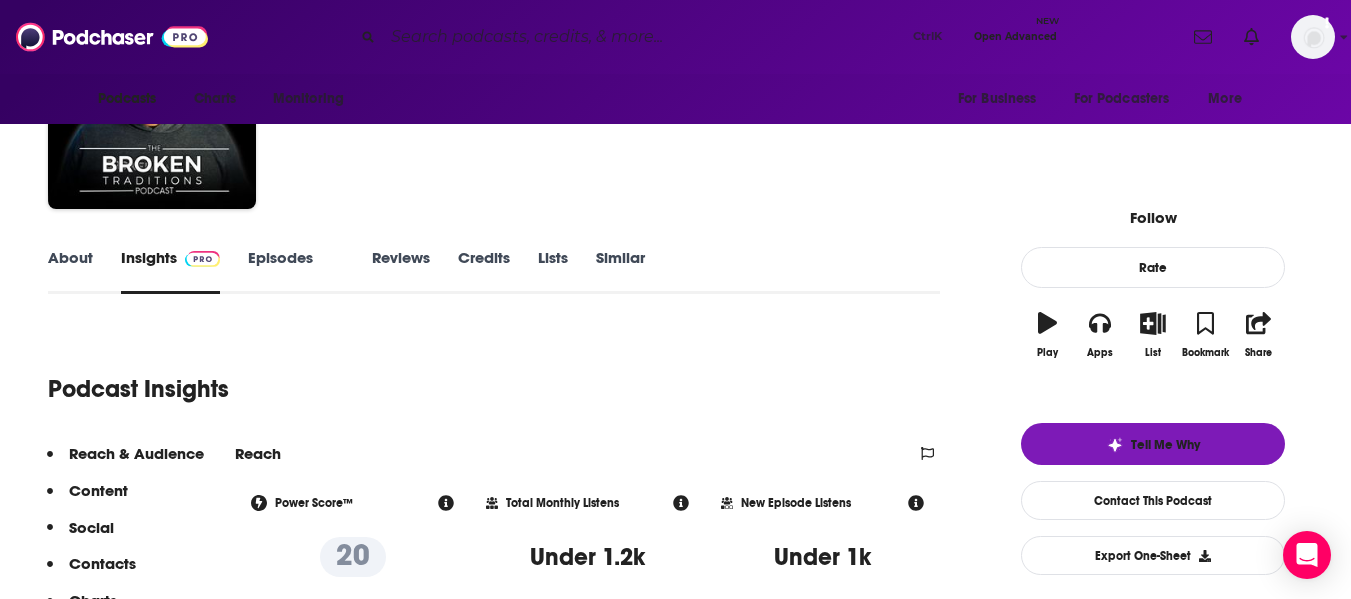 scroll, scrollTop: 0, scrollLeft: 0, axis: both 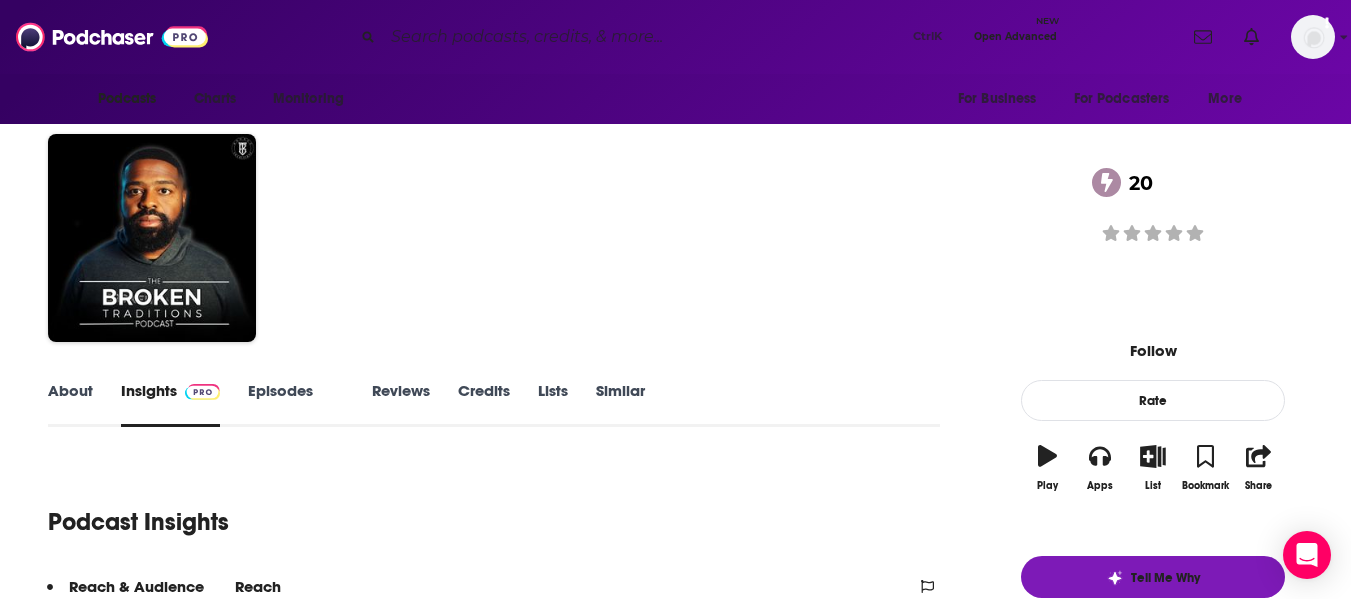 click on "About" at bounding box center (70, 404) 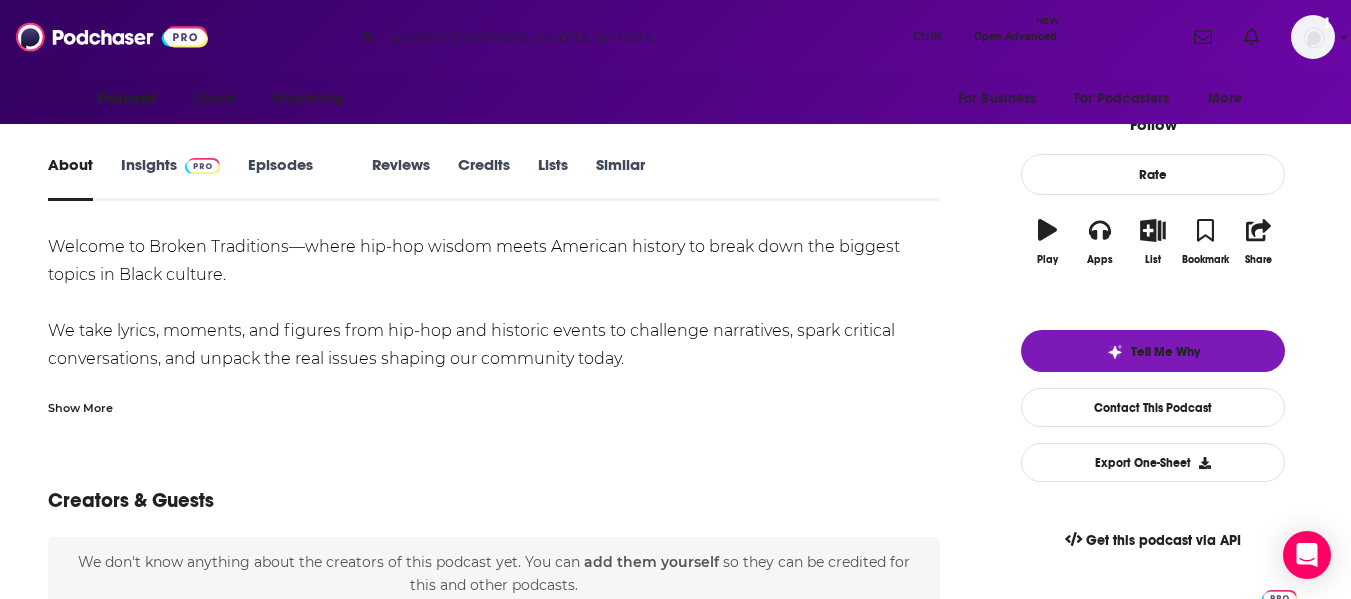 scroll, scrollTop: 228, scrollLeft: 0, axis: vertical 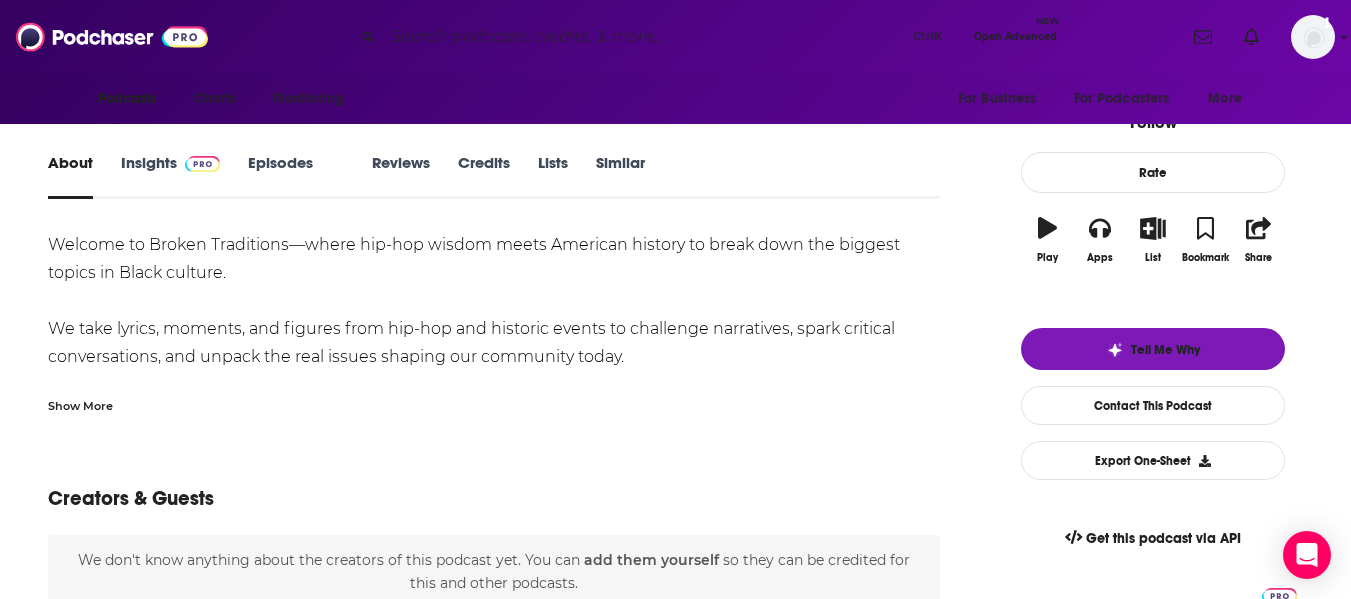 click on "Show More" at bounding box center (80, 404) 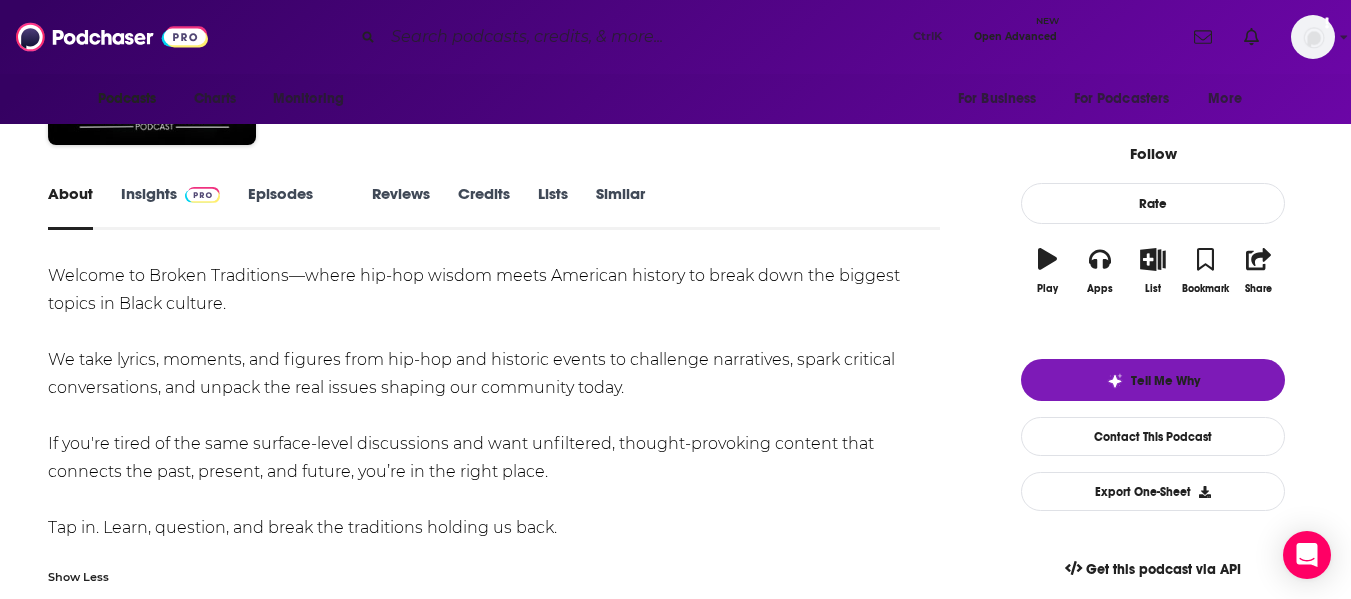 scroll, scrollTop: 196, scrollLeft: 0, axis: vertical 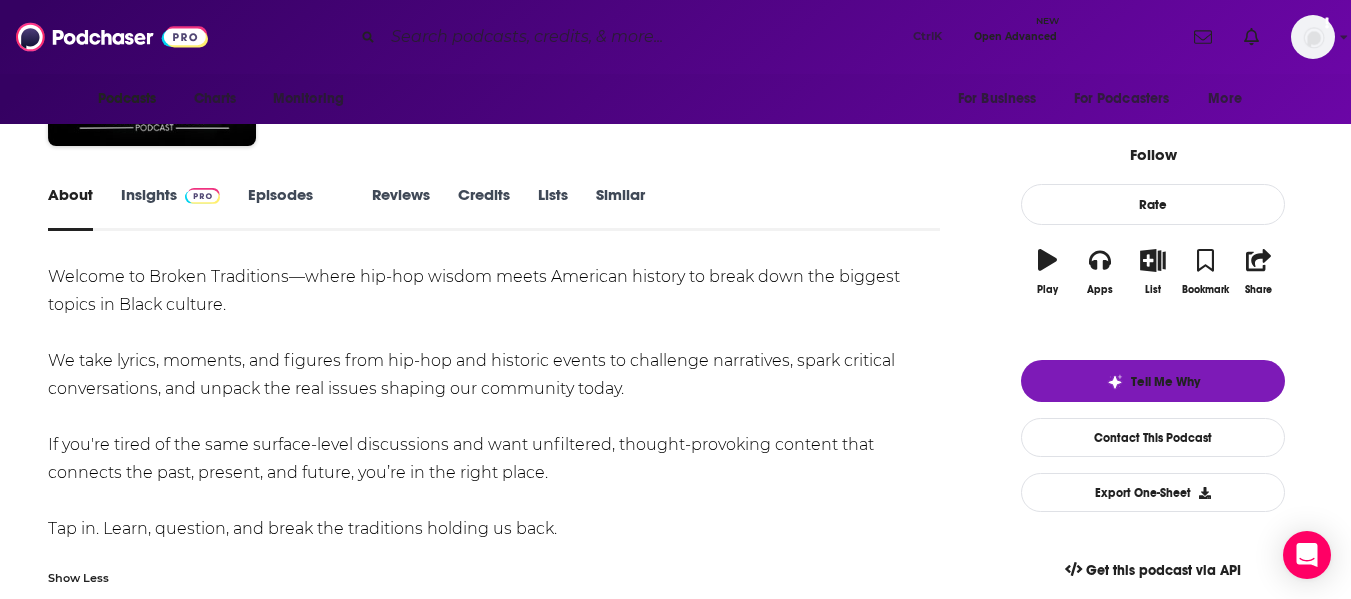 click on "Insights" at bounding box center [170, 208] 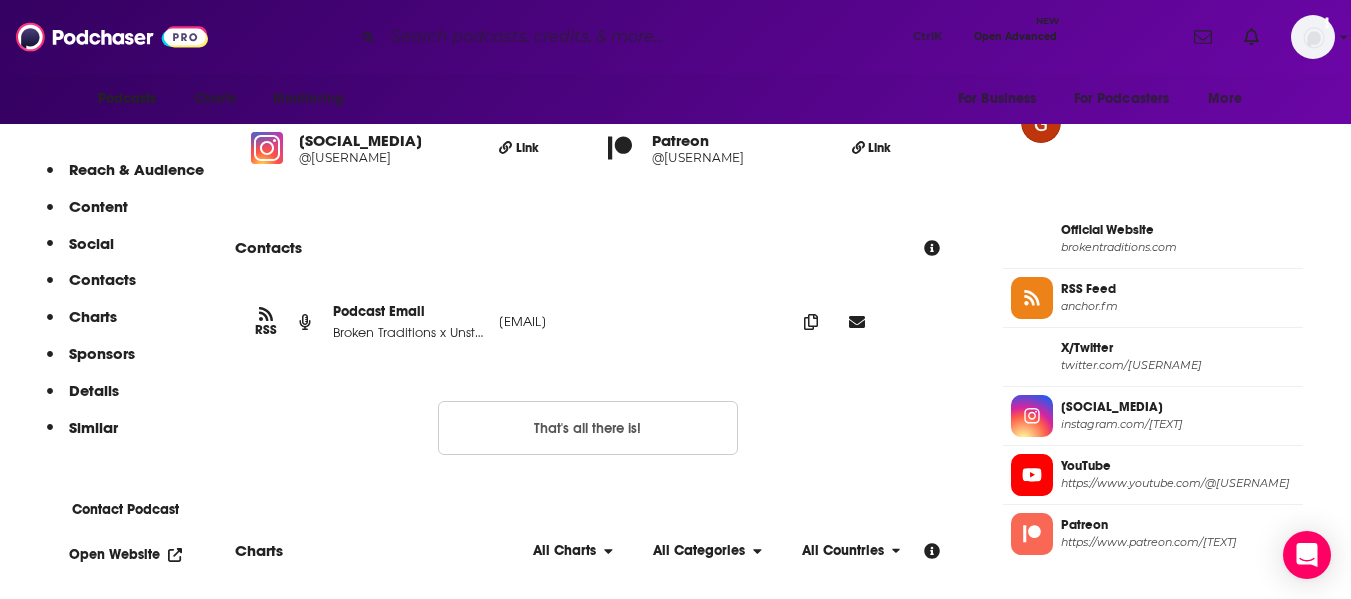 scroll, scrollTop: 1488, scrollLeft: 0, axis: vertical 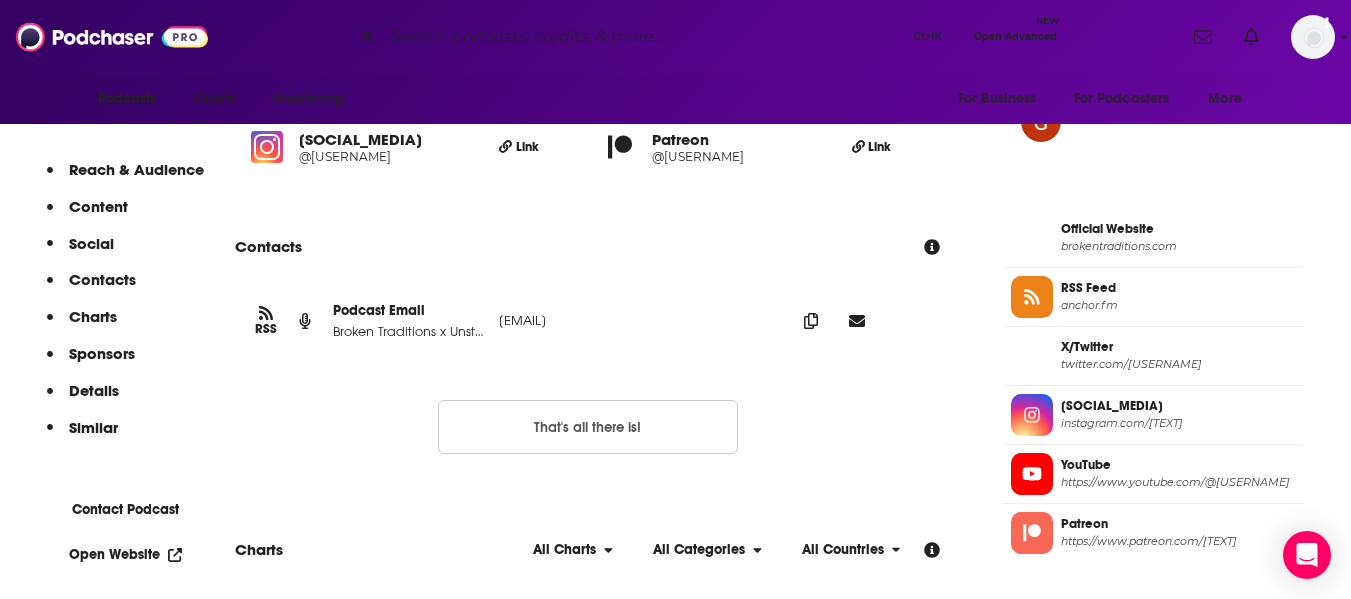 click on "Open Website" at bounding box center [125, 554] 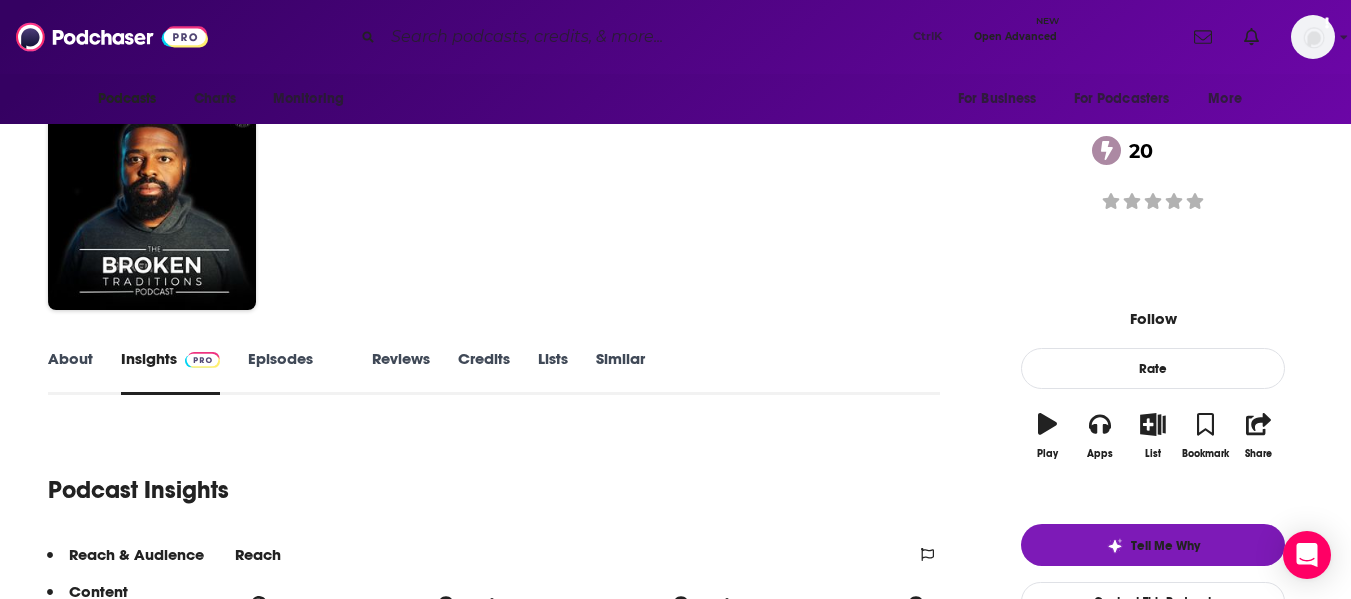 scroll, scrollTop: 0, scrollLeft: 0, axis: both 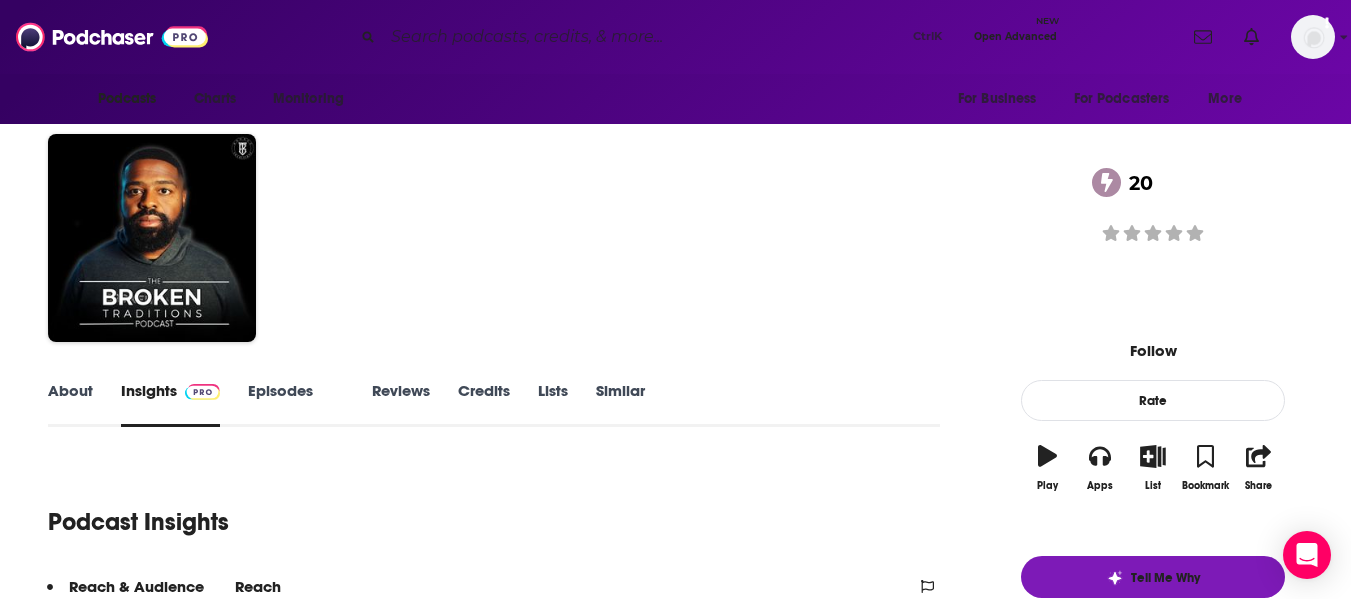 click on "Similar" at bounding box center (620, 404) 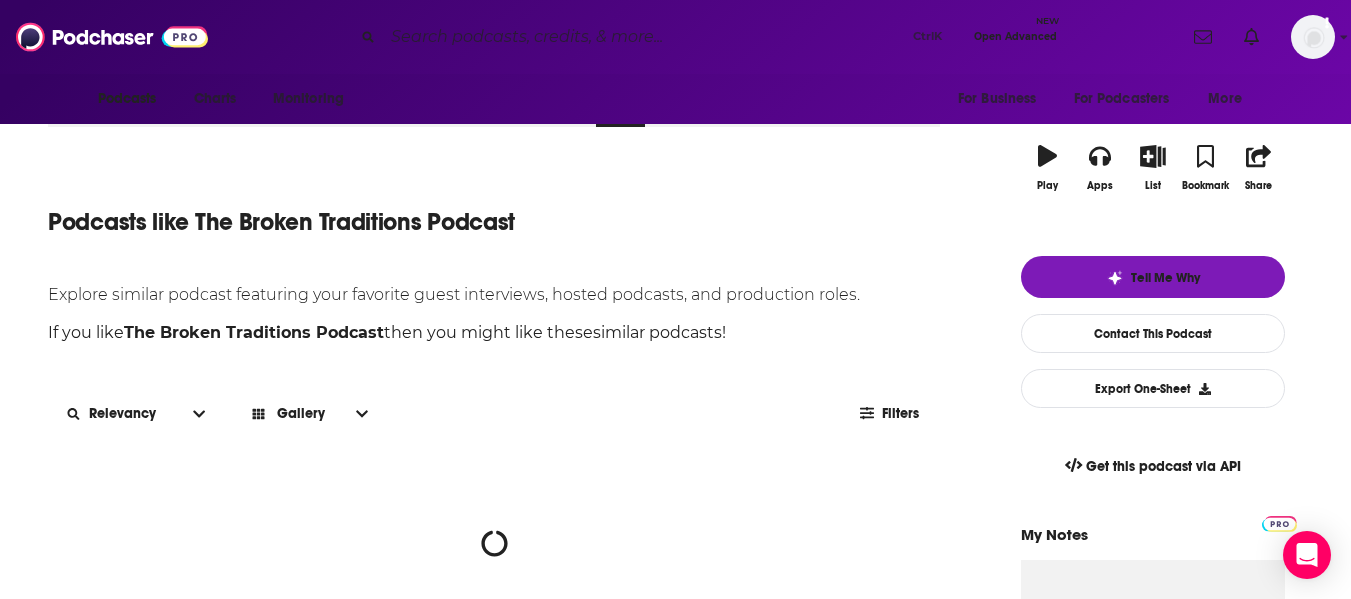 scroll, scrollTop: 301, scrollLeft: 0, axis: vertical 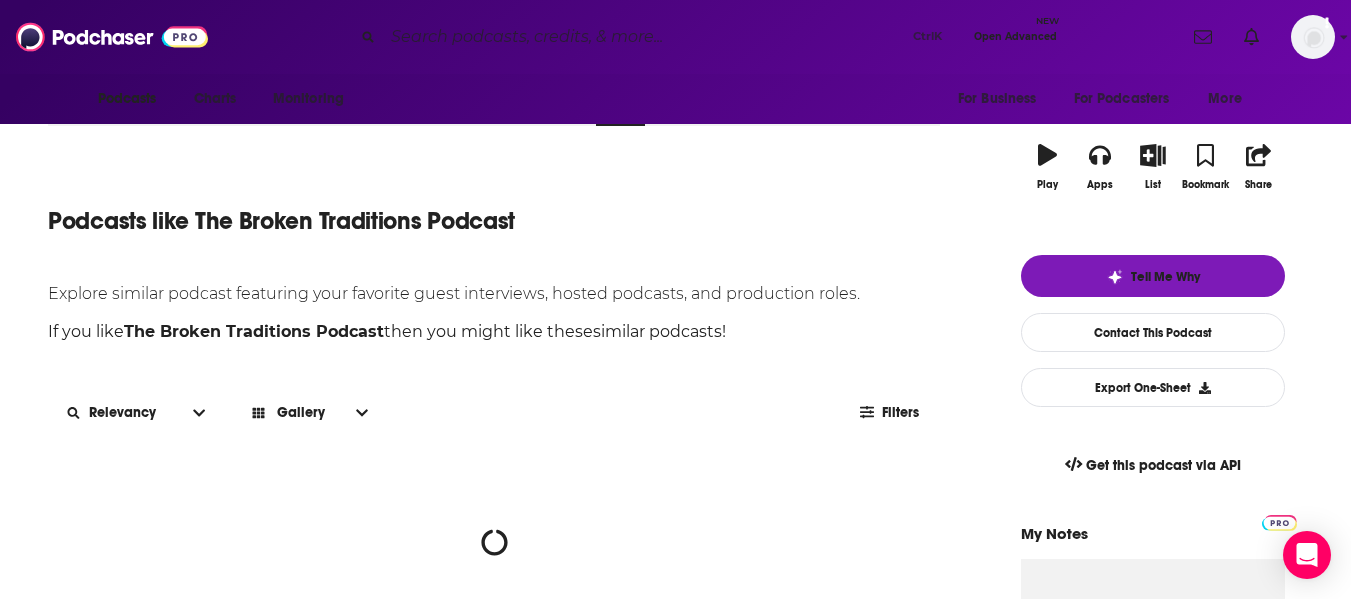 click on "Filters" at bounding box center [903, 413] 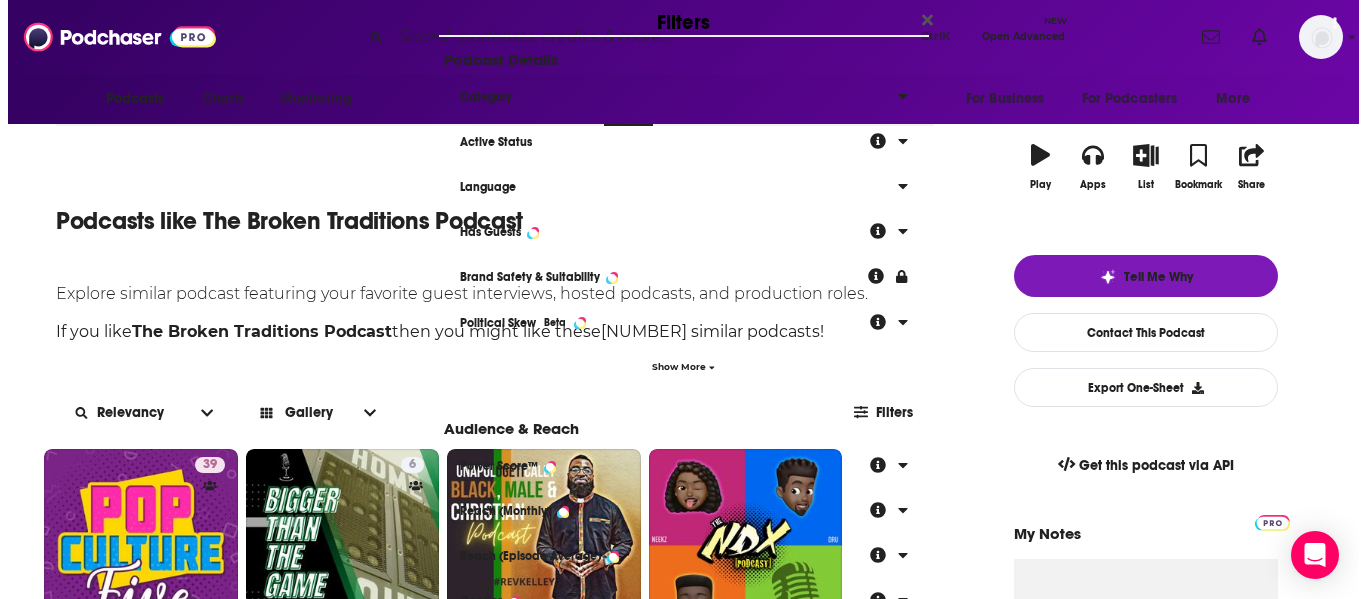 scroll, scrollTop: 0, scrollLeft: 0, axis: both 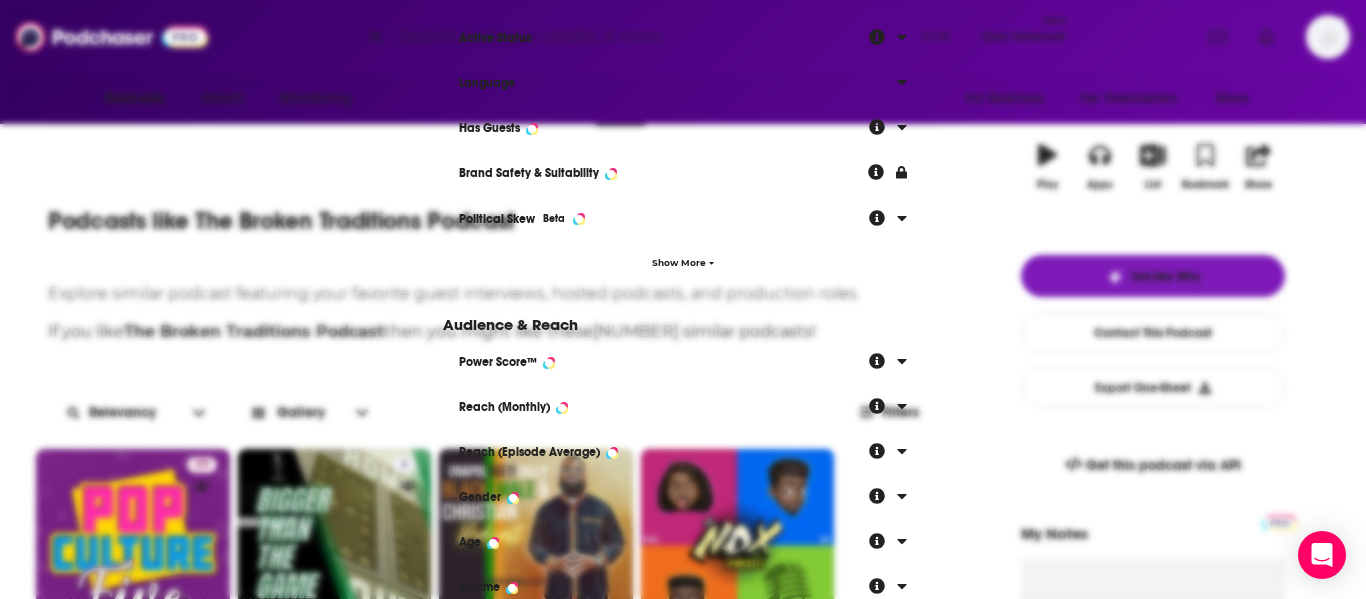 click on "Active Status" at bounding box center (683, 38) 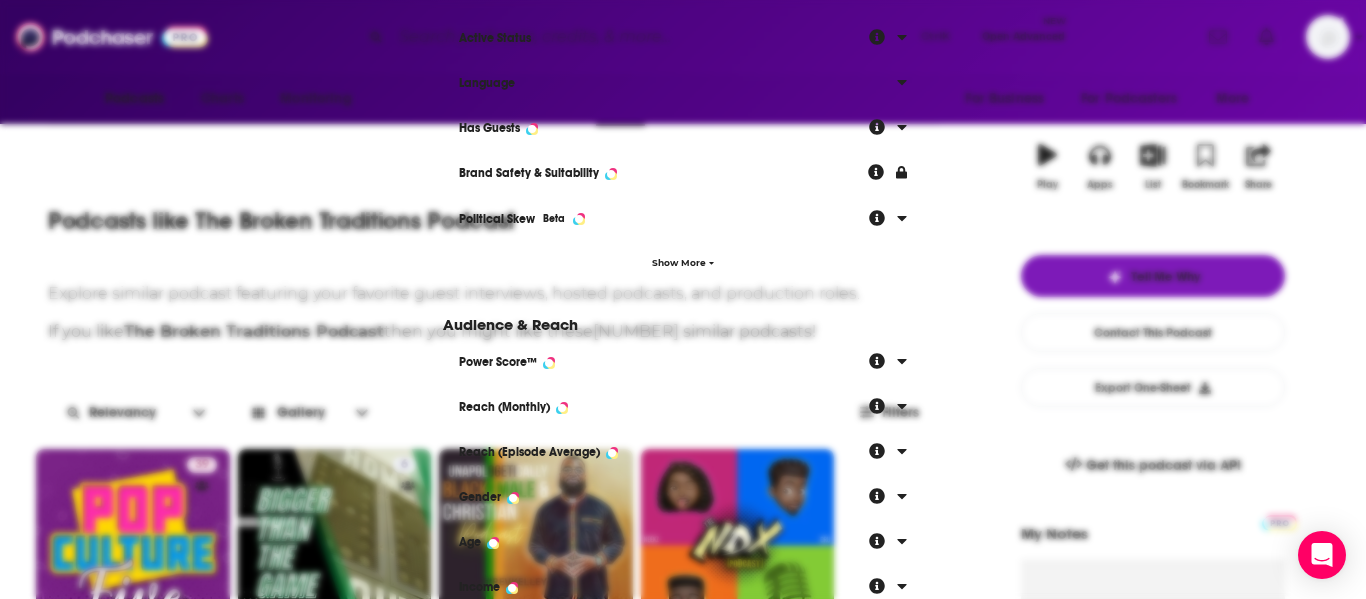 click on "Active Status" at bounding box center [664, 36] 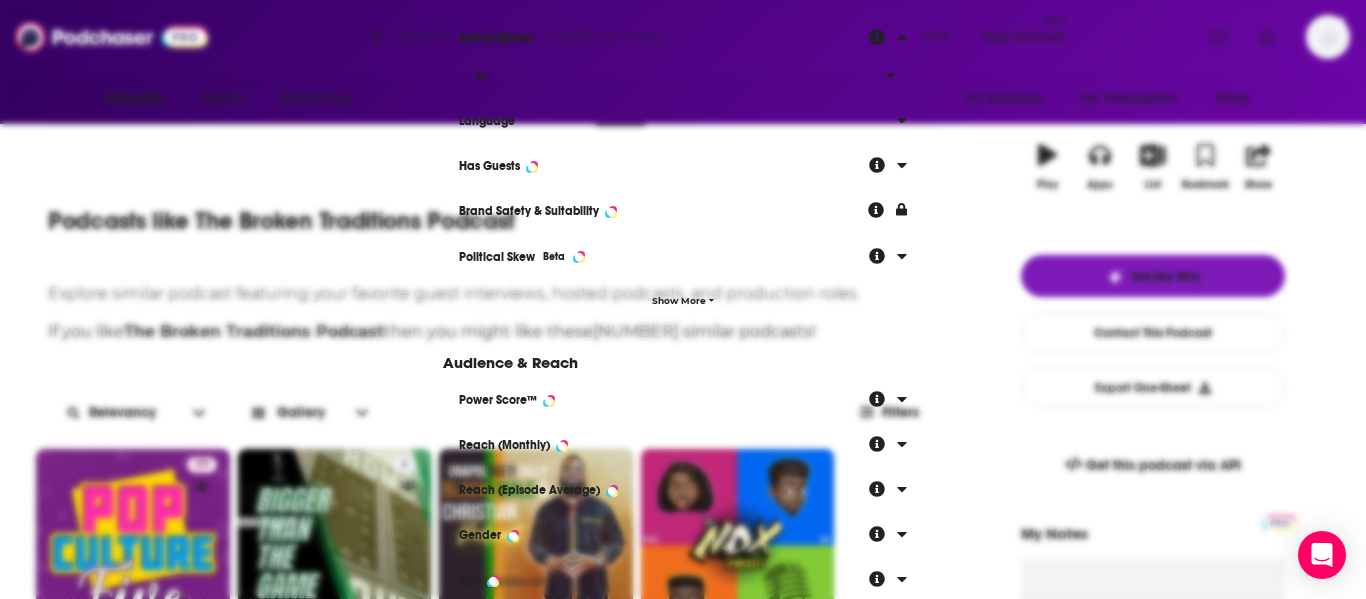 click on "All" at bounding box center (672, 75) 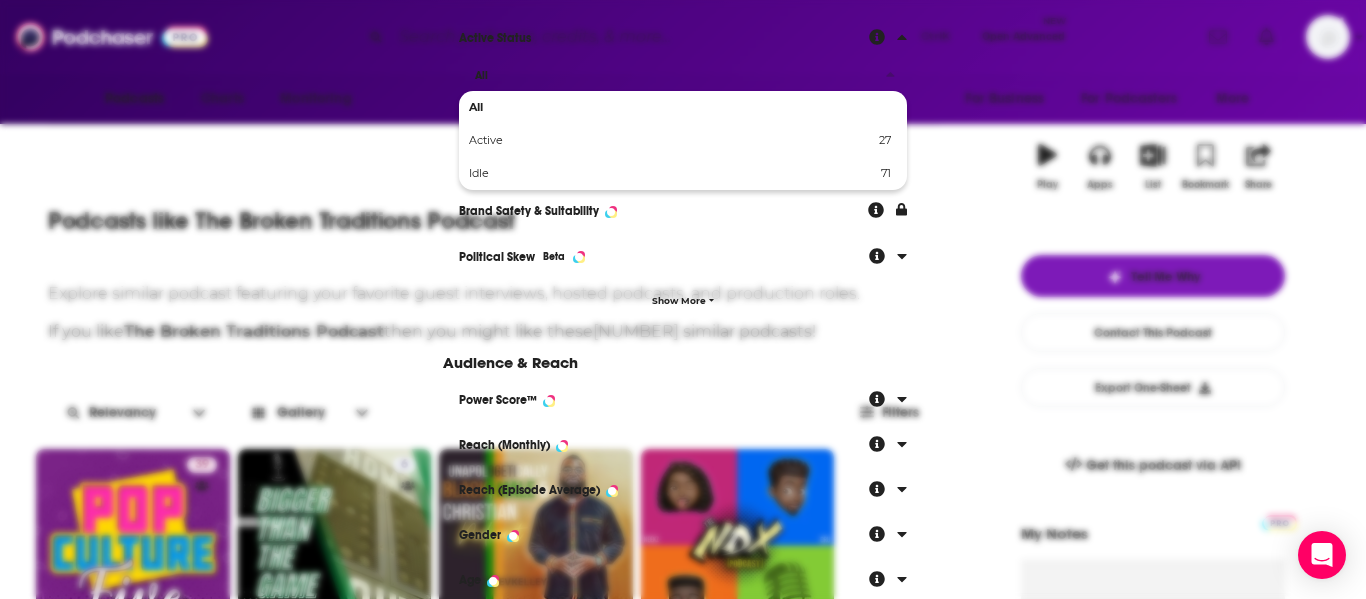 click on "Active 27" at bounding box center [683, 140] 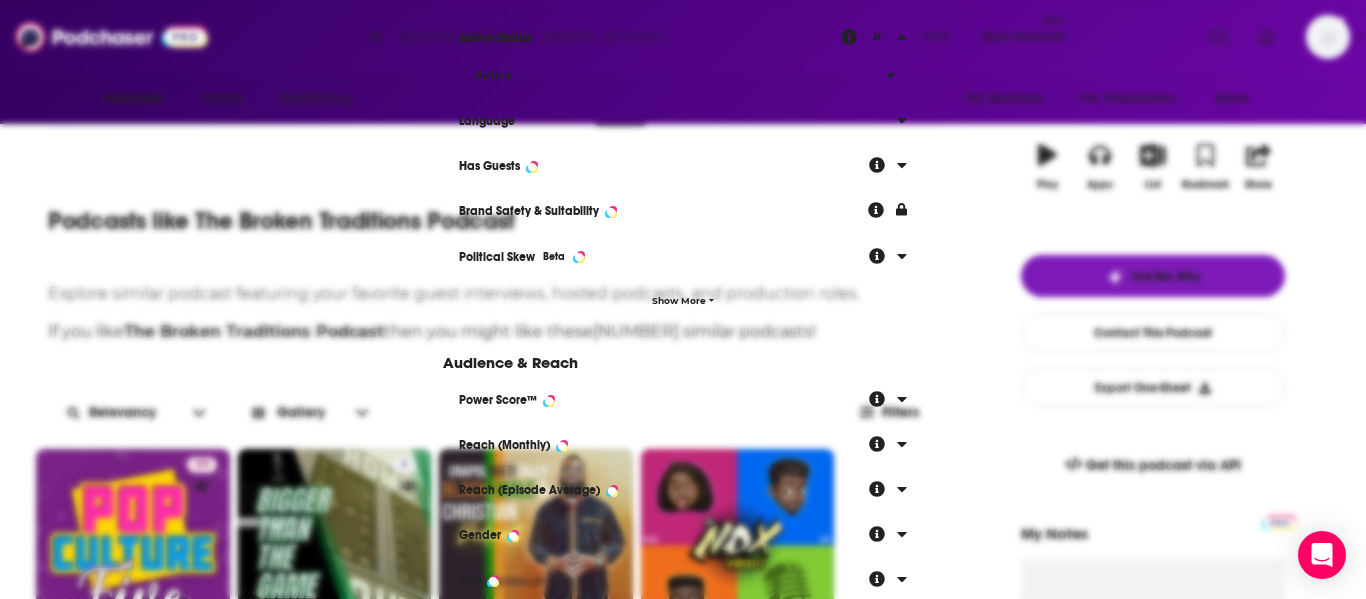 click on "Has Guests" at bounding box center (671, 121) 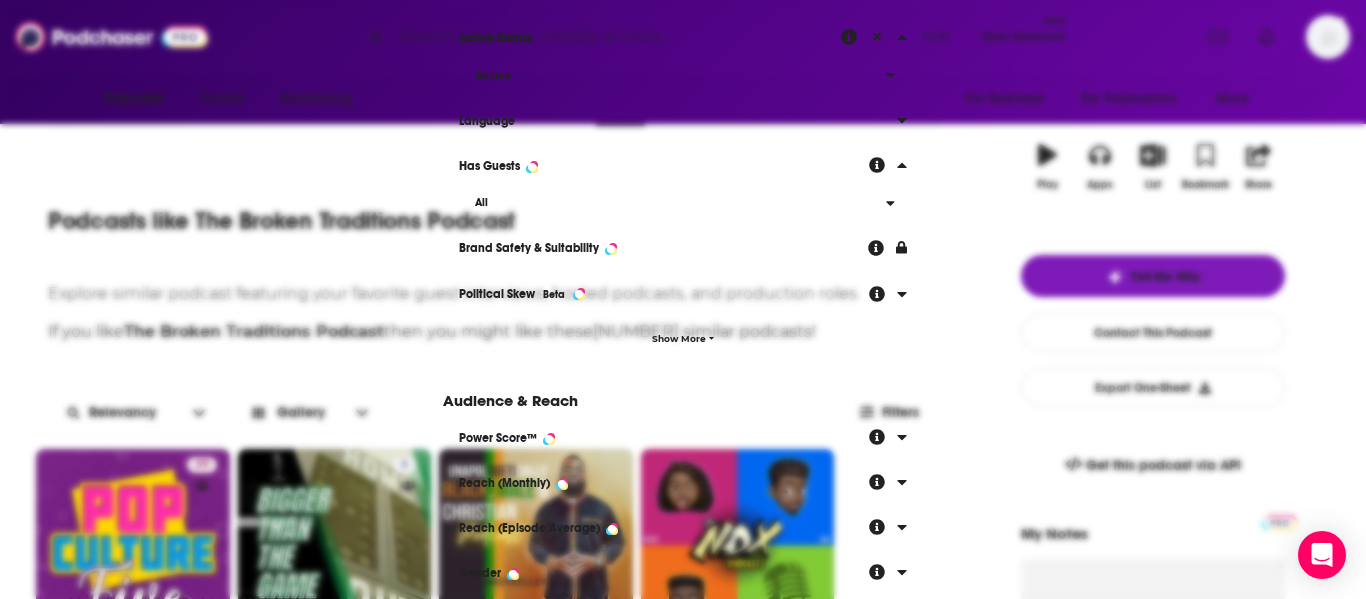 click on "All" at bounding box center [672, 203] 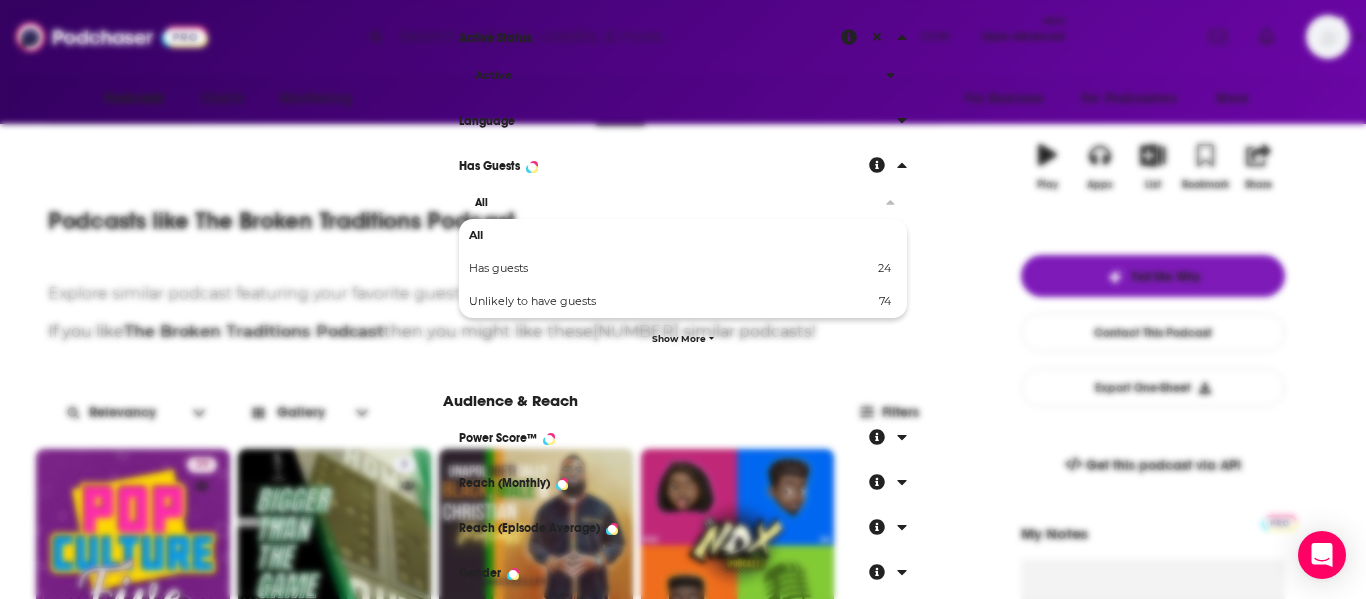 click on "Has guests  24" at bounding box center [683, 268] 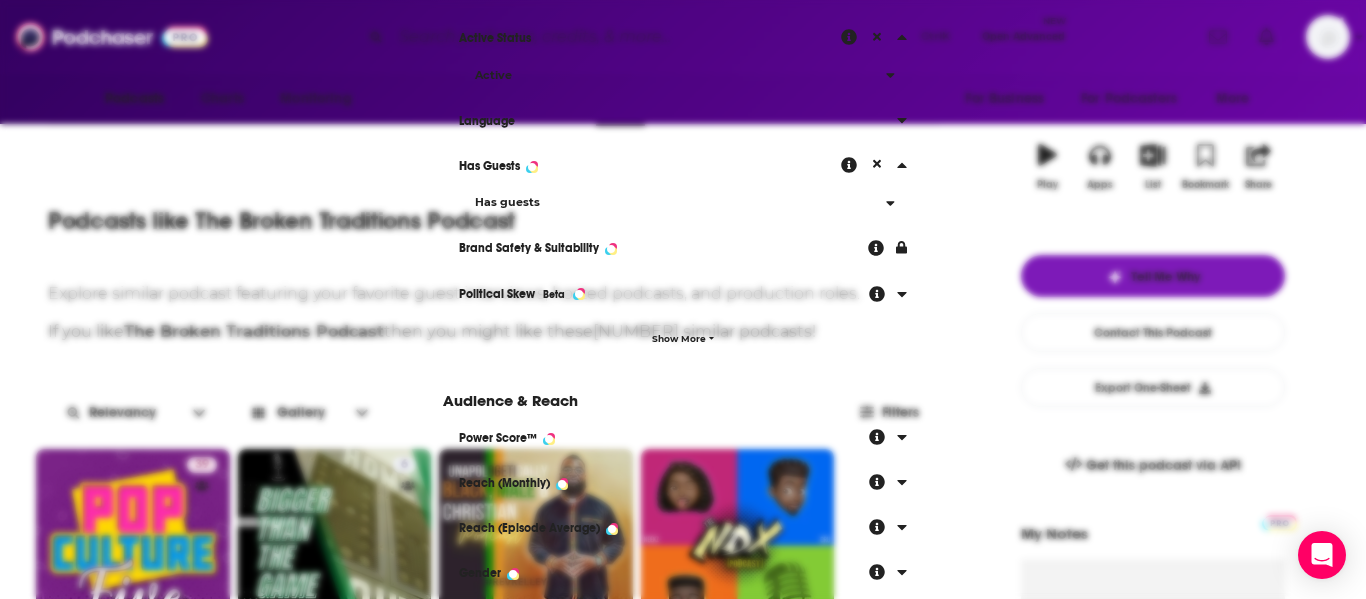 scroll, scrollTop: 359, scrollLeft: 0, axis: vertical 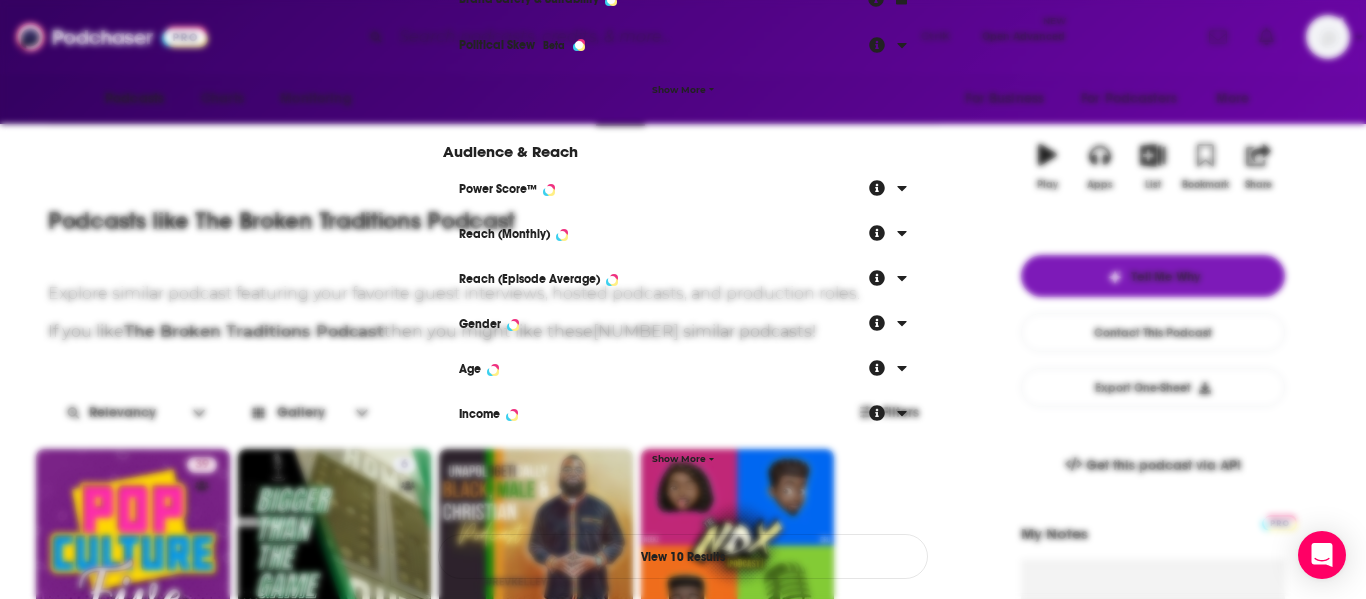 click on "View 10 Results" at bounding box center (683, 556) 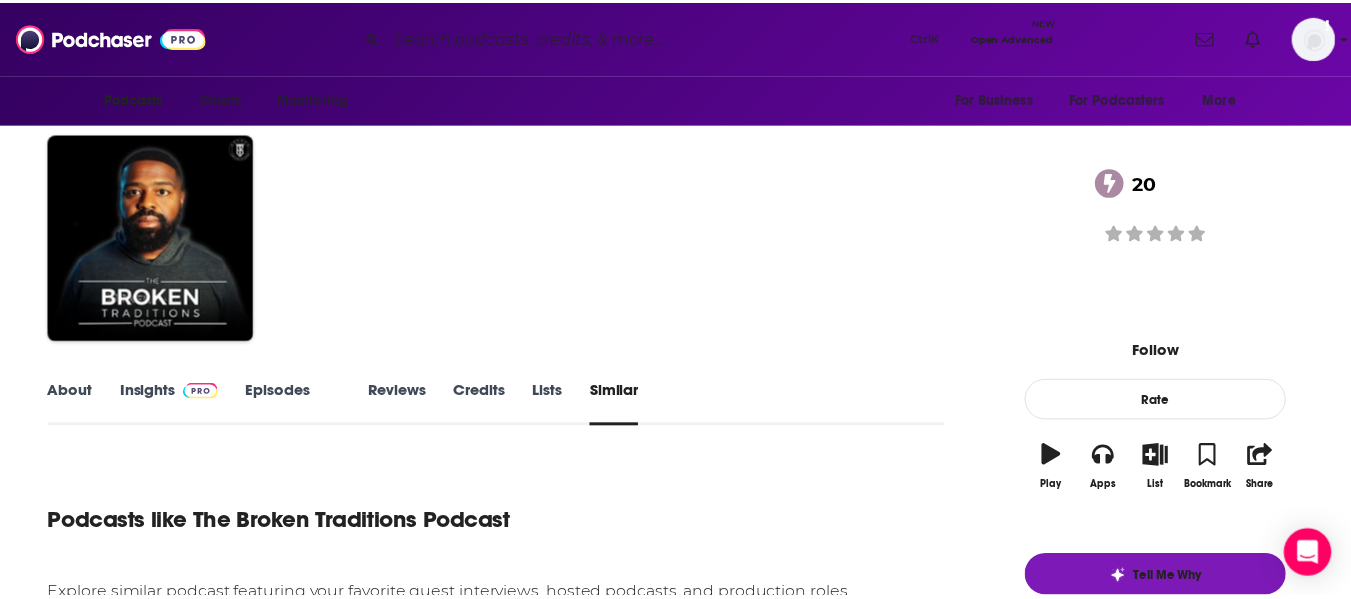 scroll, scrollTop: 301, scrollLeft: 0, axis: vertical 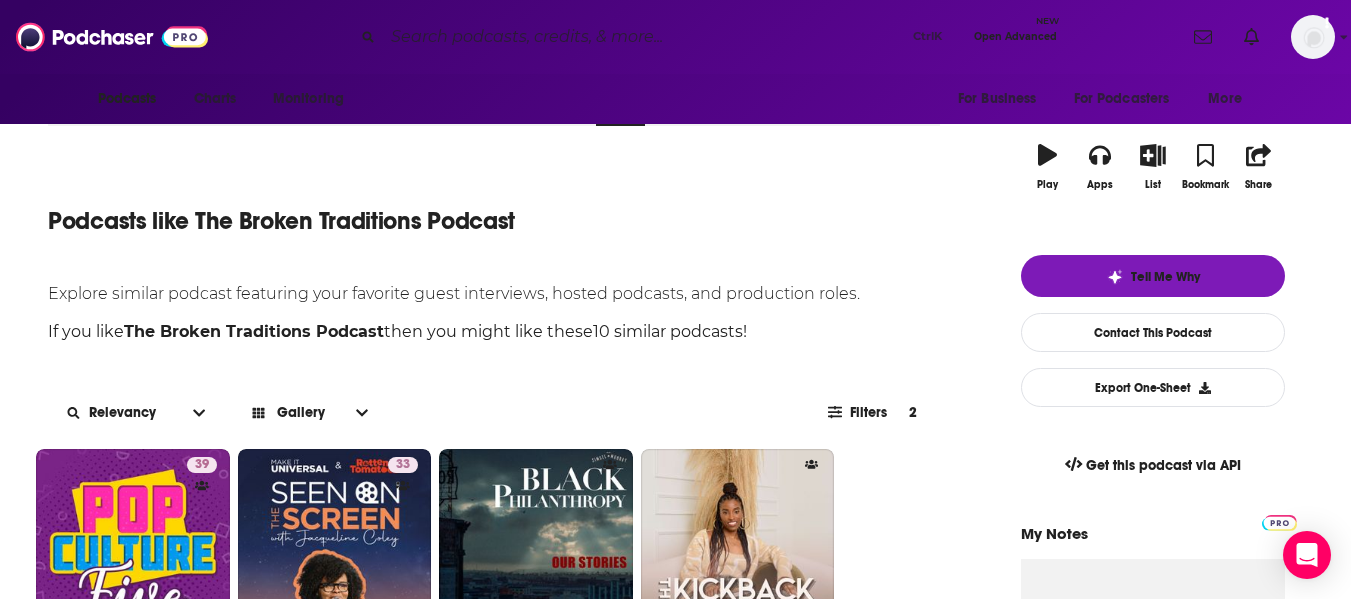 click on "About Insights Episodes 101 Reviews Credits Lists Similar Podcasts like  The Broken Traditions Podcast Explore similar podcast featuring your favorite guest interviews, hosted podcasts, and production roles. If you like  The Broken Traditions Podcast  then you might like these  10 similar podcasts ! Relevancy Gallery Filters 2 Pop Culture Five   39 39 Seen on the Screen with Jacqueline Coley   33 33 Black Philanthropy: Our Stories   The Kickback With Keri   Big Dookie Chain Podcast Full Episodes   Close Friends Only with Instagram   36 36 The Goat Business Media   Nutrition & Wellness Guy Podcast   44 44 The Chunkz Show   Hella Black, Hella Queer, Hella Christian   Follow Rate Play Apps List Bookmark Share Tell Me Why Contact This Podcast Export One-Sheet Get this podcast via API My Notes Your concierge team Ask a question or make a request. Send a message Share This Podcast Recommendation sent https://www.podchaser.com/podcasts/the-broken-traditions-podcast-4010568 Copy Link Followers 1" at bounding box center (675, 904) 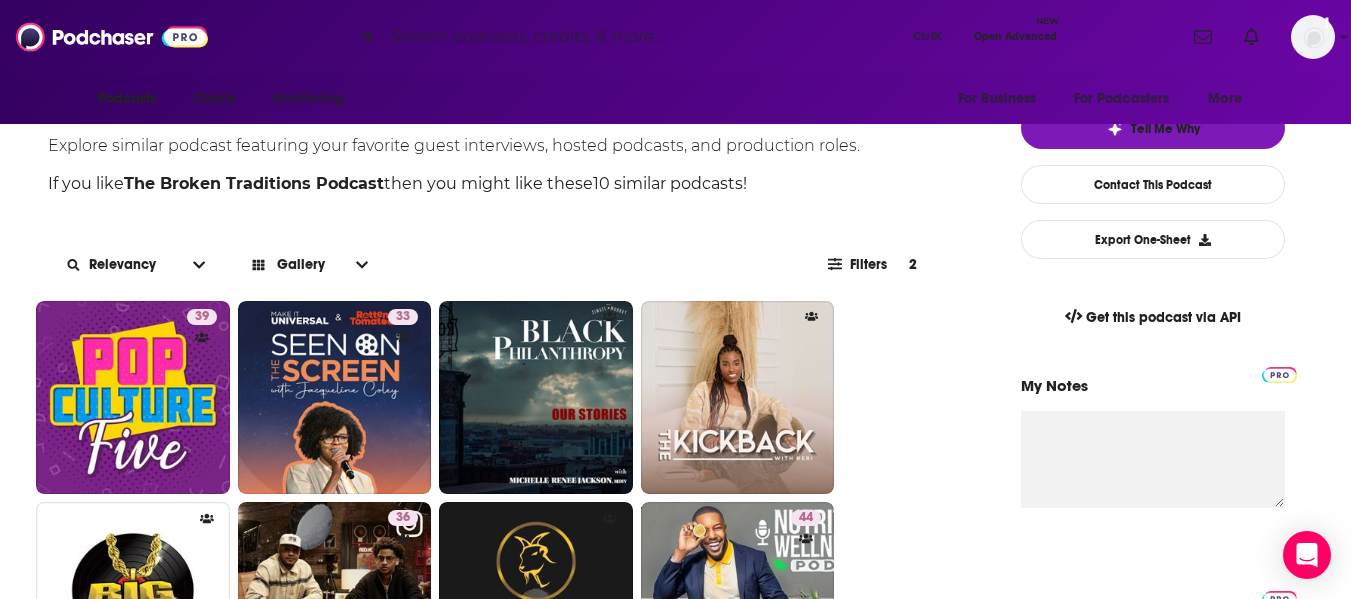 scroll, scrollTop: 450, scrollLeft: 0, axis: vertical 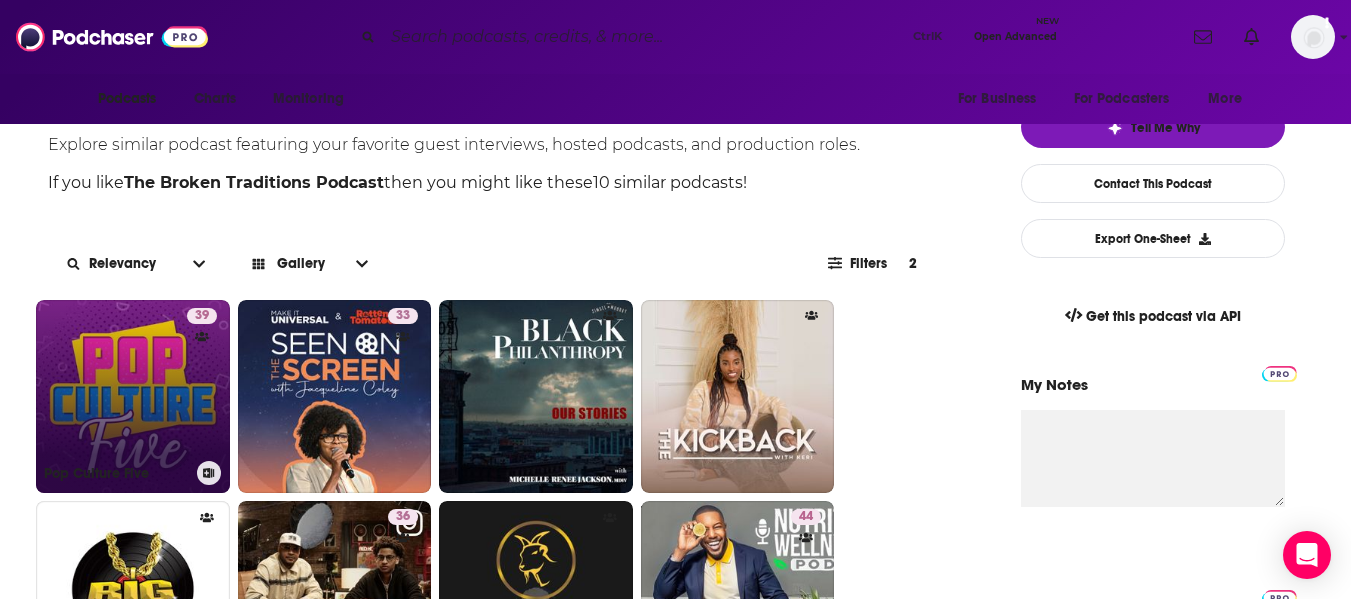 click on "39 Pop Culture Five" at bounding box center [133, 397] 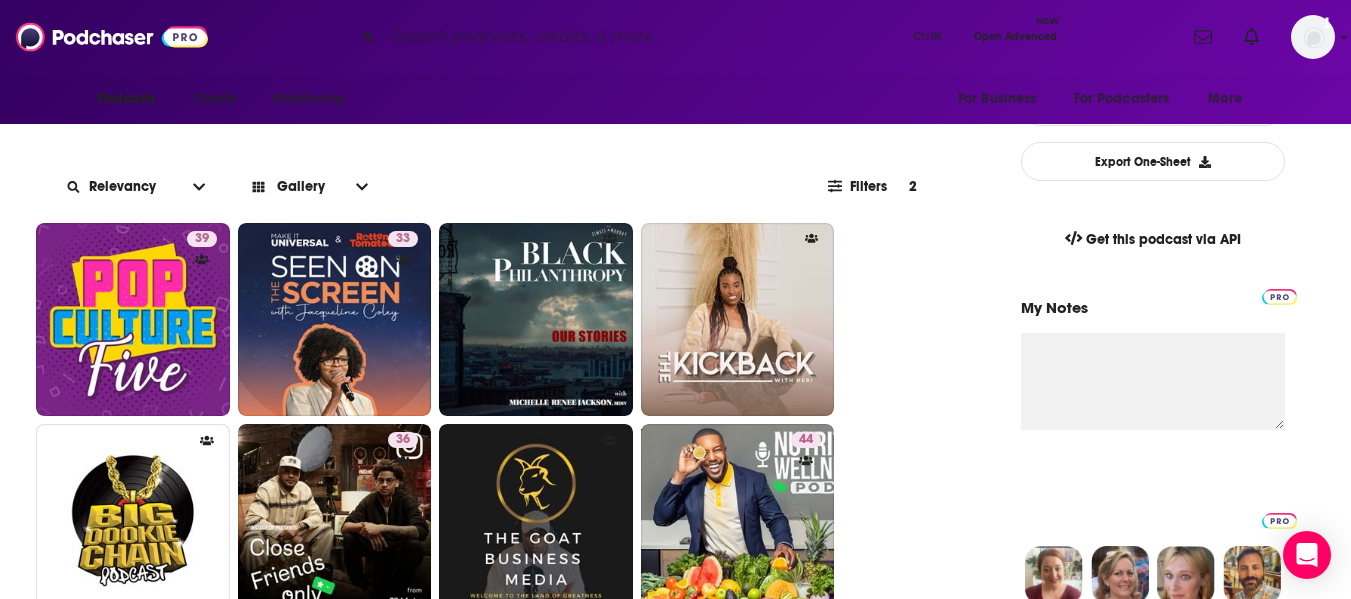 scroll, scrollTop: 523, scrollLeft: 0, axis: vertical 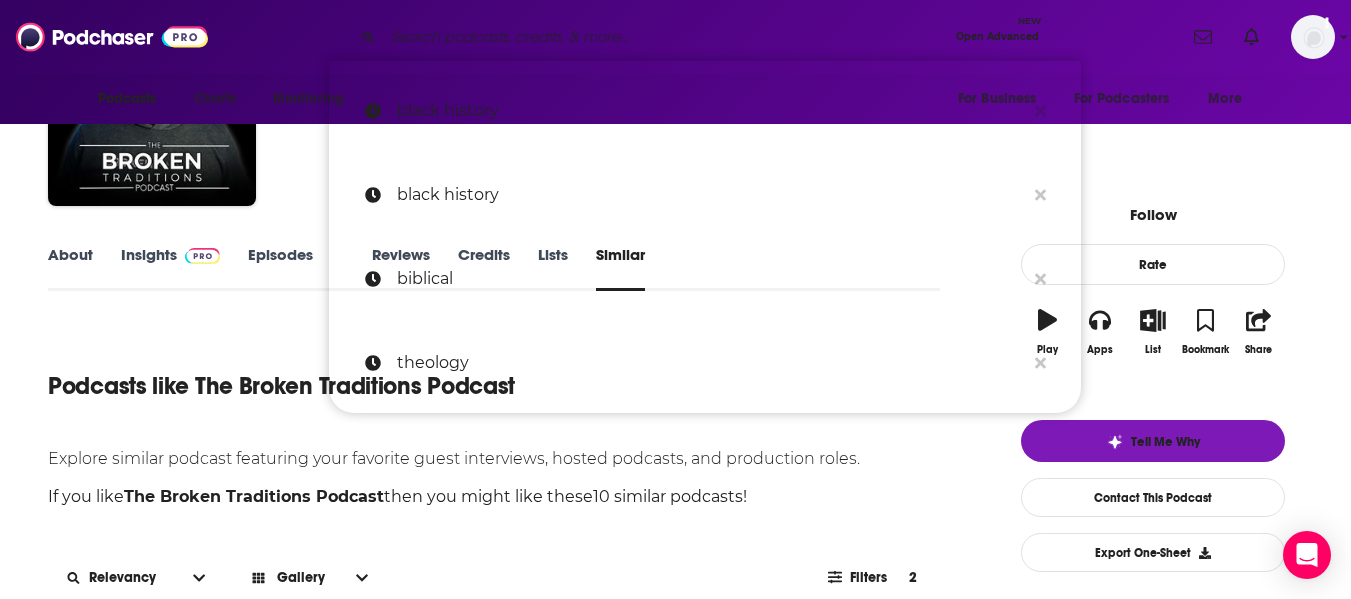 click at bounding box center (665, 37) 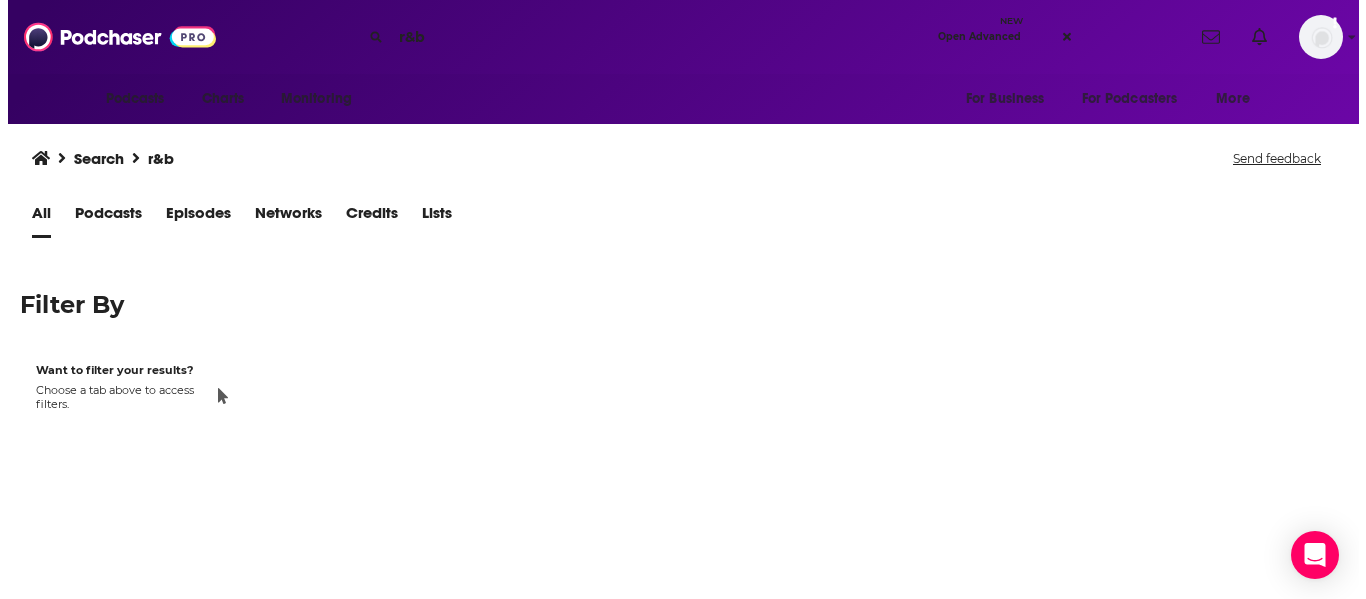 scroll, scrollTop: 0, scrollLeft: 0, axis: both 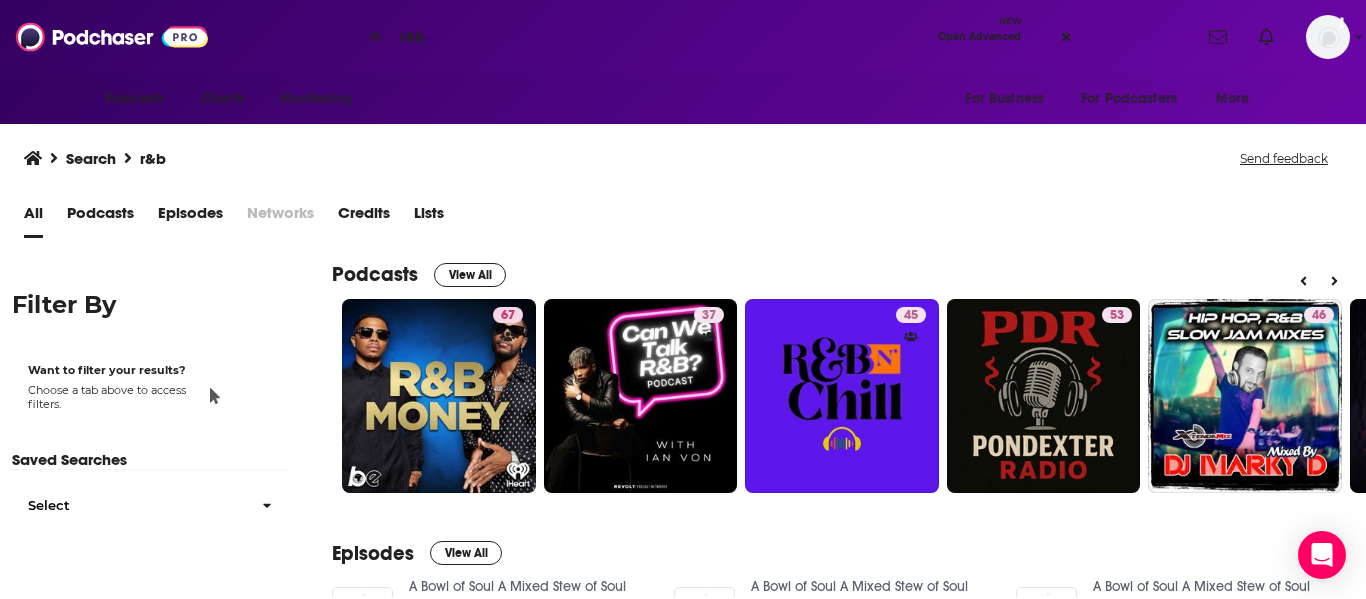 click on "View All" at bounding box center [470, 275] 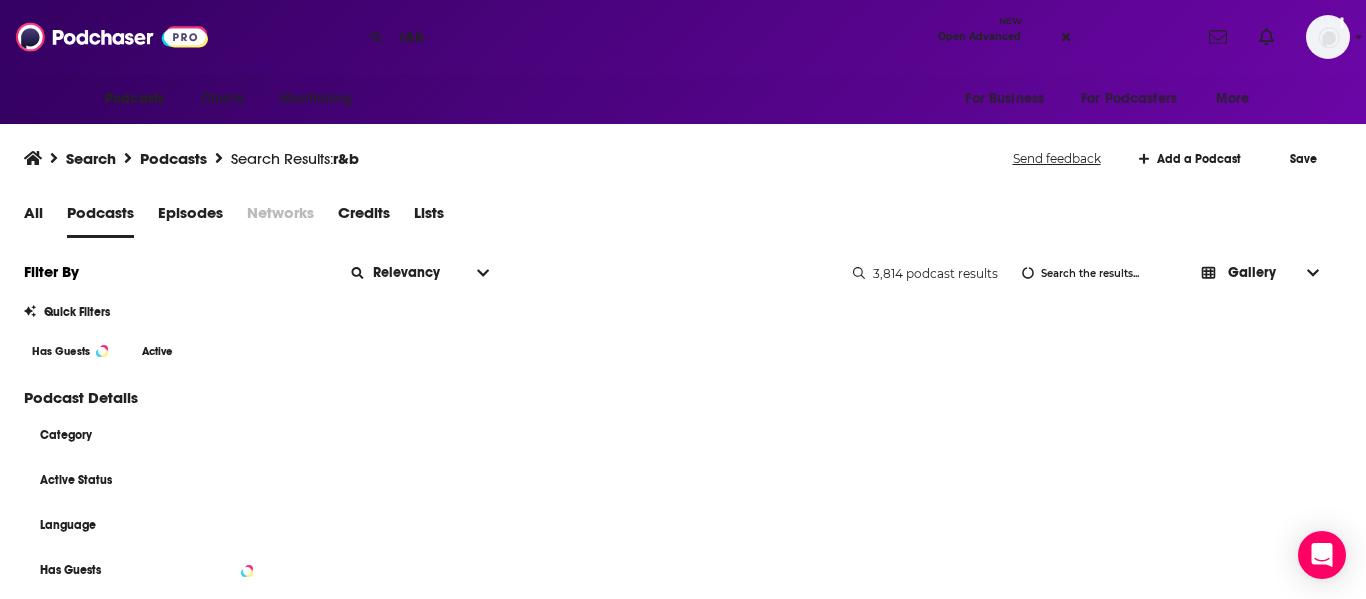 click on "Has Guests" at bounding box center (71, 351) 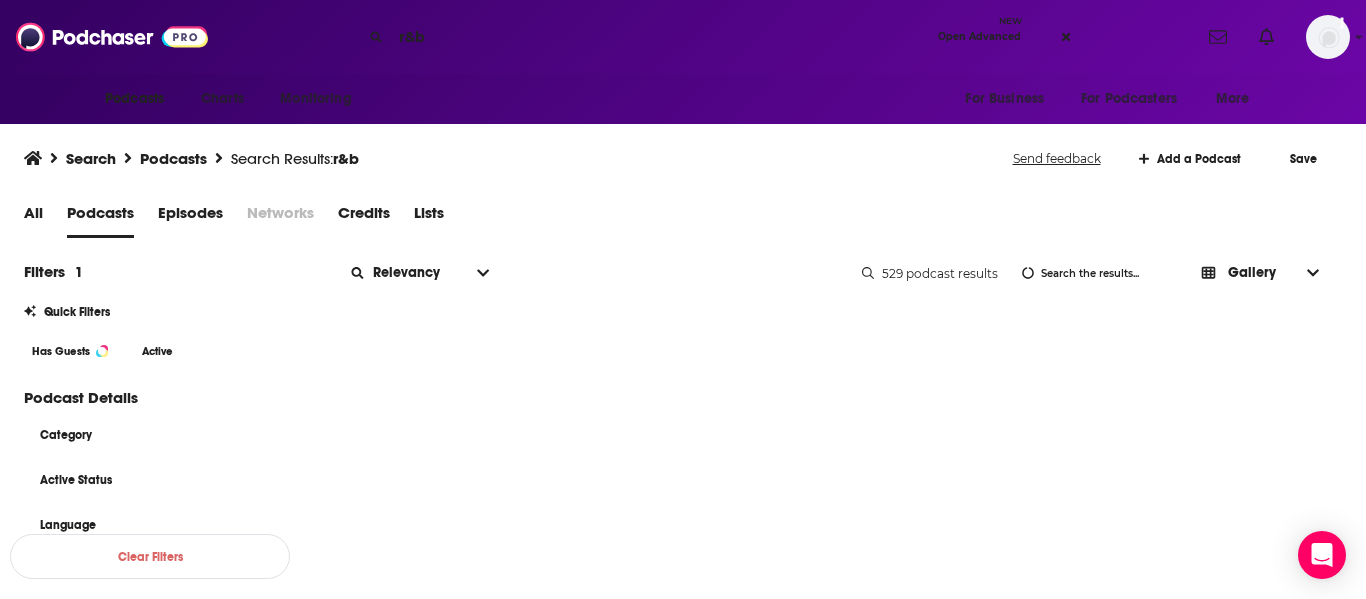 click on "Active" at bounding box center [157, 351] 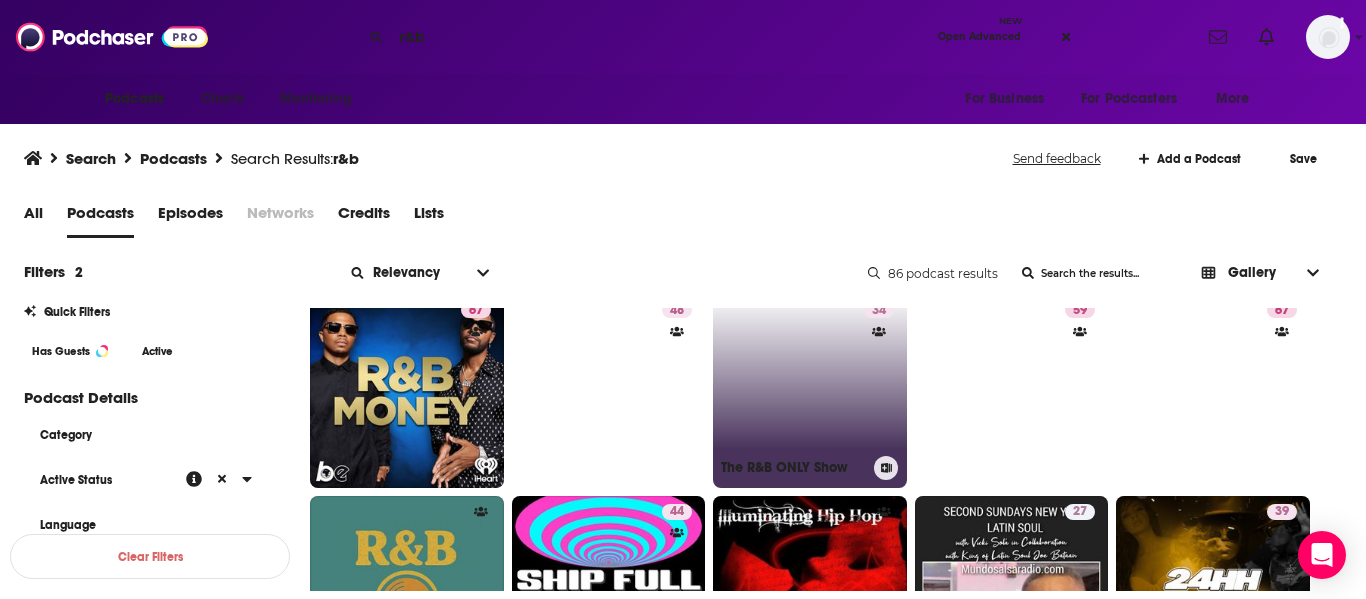 scroll, scrollTop: 39, scrollLeft: 0, axis: vertical 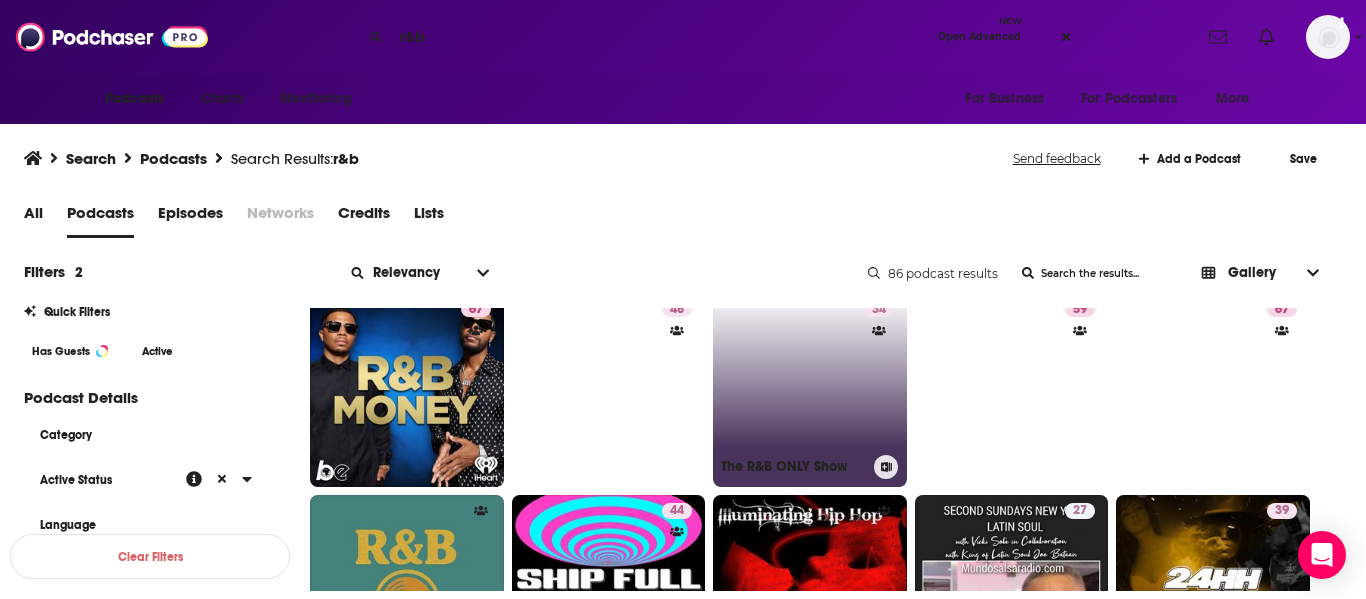 type 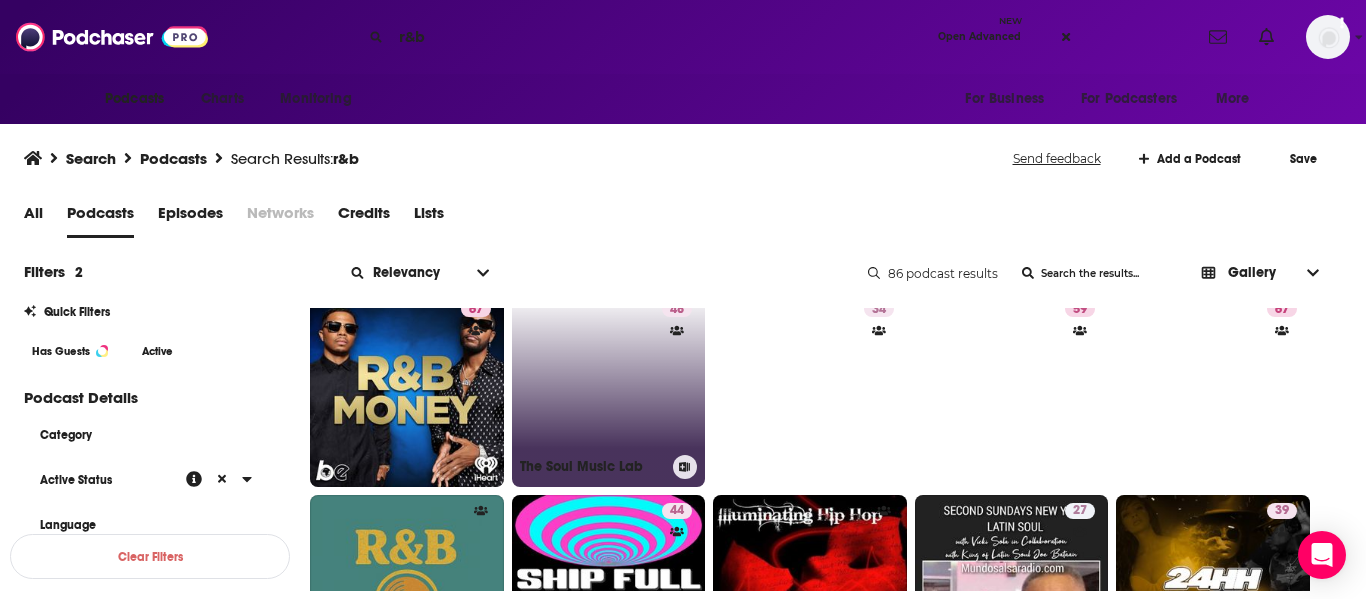 click on "48 The Soul Music Lab" at bounding box center [609, 390] 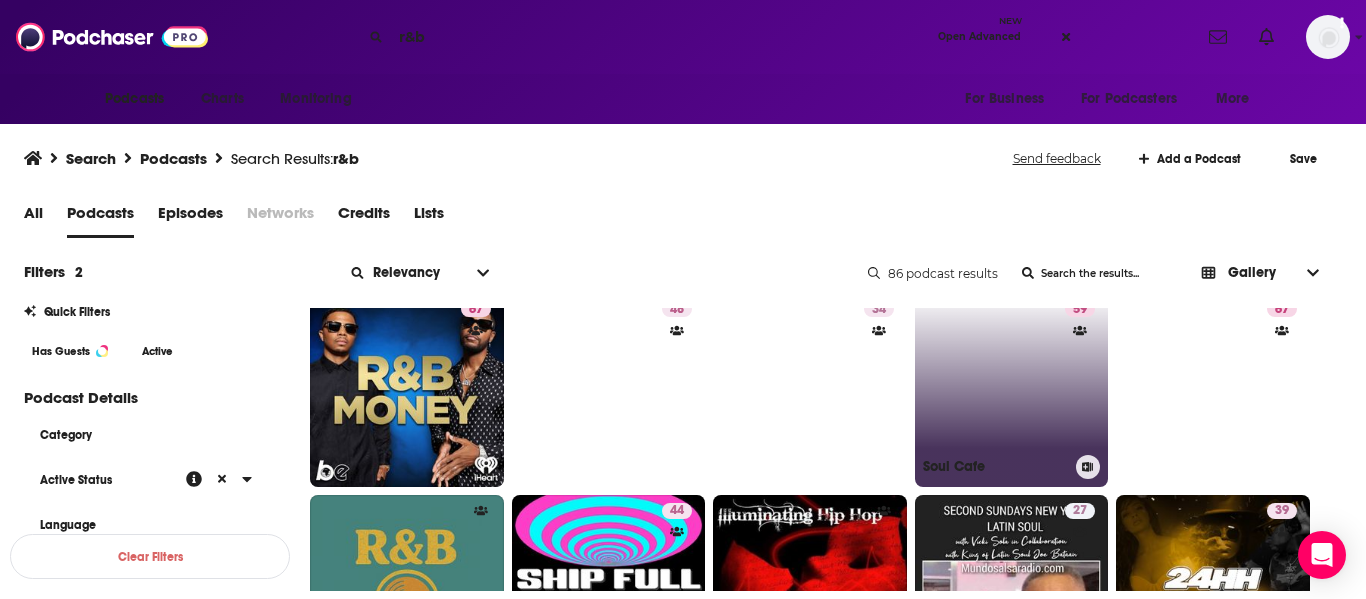scroll, scrollTop: 221, scrollLeft: 0, axis: vertical 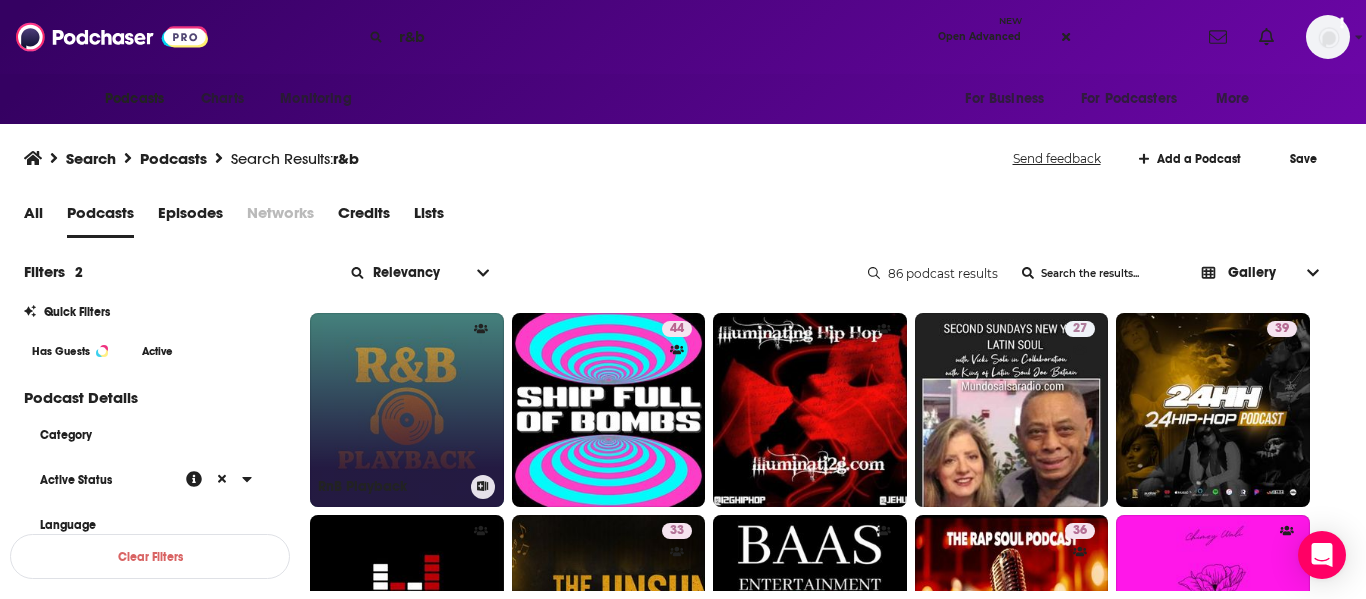 click on "RnB Playback" at bounding box center [407, 410] 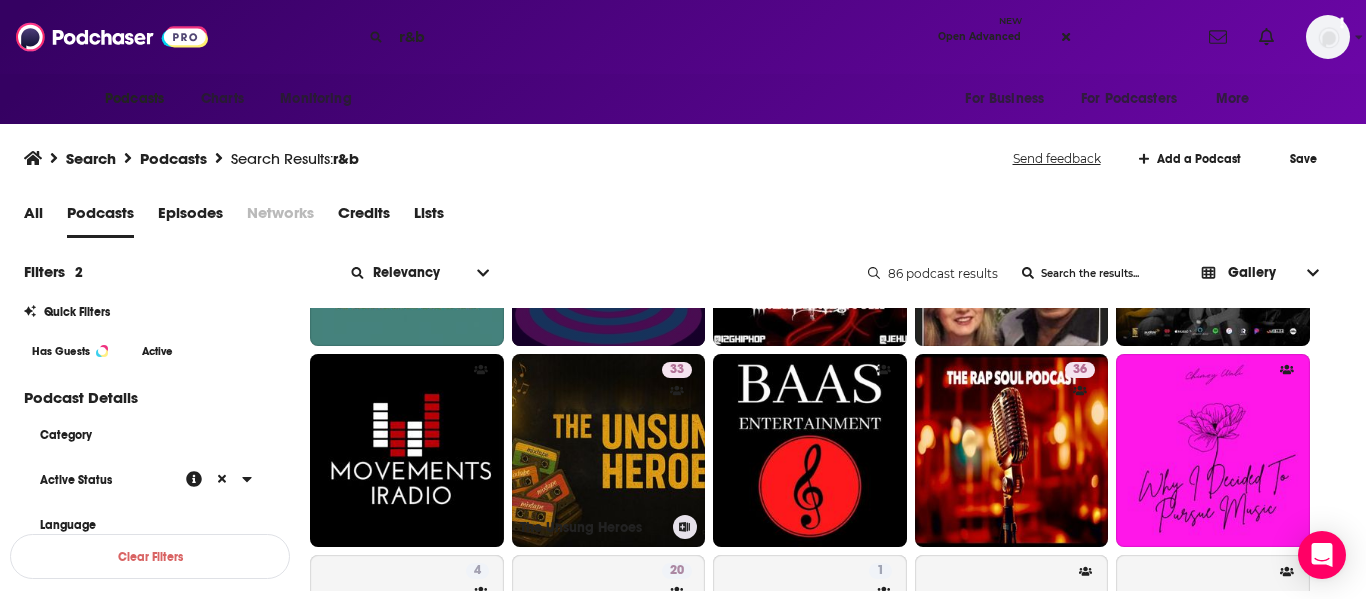 scroll, scrollTop: 383, scrollLeft: 0, axis: vertical 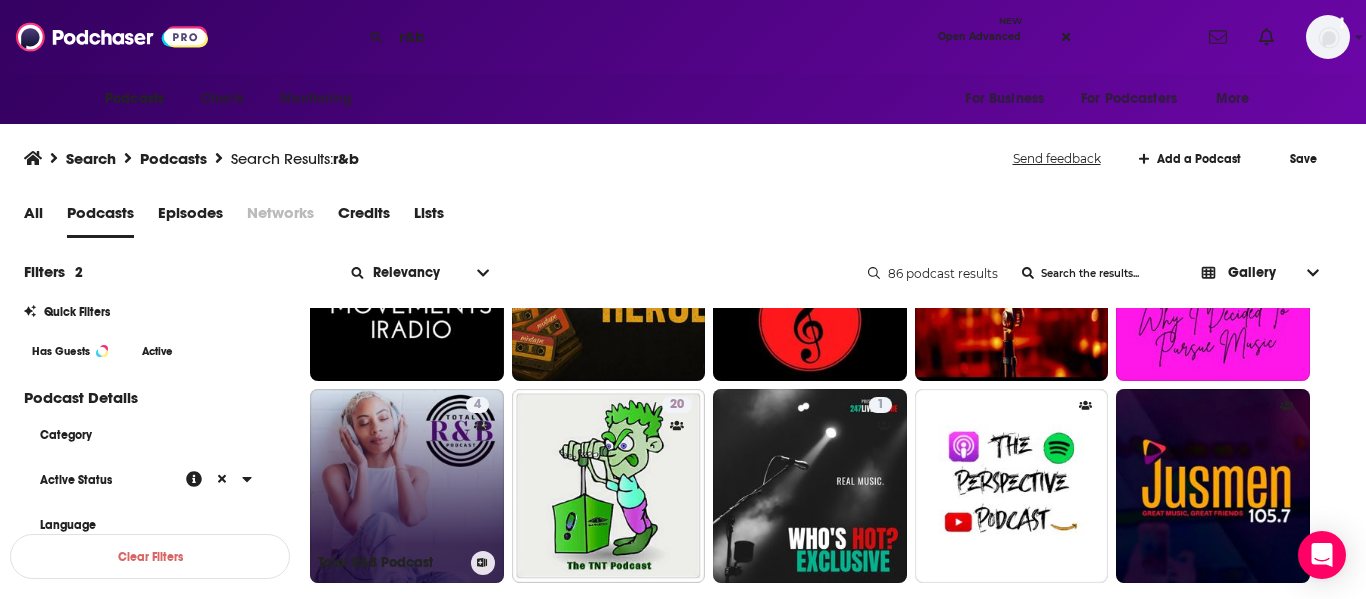 click on "4 Total R&B Podcast" at bounding box center (407, 486) 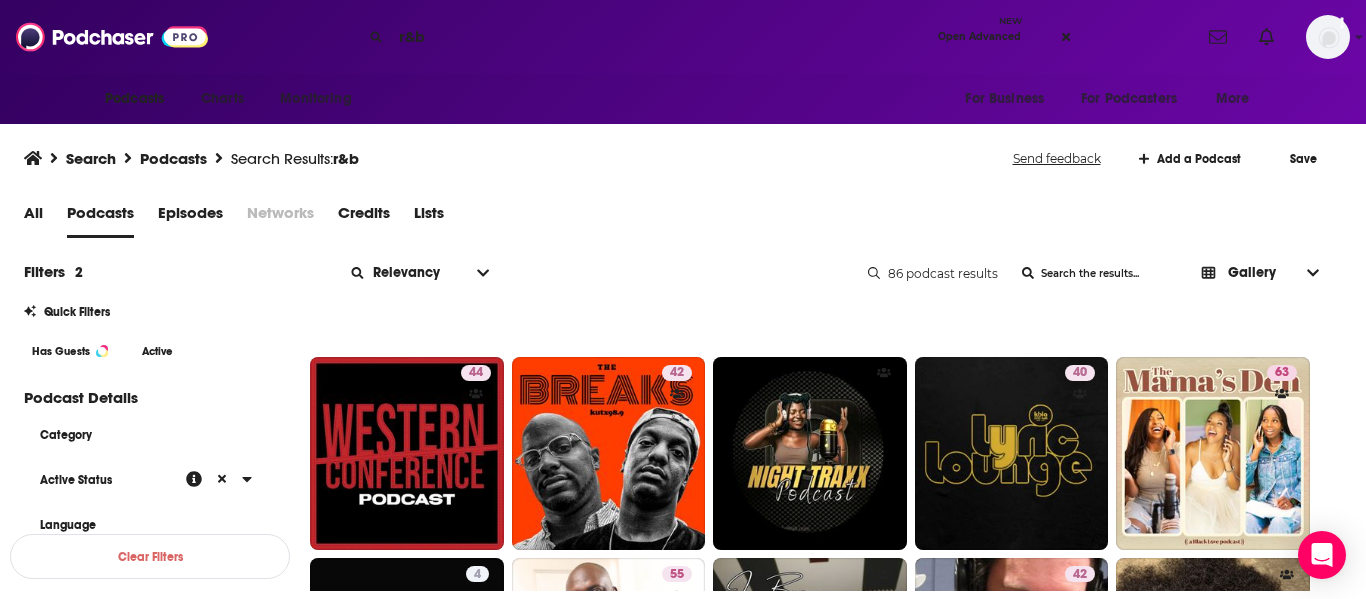 scroll, scrollTop: 1186, scrollLeft: 0, axis: vertical 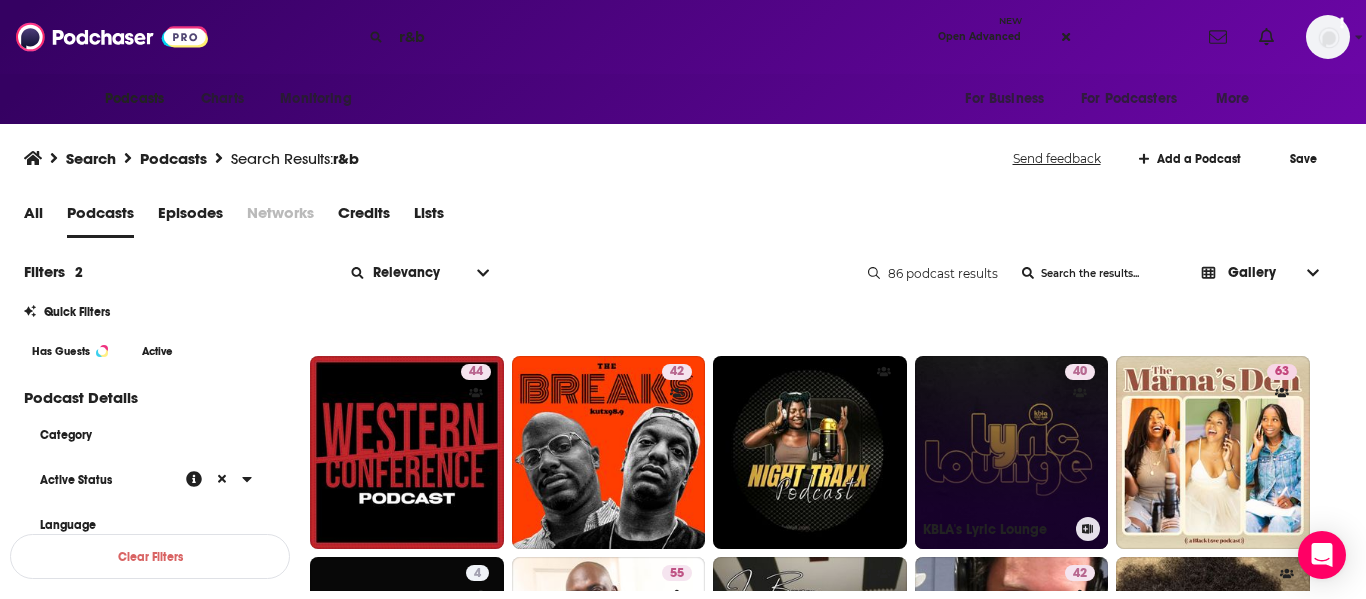 click on "40 KBLA's Lyric Lounge" at bounding box center (1012, 453) 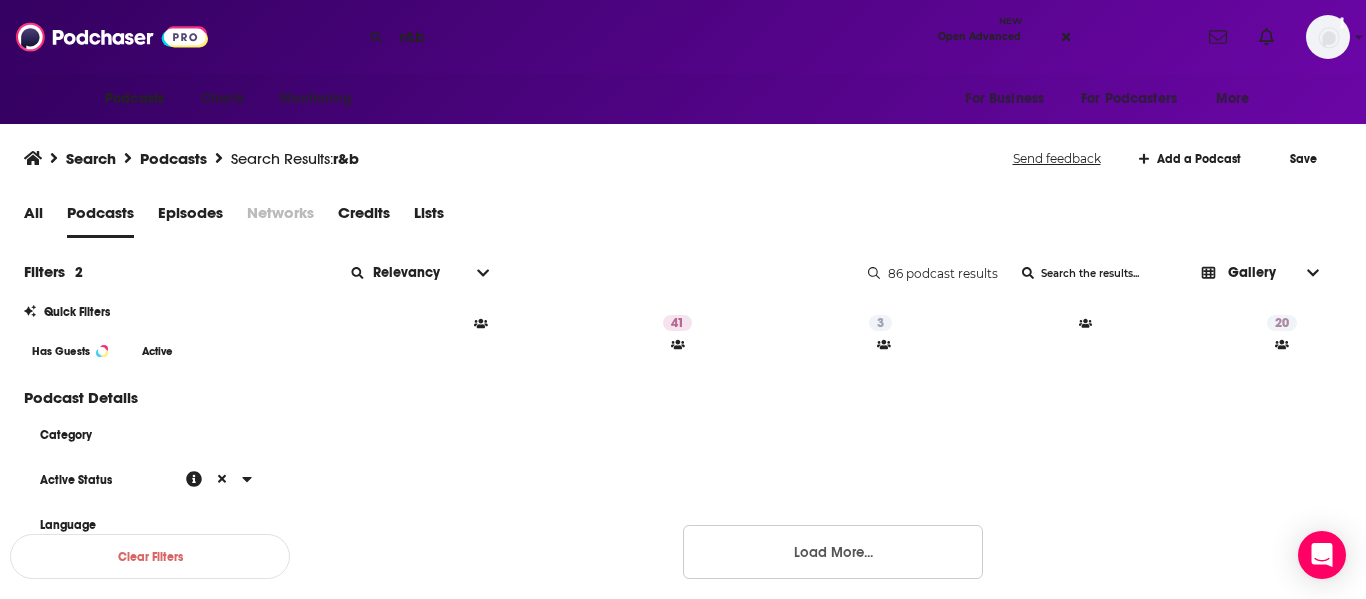 scroll, scrollTop: 1840, scrollLeft: 0, axis: vertical 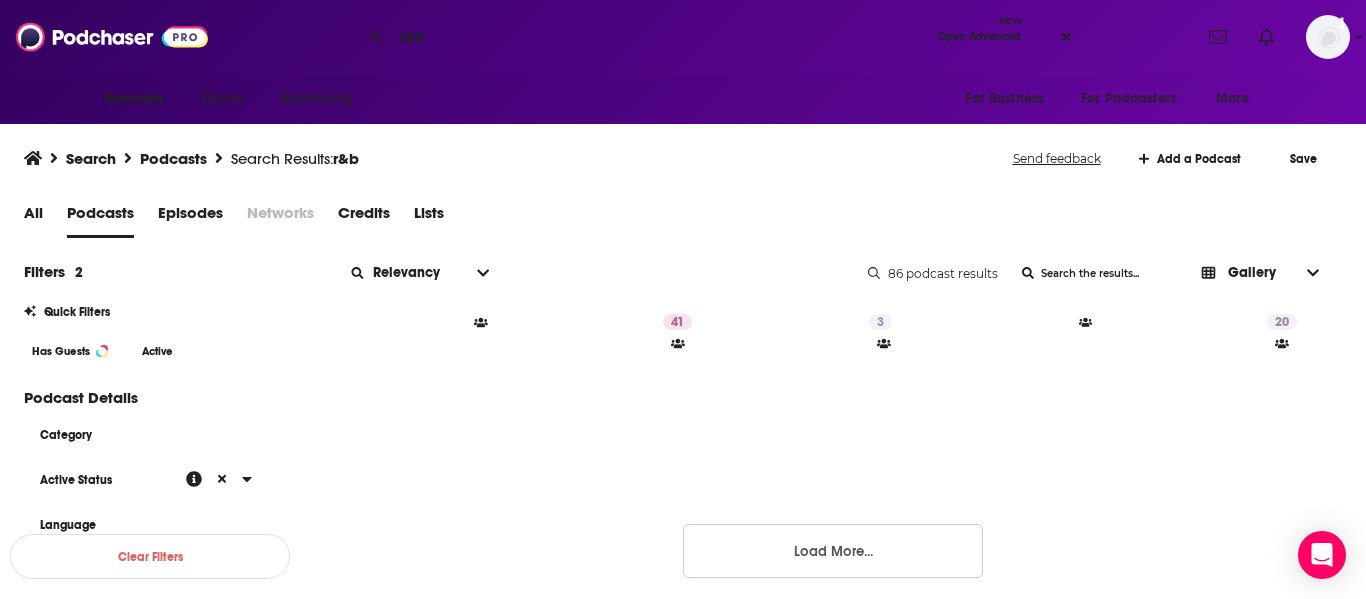 click on "Load More..." at bounding box center (833, 551) 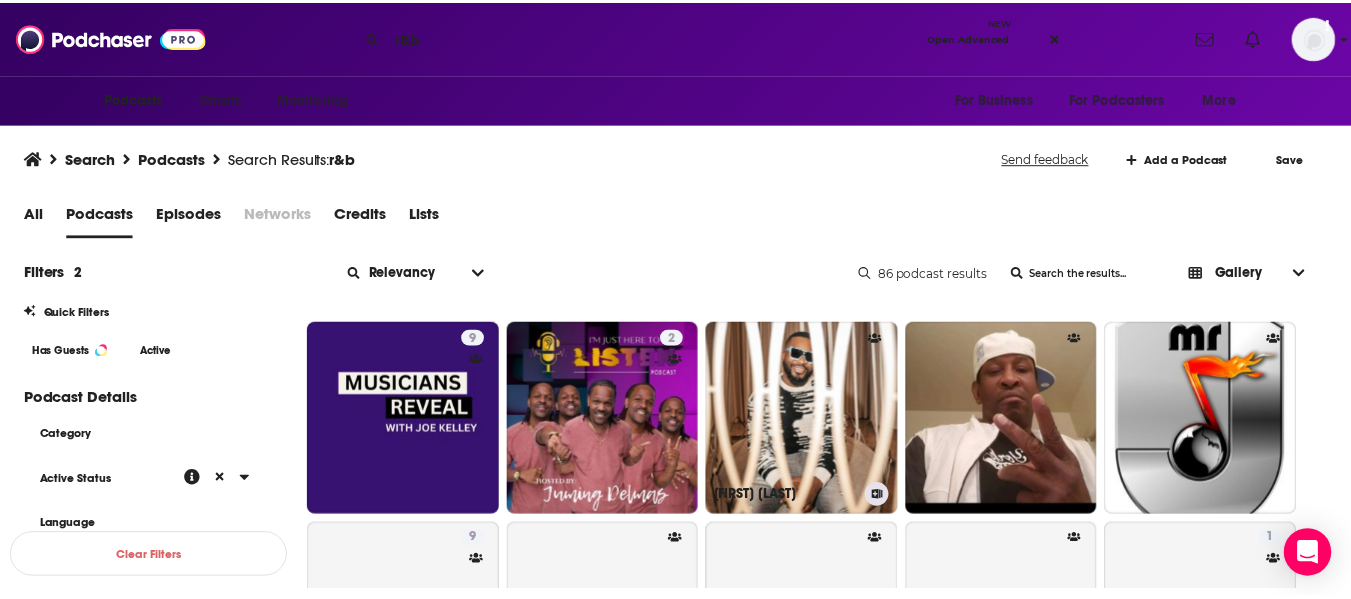 scroll, scrollTop: 2830, scrollLeft: 0, axis: vertical 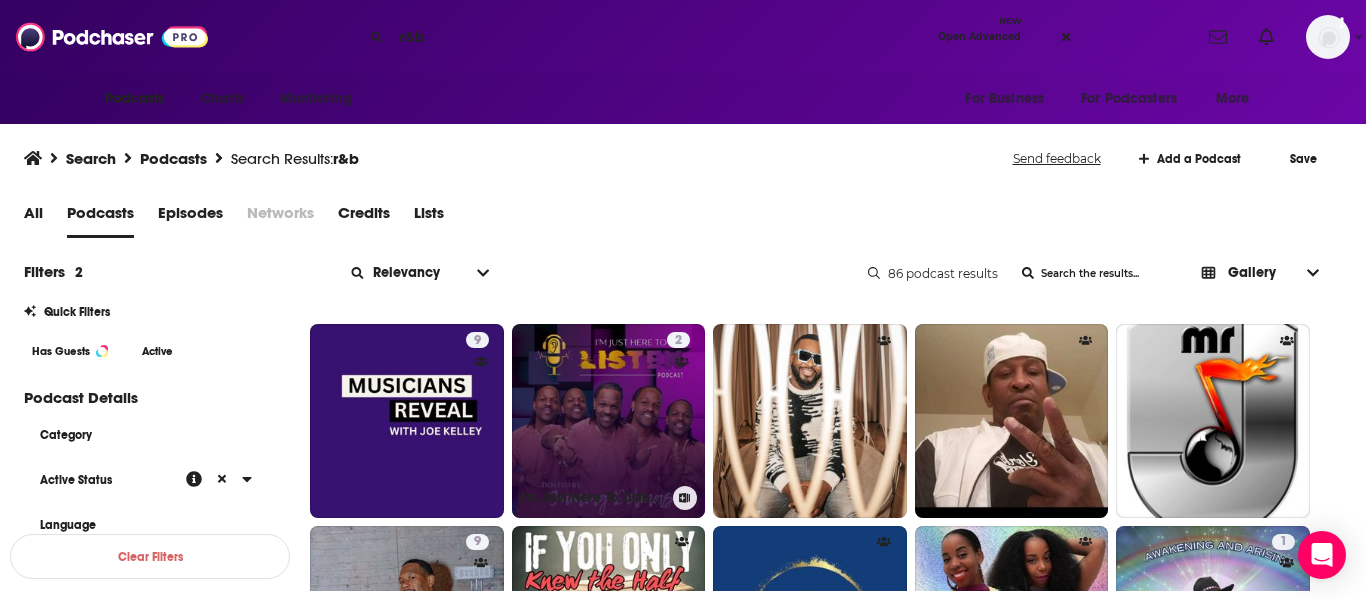 click on "2 I'm Just Here To Listen Podcast" at bounding box center [609, 421] 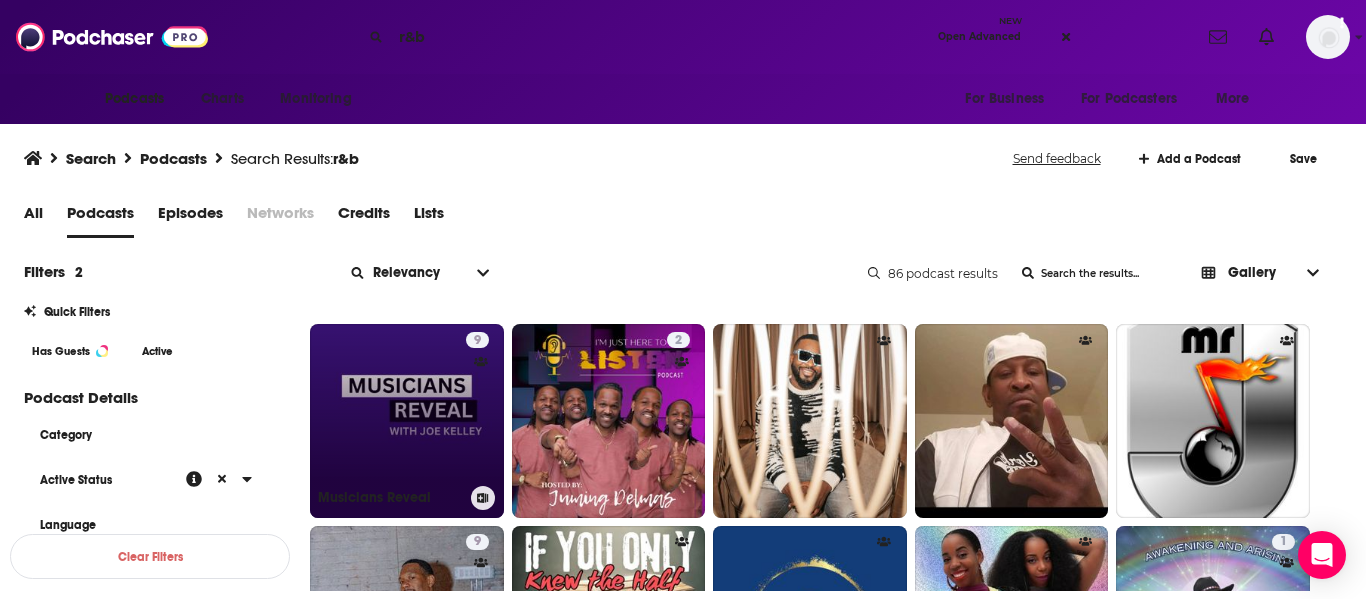 click on "9 Musicians Reveal" at bounding box center [407, 421] 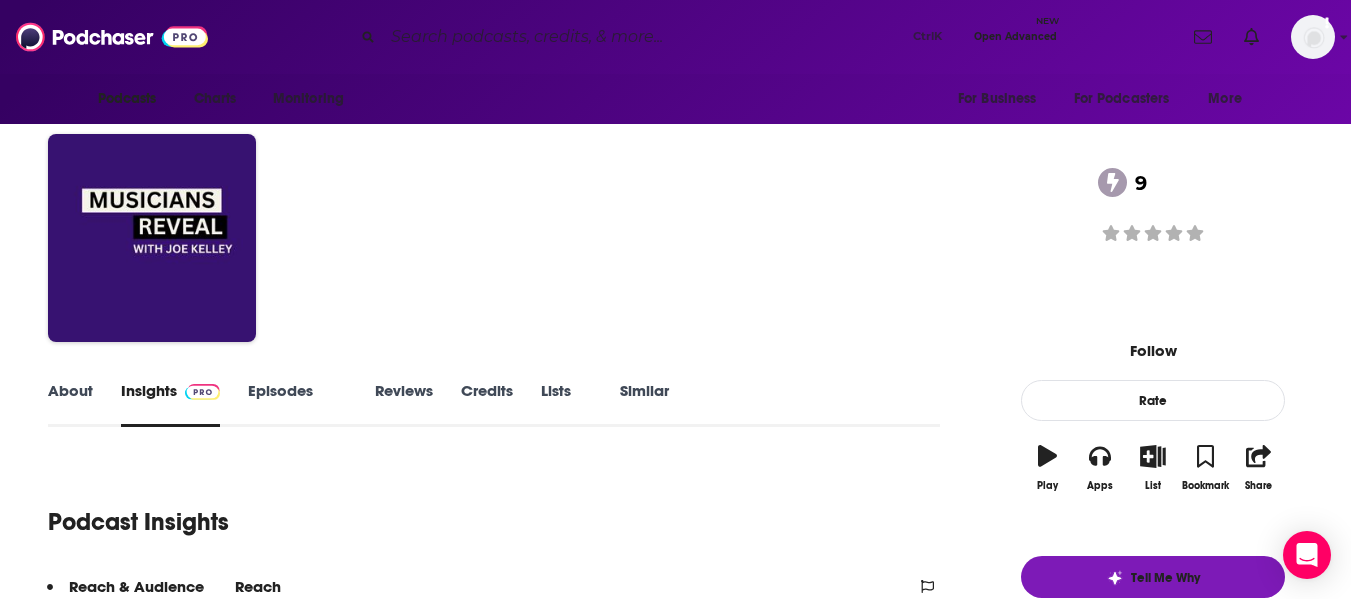 click on "About" at bounding box center (70, 404) 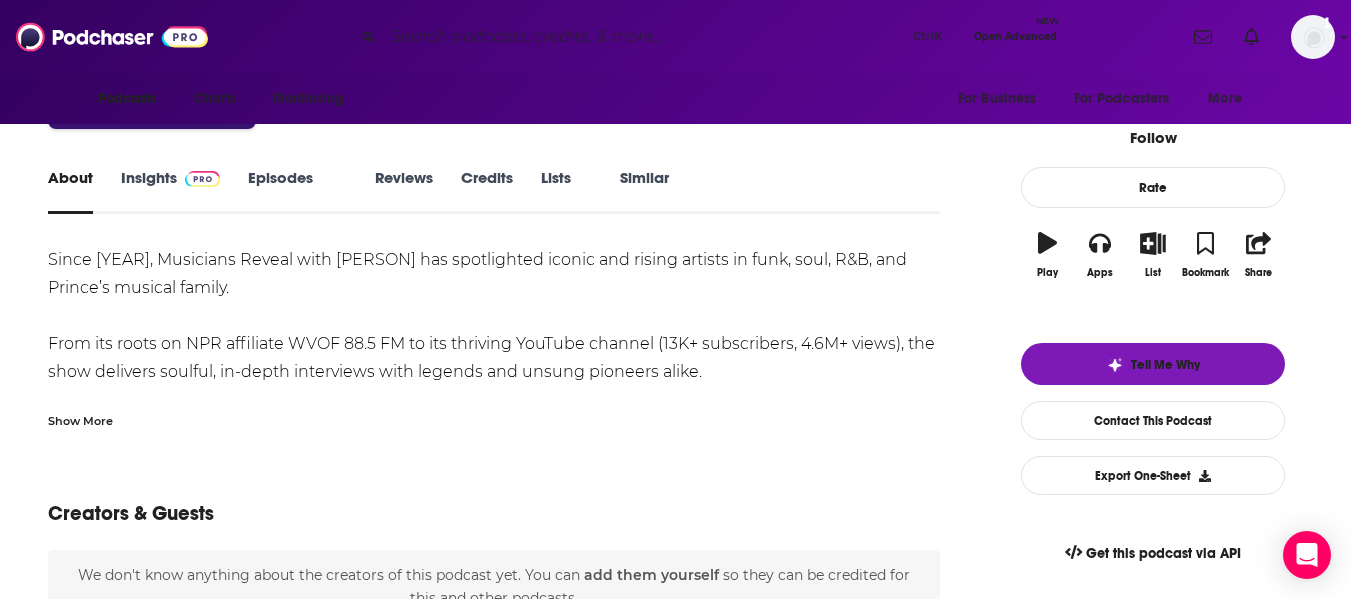scroll, scrollTop: 219, scrollLeft: 0, axis: vertical 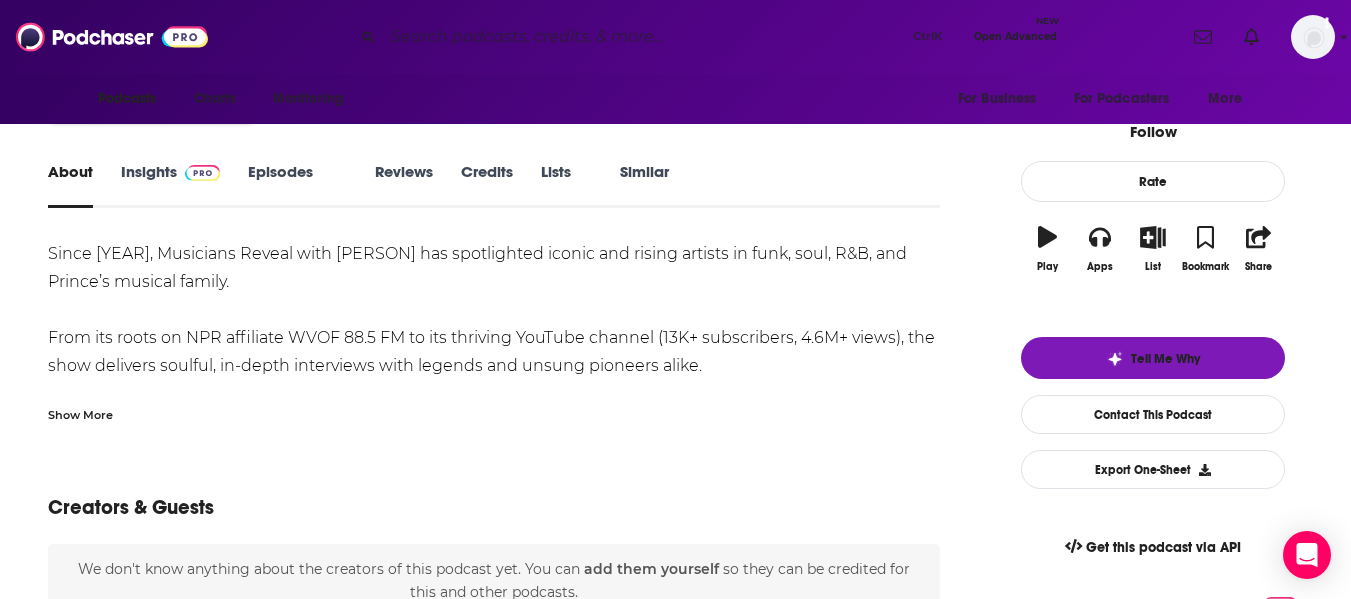click on "Show More" at bounding box center [80, 413] 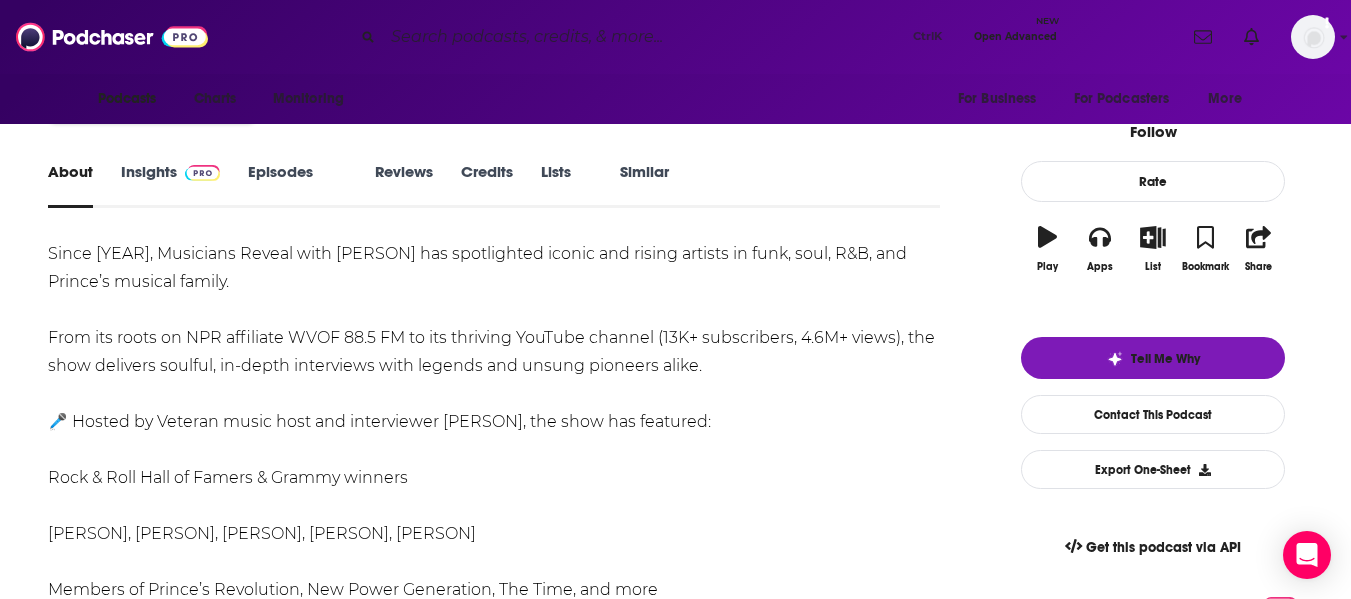 click on "About Insights Episodes 273 Reviews Credits Lists 1 Similar Since 1982, Musicians Reveal with Joe Kelley has spotlighted iconic and rising artists in funk, soul, R&B, and Prince’s musical family.
From its roots on NPR affiliate WVOF 88.5 FM to its thriving YouTube channel (13K+ subscribers, 4.6M+ views), the show delivers soulful, in-depth interviews with legends and unsung pioneers alike.
🎤 Hosted by Veteran music host and interviewer Joe Kelley, the show has featured:
Rock & Roll Hall of Famers & Grammy winners
Larry Graham, Mavis Staples, Patrice Rushen, Victor Wooten, Cyndi Lauper
Members of Prince’s Revolution, New Power Generation, The Time, and more
Icons from Zapp, Cameo, P-Funk, and beyond
🎶 In 2004, Prince featured Musicians Reveal on his NPG Music Club and invited Joe to premiere his One Nite Alone… box set in 2002—before any media outlet.
New interviews weekly. 🎧 Listen now and explore music history with the artists who shaped it. 🌐 Visit:  www.musiciansreveal.com" at bounding box center [675, 1292] 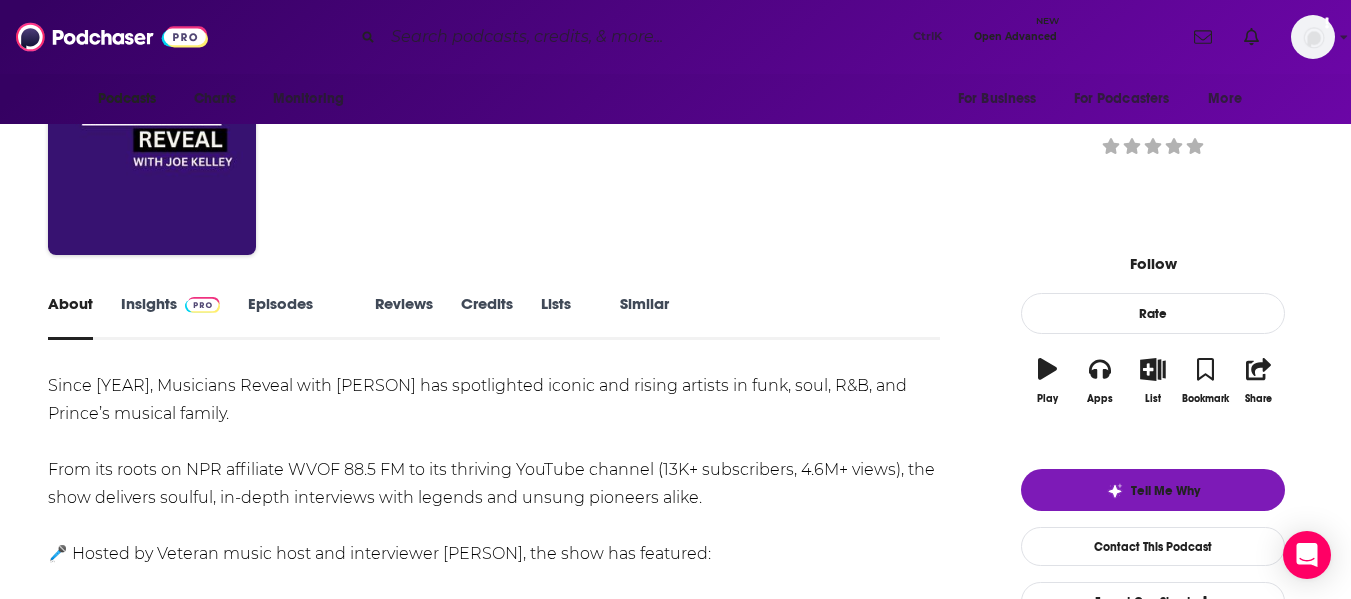 scroll, scrollTop: 0, scrollLeft: 0, axis: both 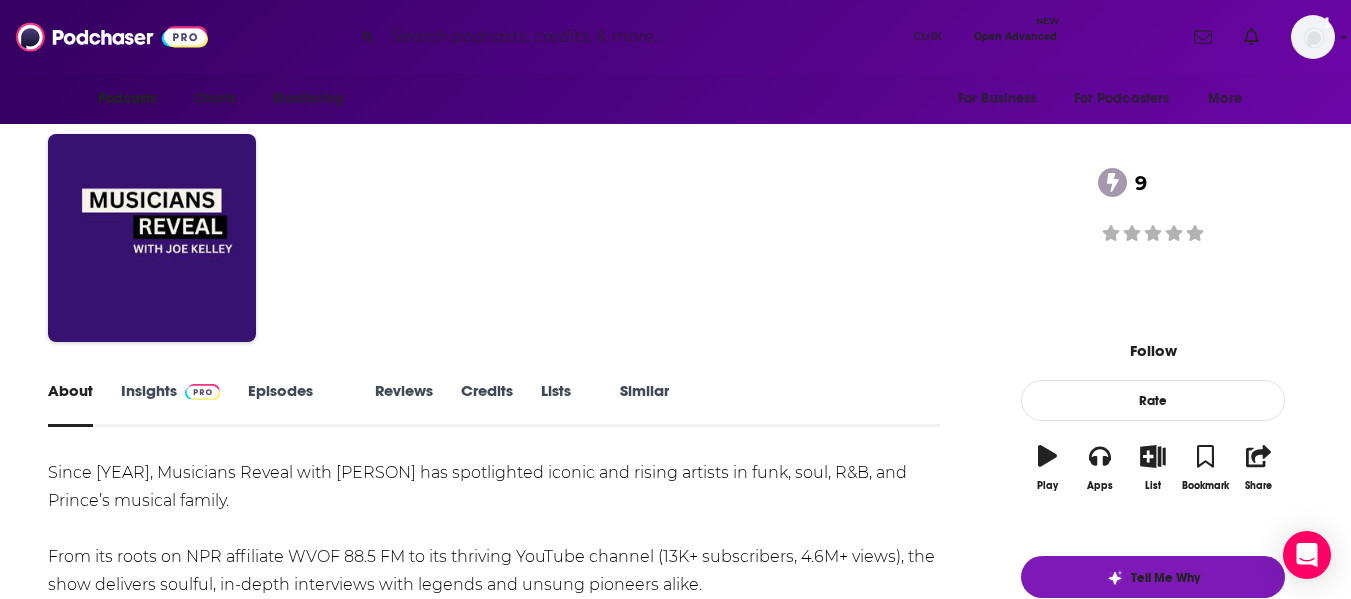 click on "Musicians Reveal 9" at bounding box center [630, 206] 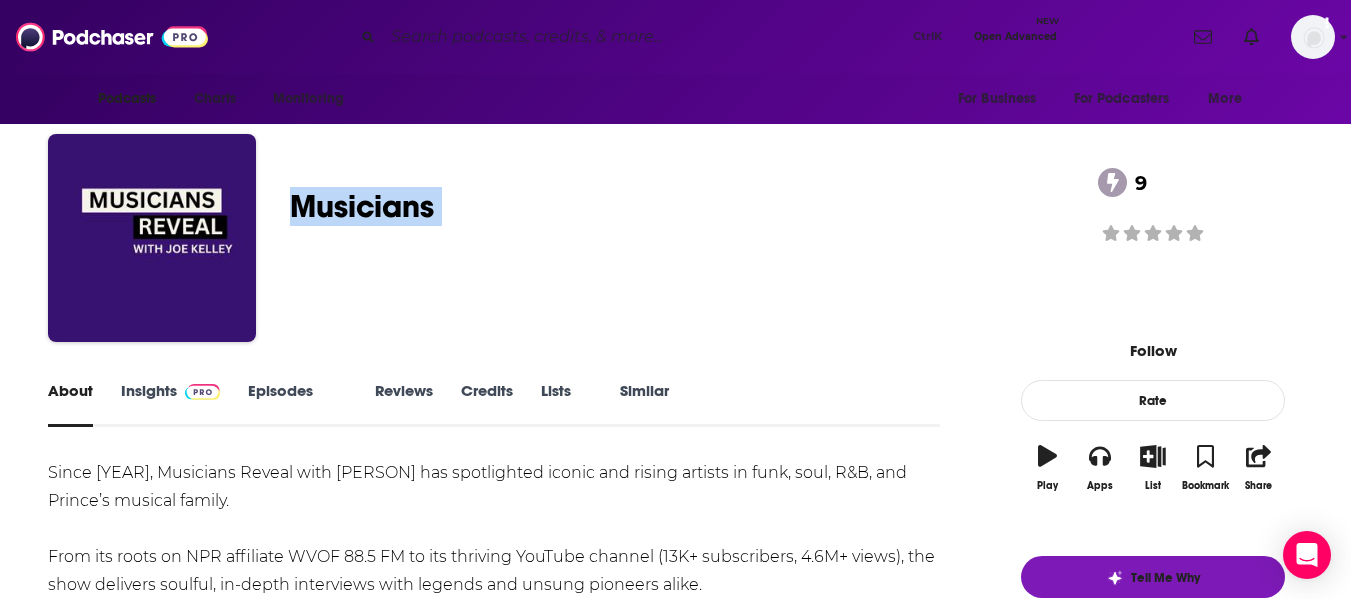 click on "Musicians Reveal 9" at bounding box center [630, 206] 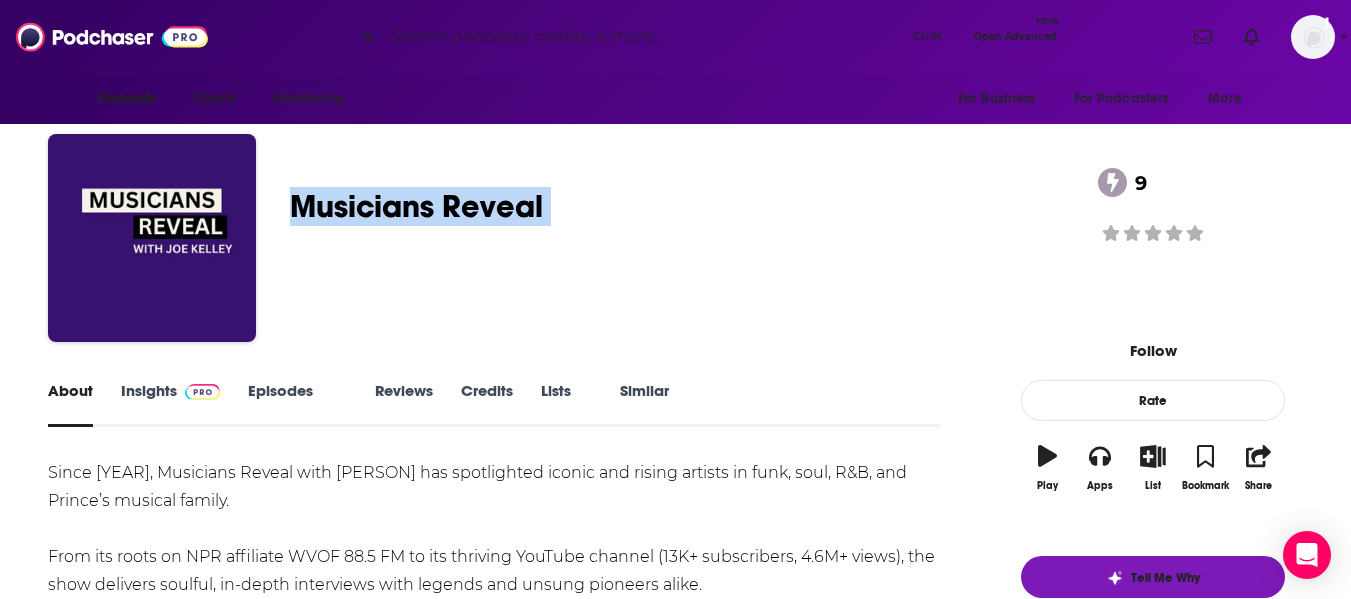click on "Musicians Reveal 9" at bounding box center [630, 206] 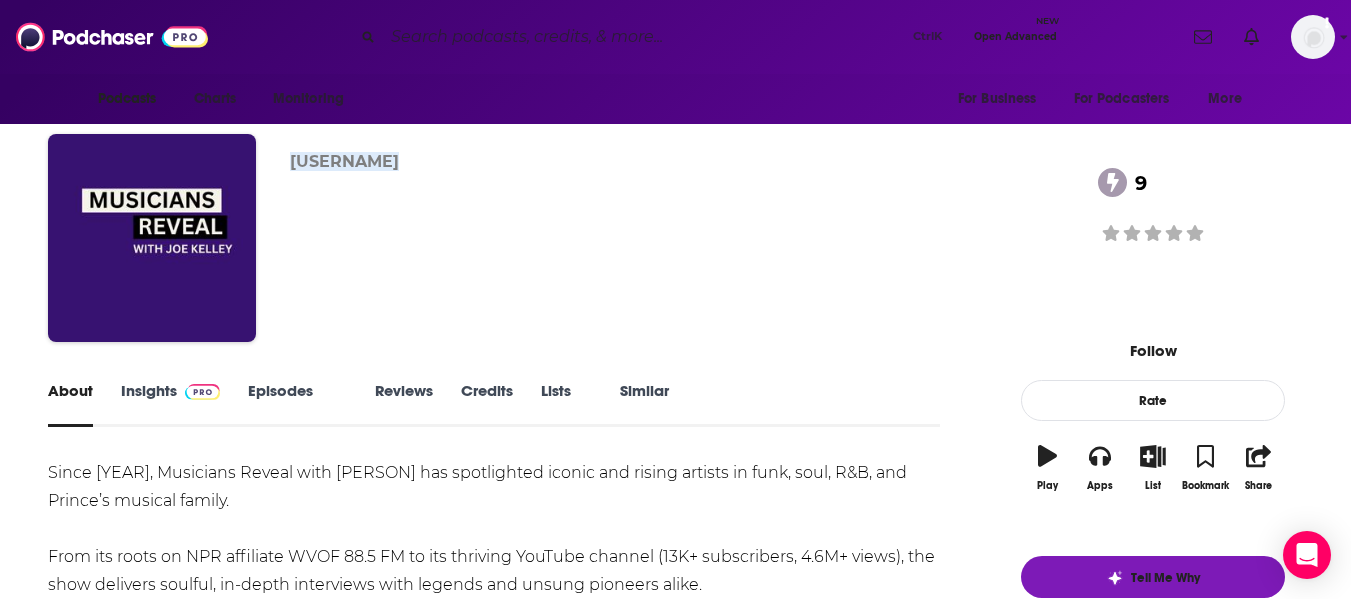 drag, startPoint x: 313, startPoint y: 165, endPoint x: 411, endPoint y: 164, distance: 98.005104 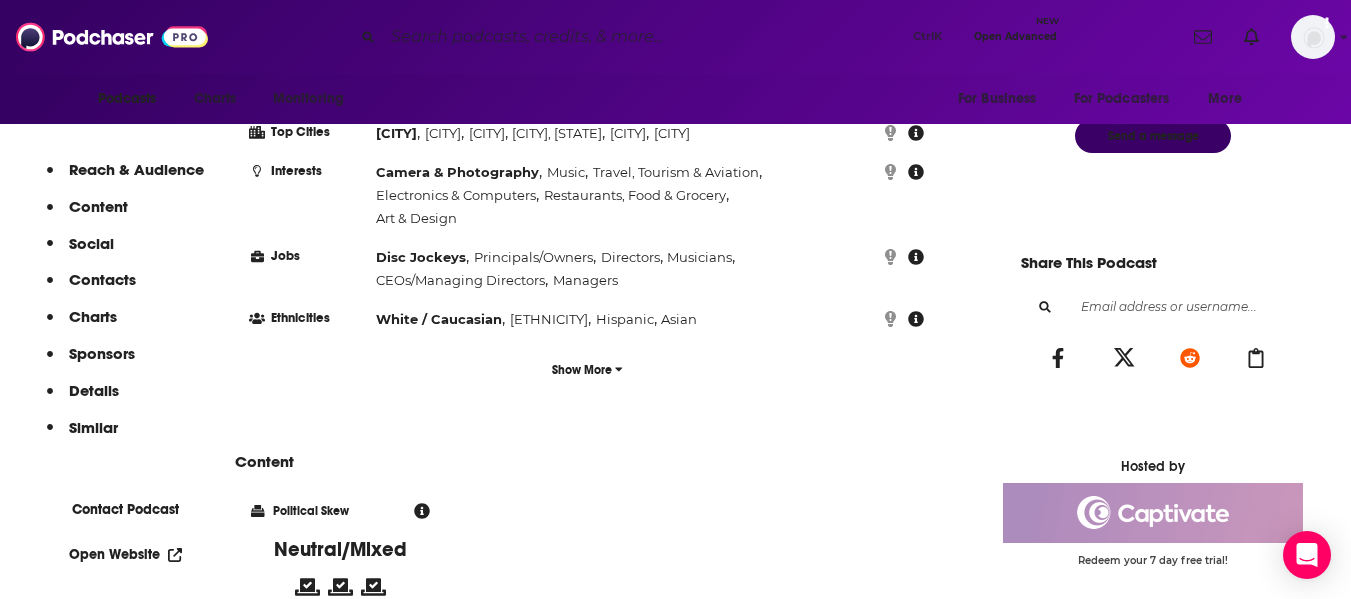 scroll, scrollTop: 1094, scrollLeft: 0, axis: vertical 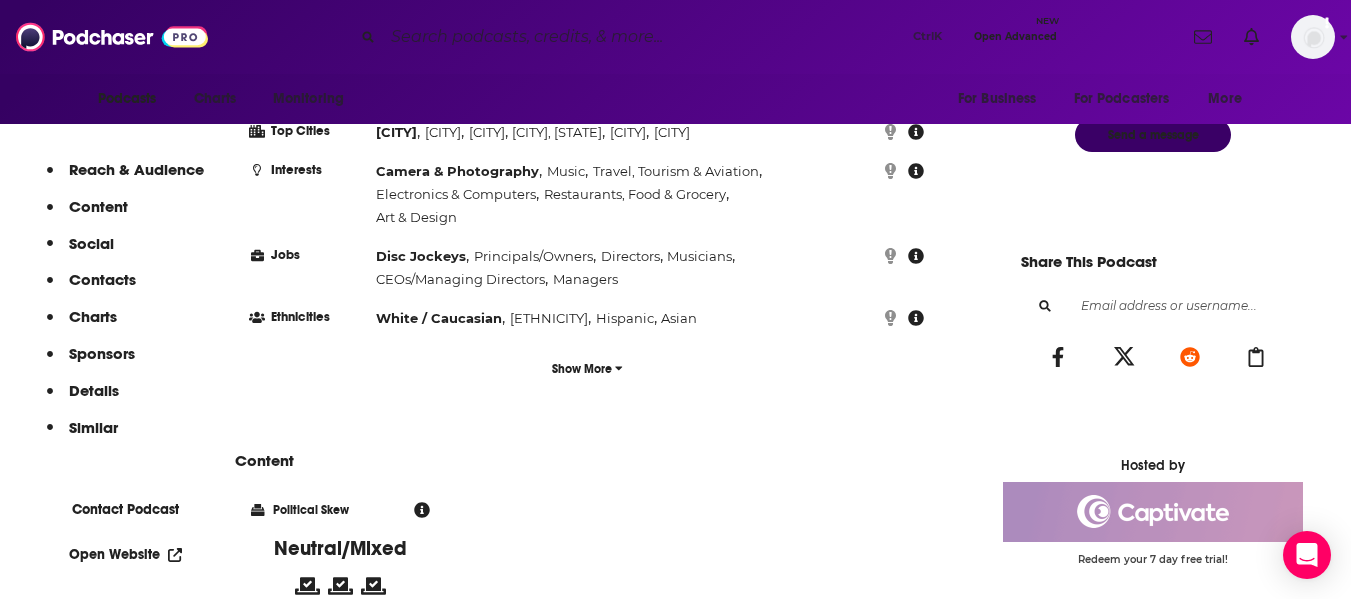 click on "Open Website" at bounding box center (125, 554) 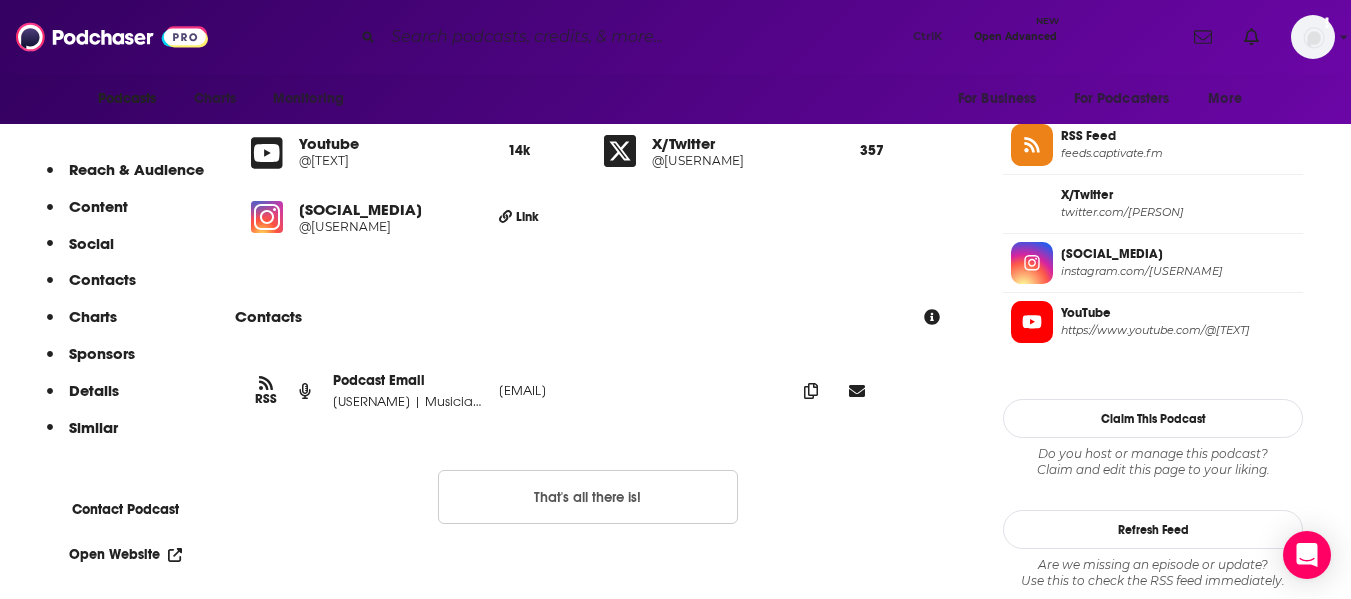 scroll, scrollTop: 1660, scrollLeft: 0, axis: vertical 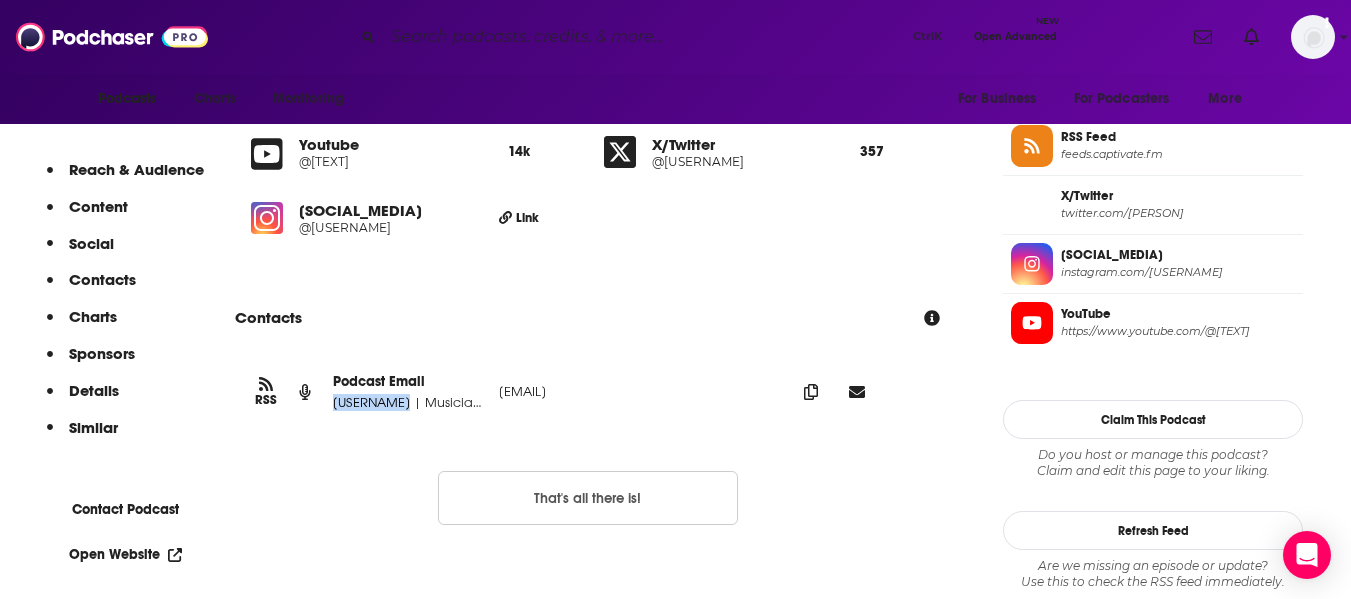 drag, startPoint x: 365, startPoint y: 438, endPoint x: 427, endPoint y: 439, distance: 62.008064 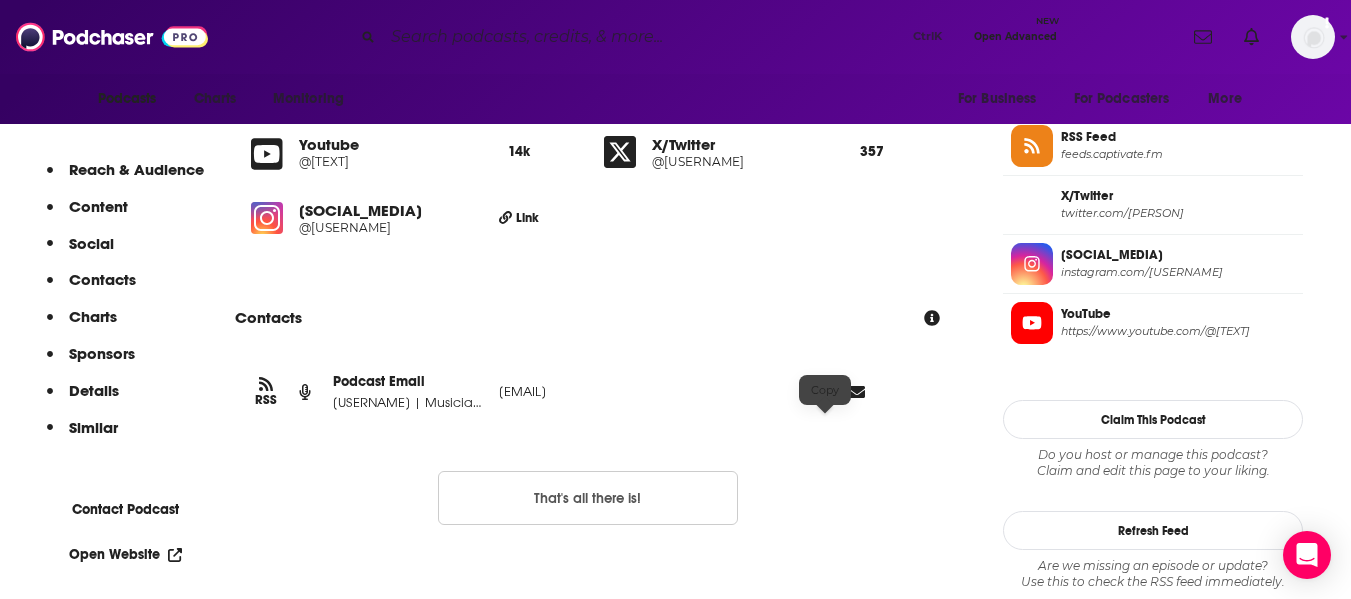 click at bounding box center [811, 391] 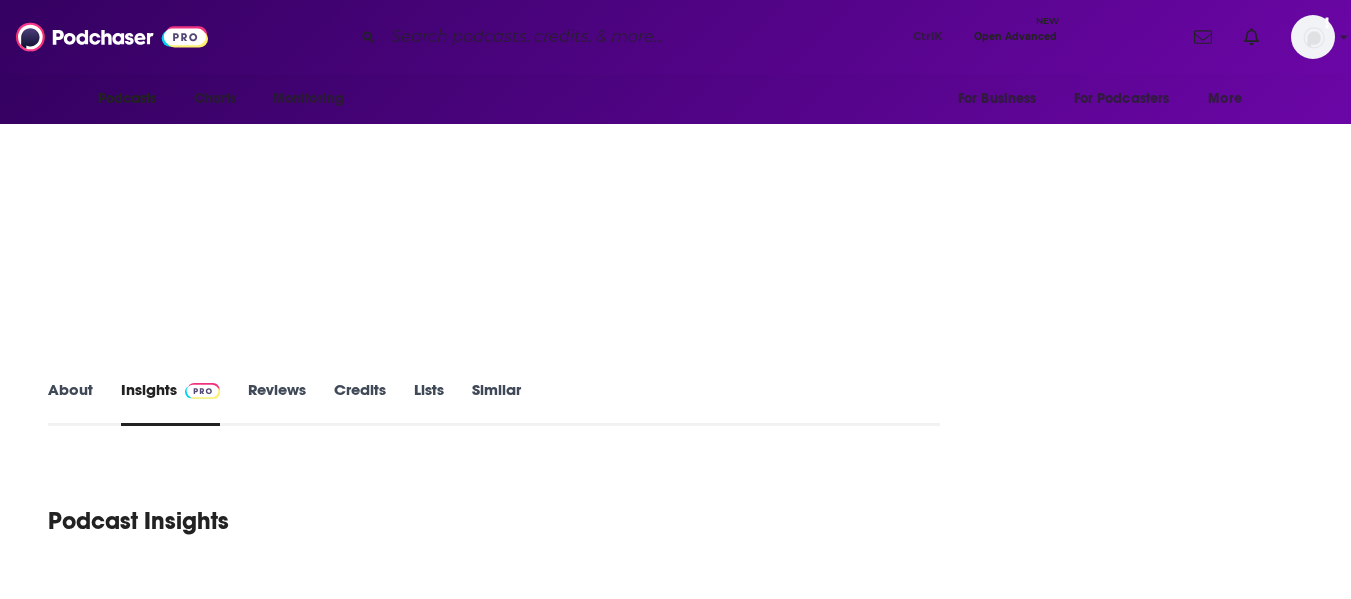 drag, startPoint x: 0, startPoint y: 0, endPoint x: 107, endPoint y: 393, distance: 407.3058 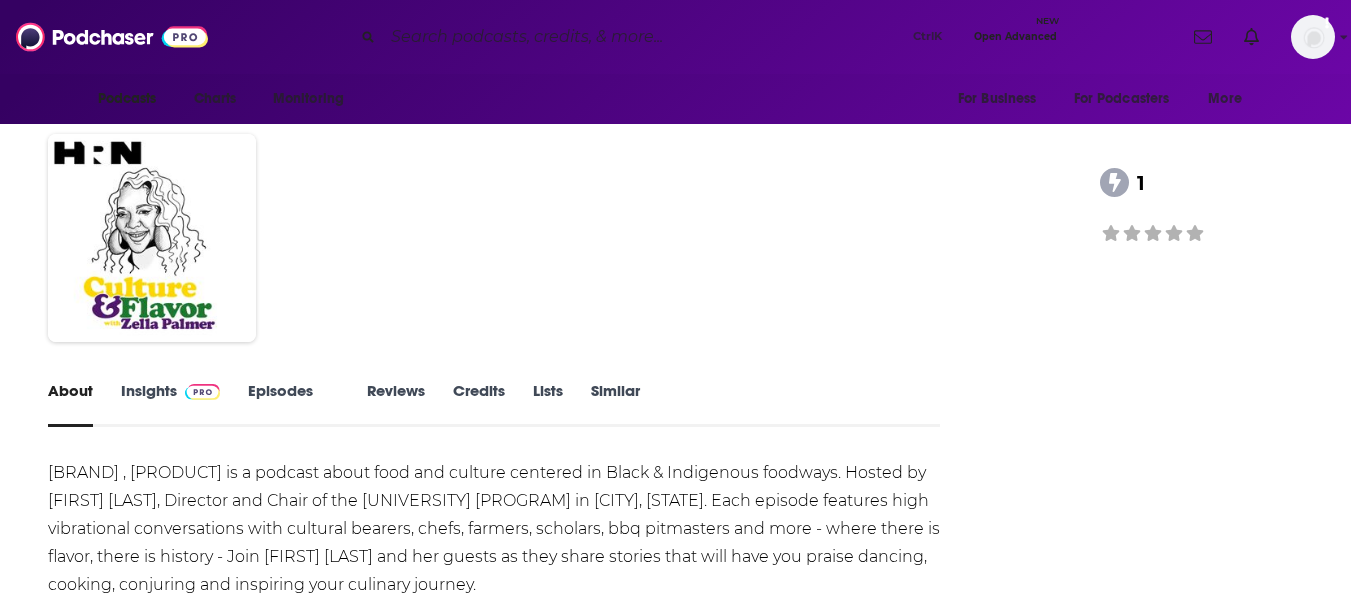 scroll, scrollTop: 0, scrollLeft: 0, axis: both 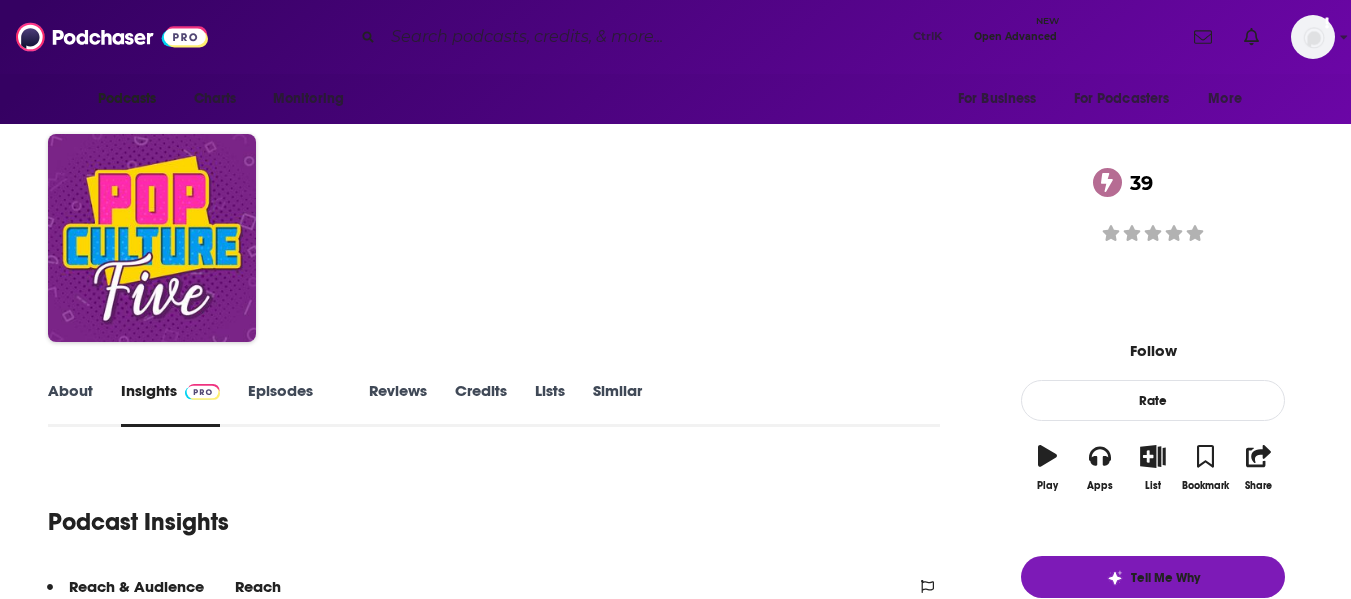 click on "About" at bounding box center (70, 404) 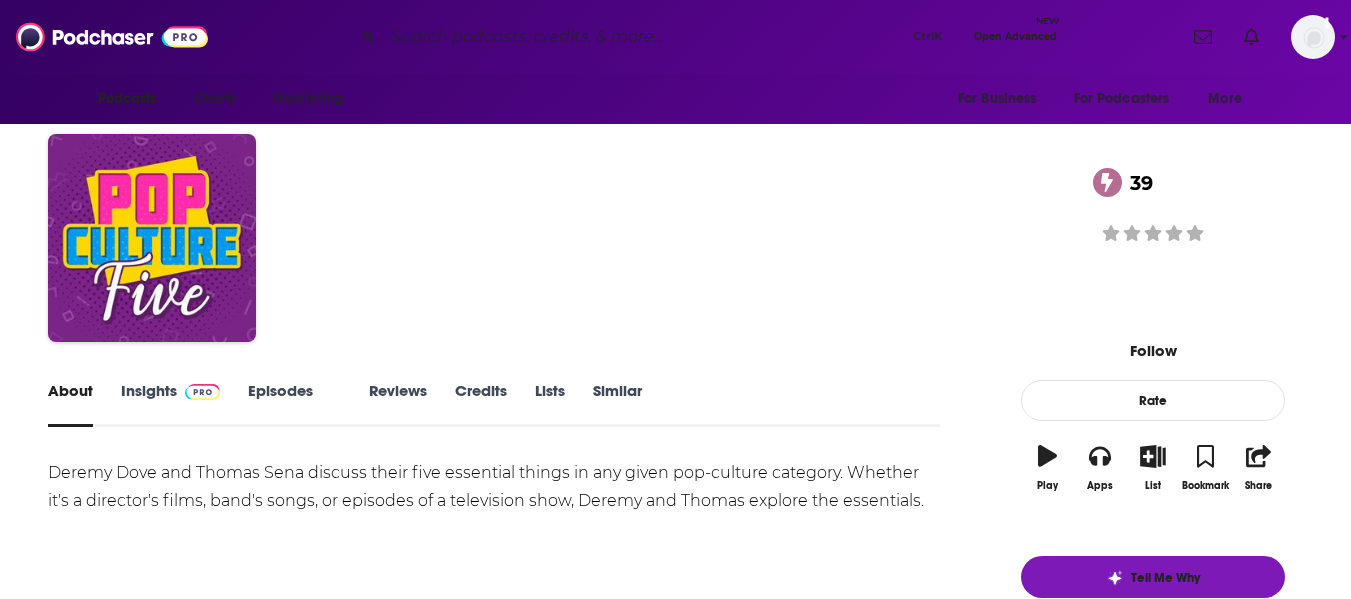 click on "About Insights Episodes 92 Reviews Credits Lists Similar Deremy Dove and Thomas Sena discuss their five essential things in any given pop-culture category. Whether it's a director's films, band's songs, or episodes of a television show, Deremy and Thomas explore the essentials. Show More Creators & Guests We don't know anything about the creators of this podcast yet . You can   add them yourself   so they can be credited for this and other podcasts. Recent Episodes View All Al Pacino Movies May 28th, 2025 Pop Culture Game Changers: The Empire Strikes Back May 21st, 2025 A Tribe Called Quest Songs May 14th, 2025 View All Episodes Podcast Reviews This podcast hasn't been reviewed yet. You can  add a review   to show others what you thought. Mentioned In These Lists There are no lists that include  "Pop Culture Five" . You can    add this podcast   to a new or existing list. Host or manage this podcast? Claim This Podcast Do you host or manage this podcast? Claim and edit this page to your liking. Refresh Feed" at bounding box center (675, 1183) 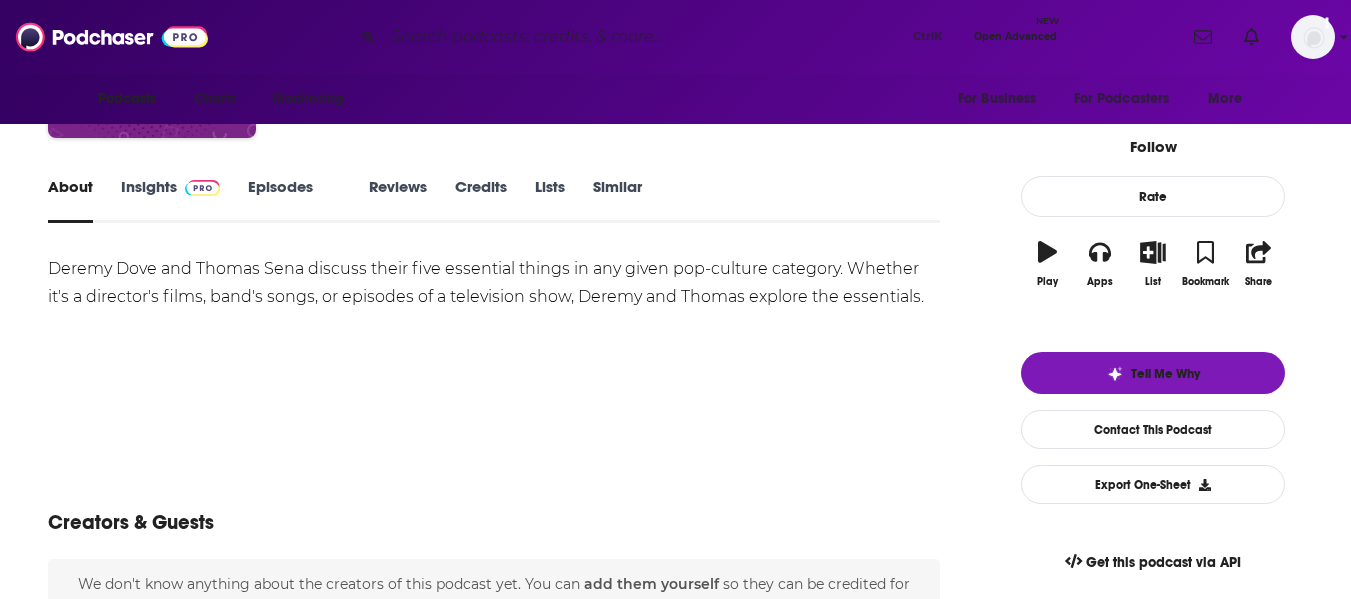 scroll, scrollTop: 0, scrollLeft: 0, axis: both 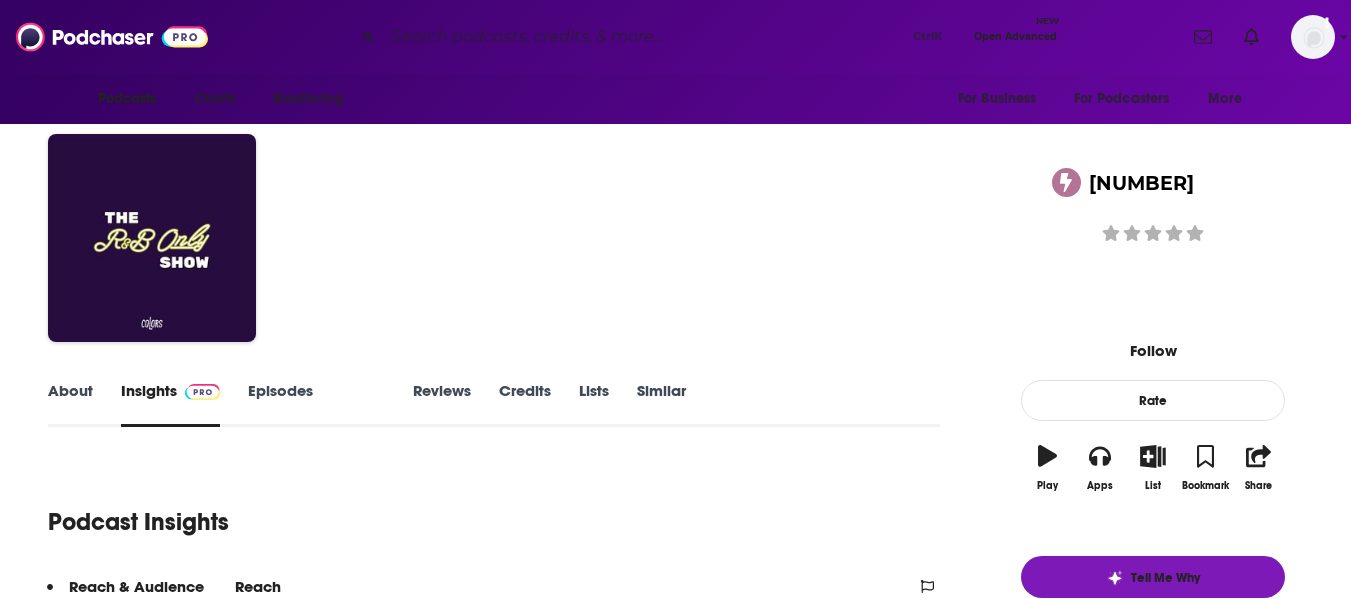 click on "About" at bounding box center [70, 404] 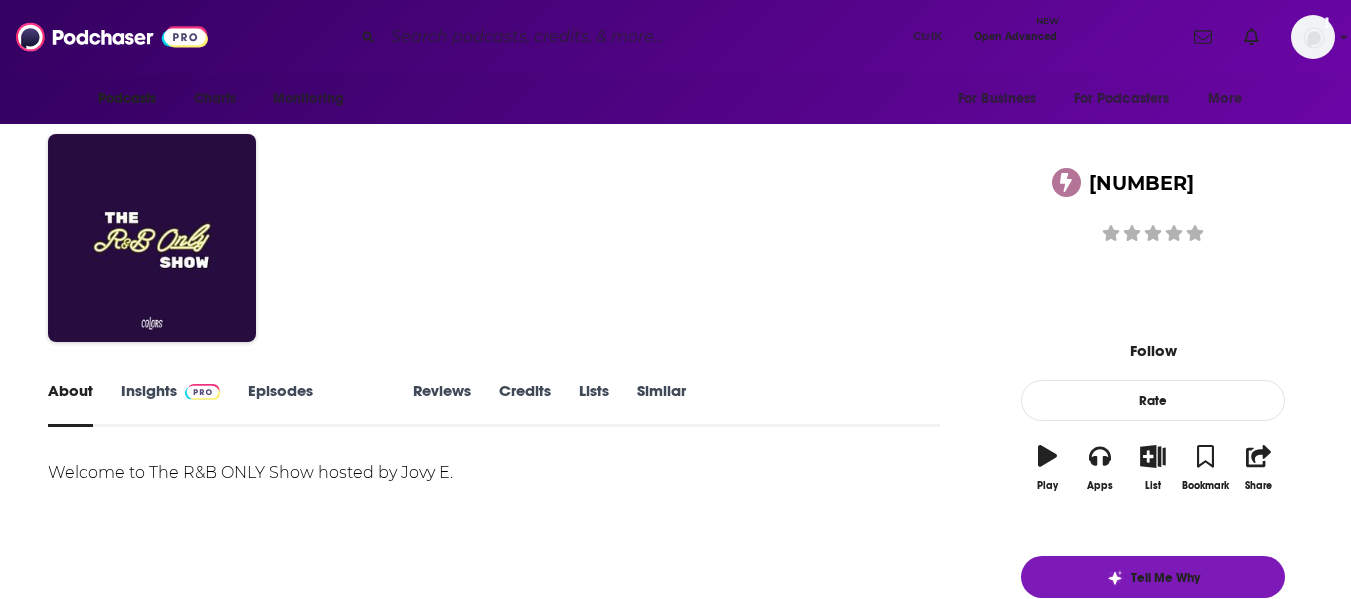 click on "About Insights Episodes 43 Reviews Credits Lists Similar Welcome to The R&B ONLY Show hosted by Jovy E. Show More Creators & Guests We don't know anything about the creators of this podcast yet . You can add them yourself so they can be credited for this and other podcasts. Recent Episodes View All #41: B5 on Working With Disney, Brotherhood, the Landscape of R&B & More Leon Thomas on MUTT Deluxe: HEEL, Rebranding Himself, Biggest Mentors, & More | INTERLUDE Elle Varner on Redemption, Working With J. Cole, Songwriting, Love, & More View All Episodes Podcast Reviews This podcast hasn't been reviewed yet. You can add a review to show others what you thought. Mentioned In These Lists There are no lists that include "The R&B ONLY Show" . You can add this podcast to a new or existing list. Host or manage this podcast? Claim This Podcast Do you host or manage this podcast? Claim and edit this page to your liking. Refresh Feed Are we missing an episode or update? Podcast Details Created by Active Weekly" at bounding box center [675, 1183] 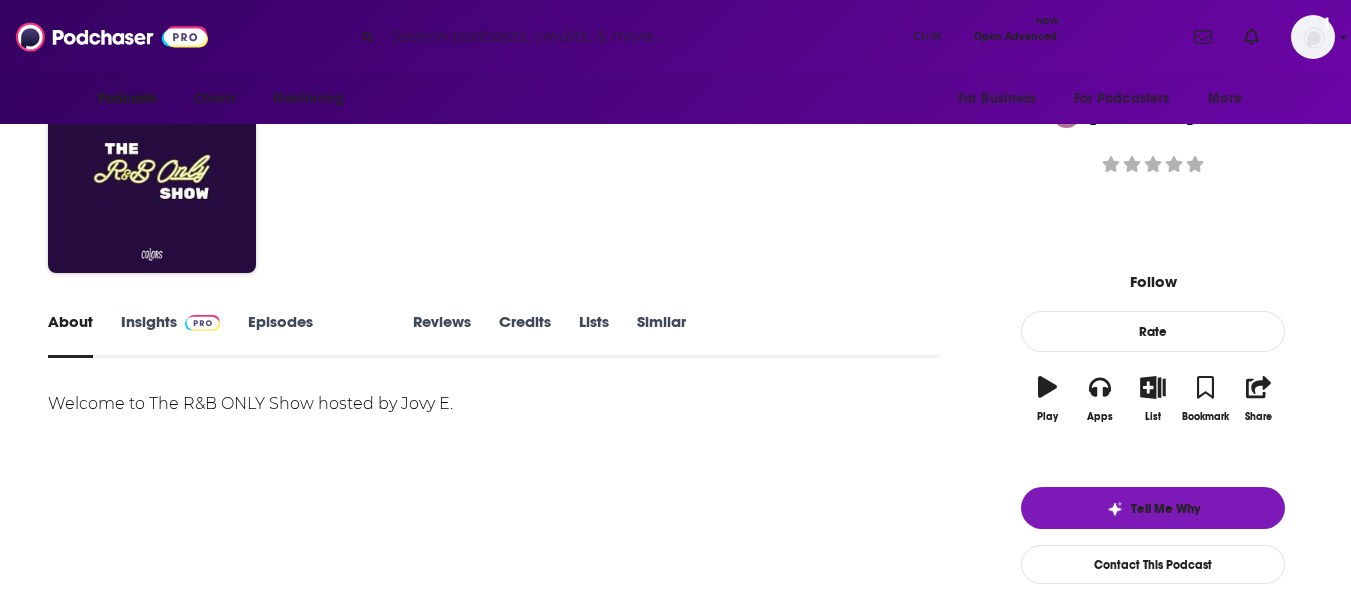 scroll, scrollTop: 0, scrollLeft: 0, axis: both 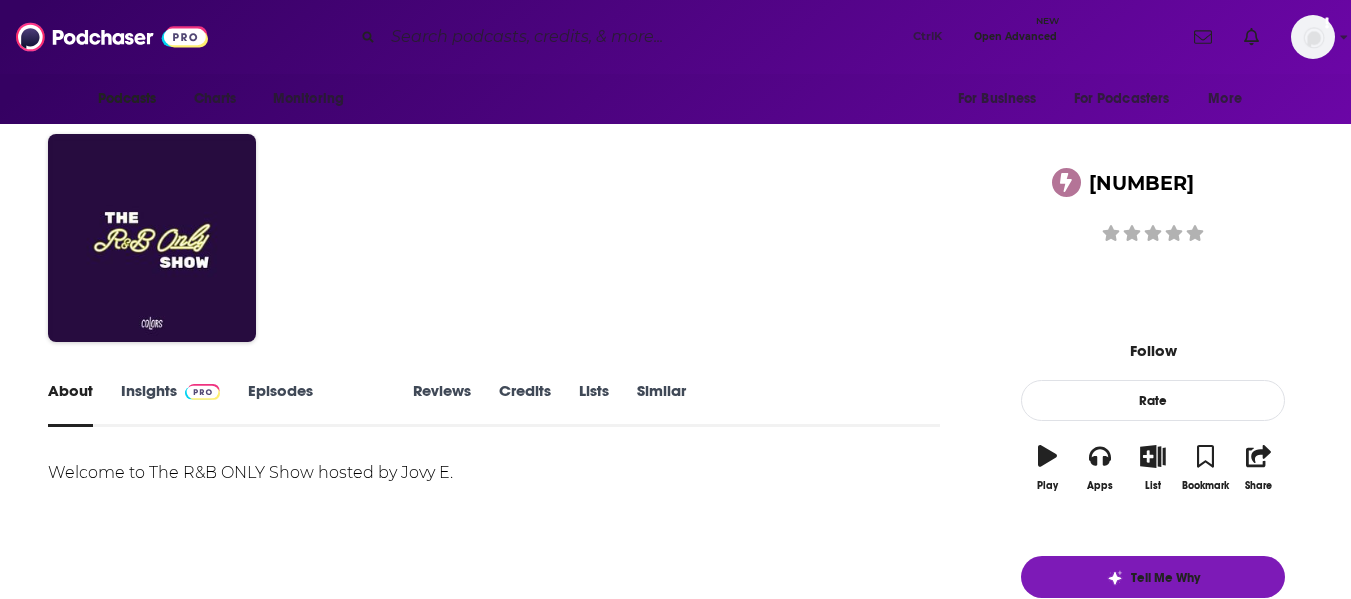 click on "The R&B ONLY Show [NUMBER] A" at bounding box center [630, 206] 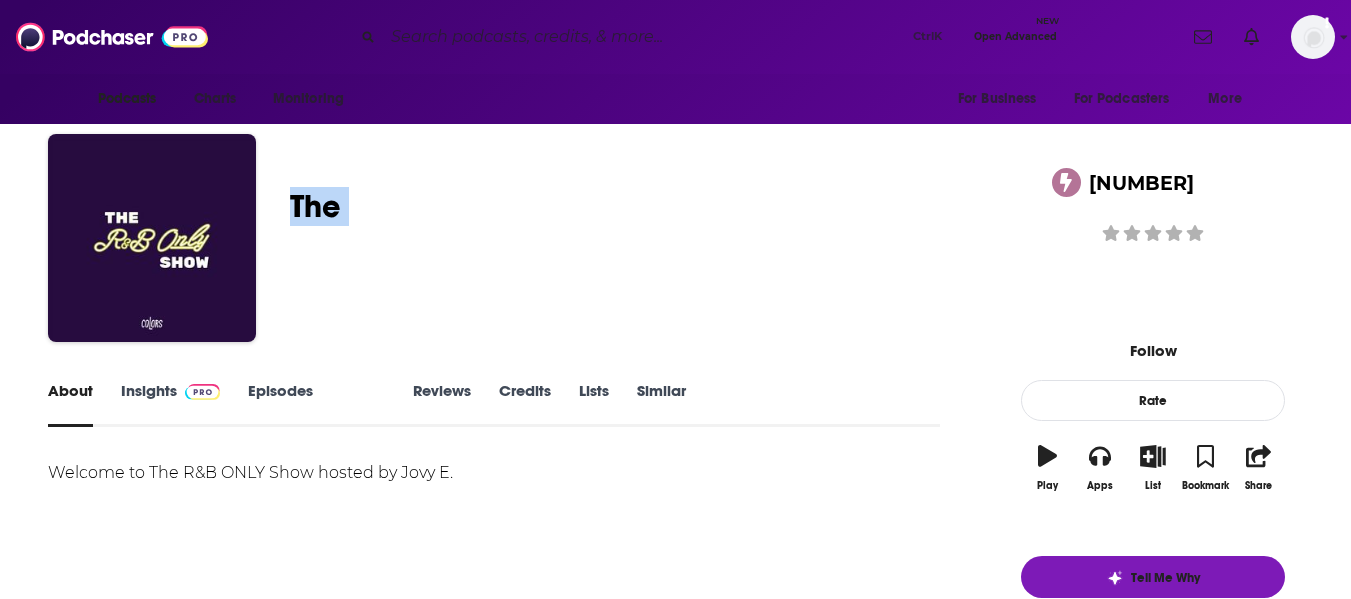 click on "The R&B ONLY Show [NUMBER] A" at bounding box center [630, 206] 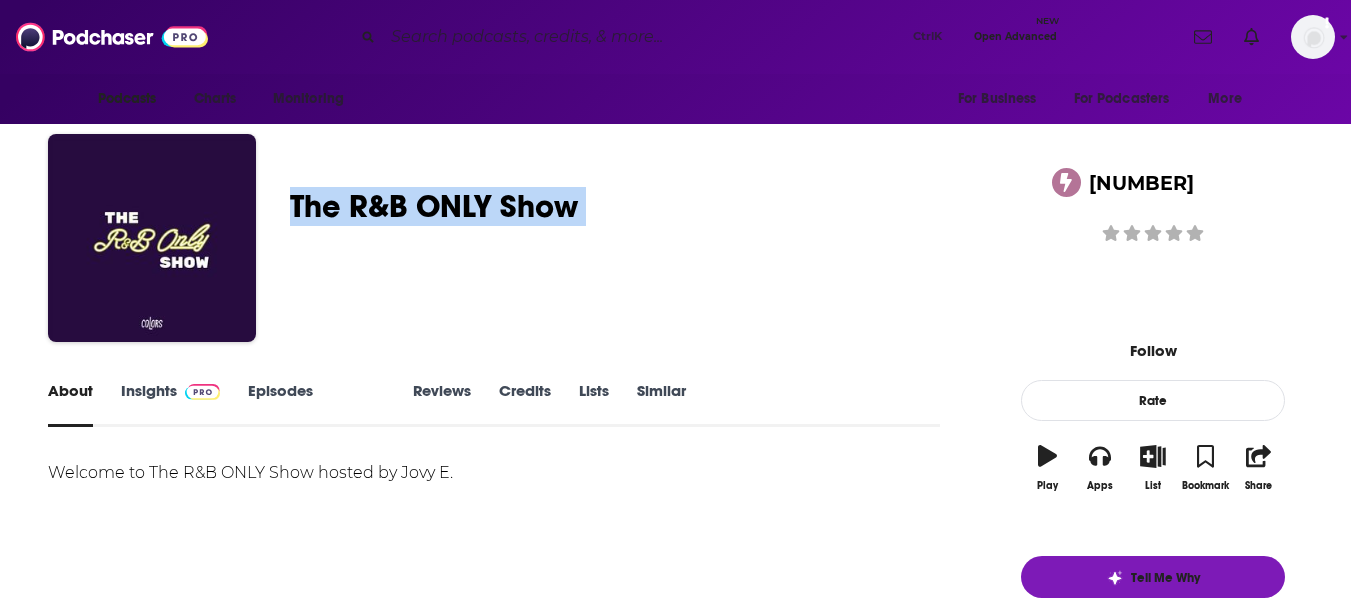 click on "The R&B ONLY Show 34" at bounding box center (630, 206) 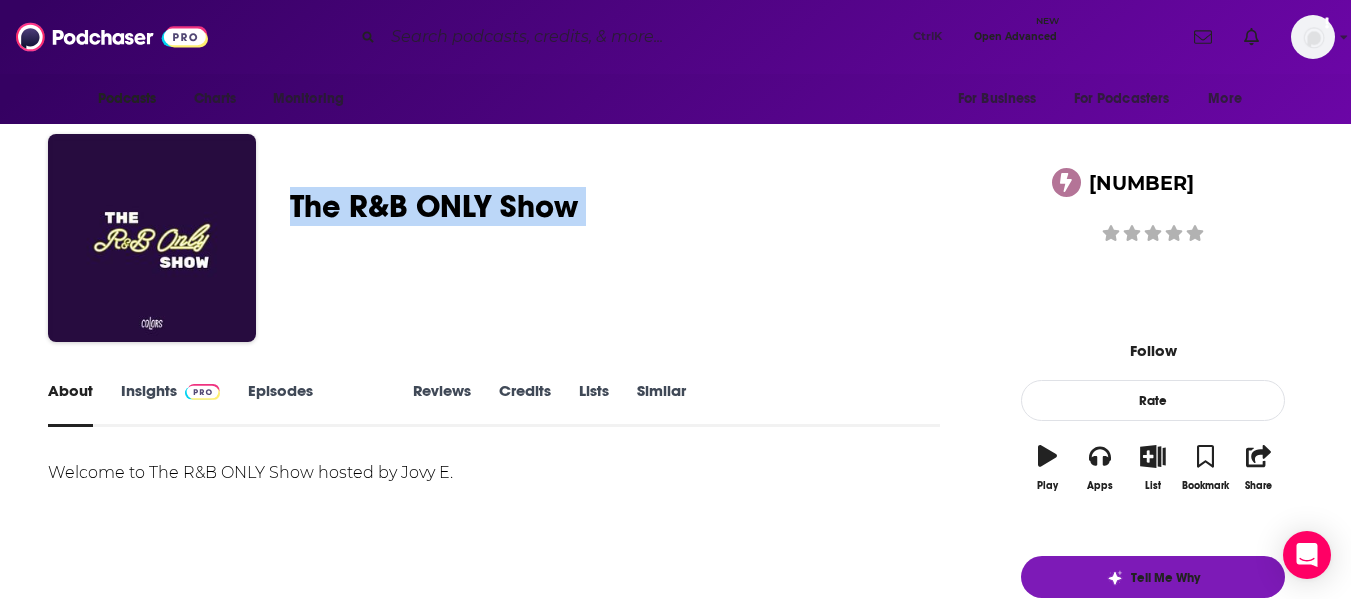 click on "Insights" at bounding box center [170, 404] 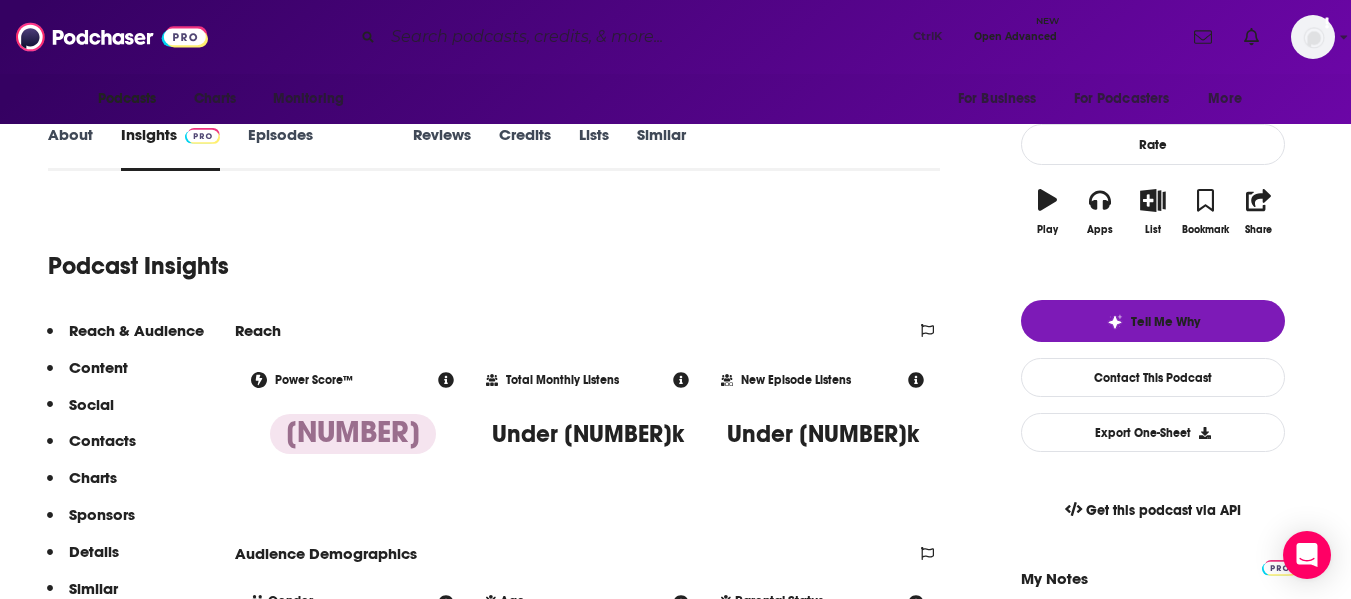 scroll, scrollTop: 0, scrollLeft: 0, axis: both 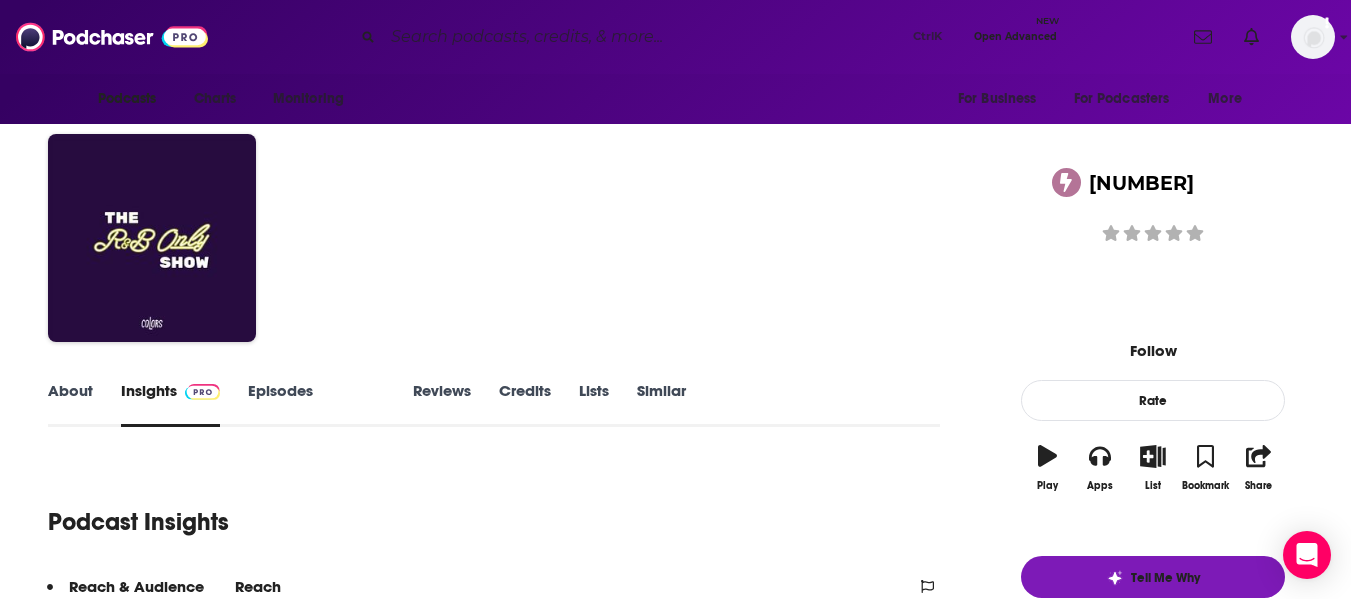 click on "The R&B ONLY Show 34" at bounding box center (630, 206) 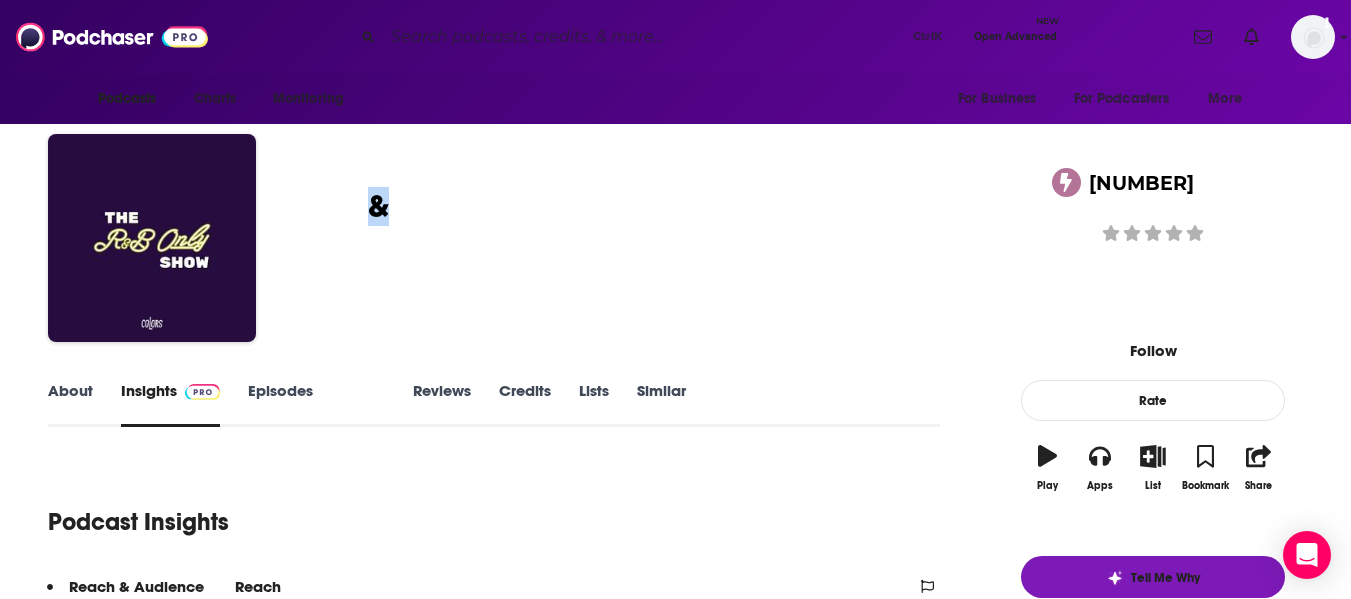 click on "The R&B ONLY Show 34" at bounding box center [630, 206] 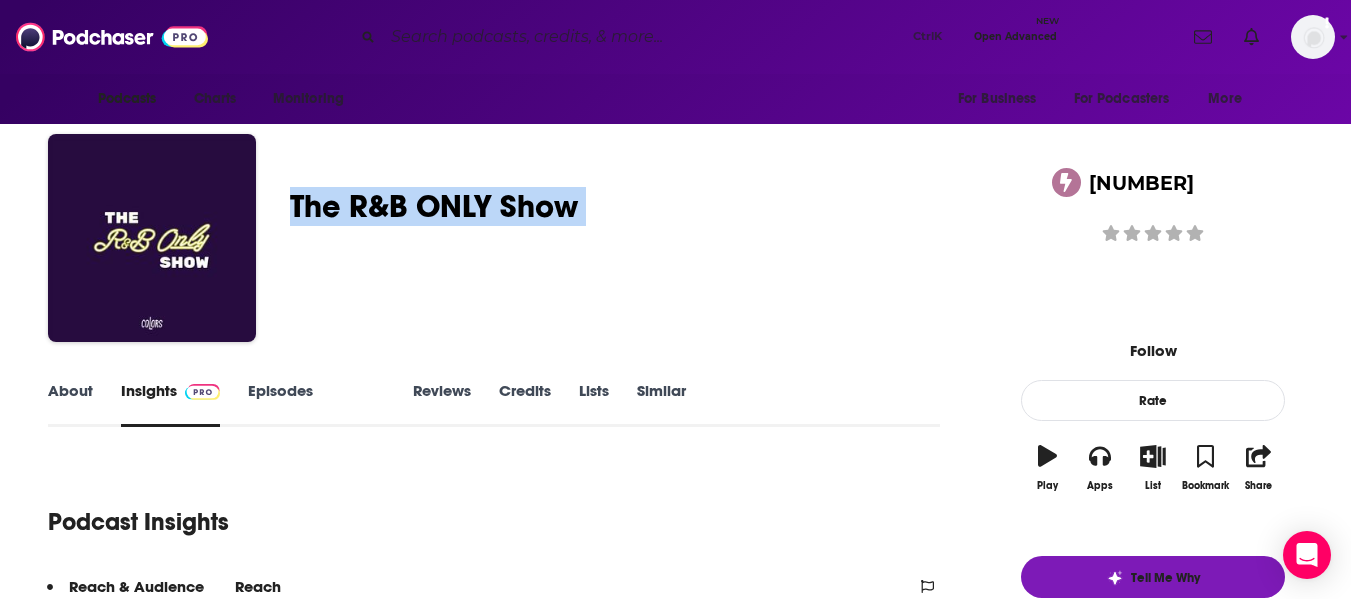 click on "The R&B ONLY Show 34" at bounding box center (630, 206) 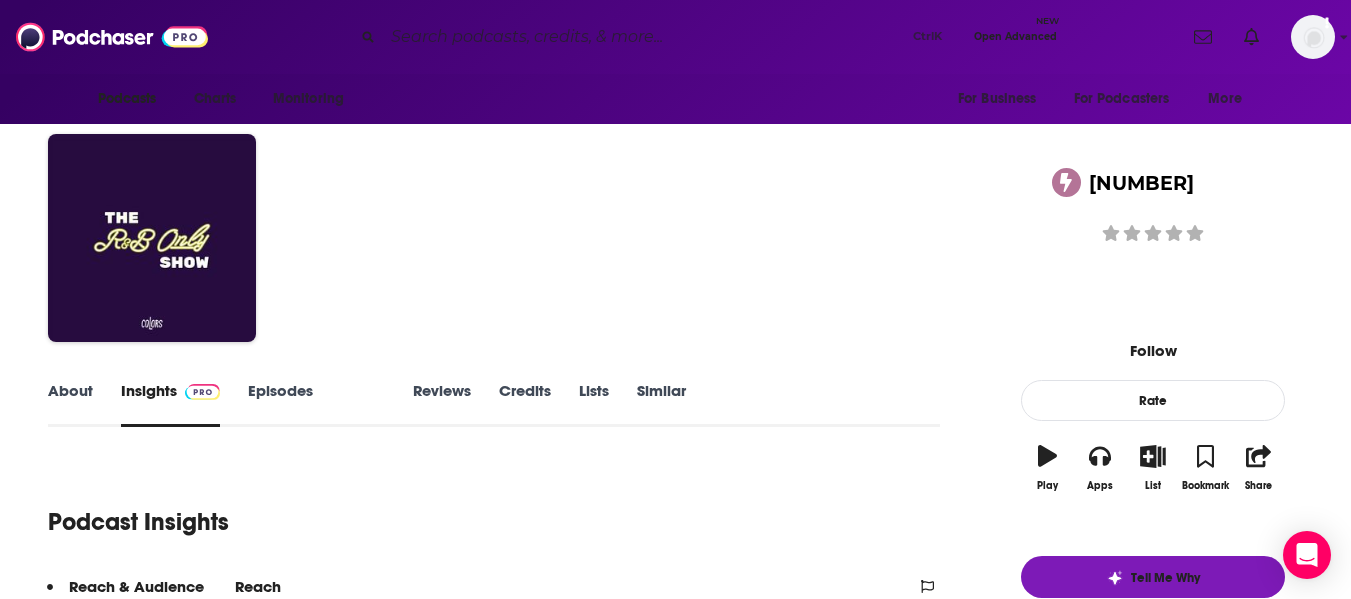 click on "COLORS Worldwide Inc.   The R&B ONLY Show 34 A   weekly  Music  podcast 34 Good podcast? Give it some love!" at bounding box center (675, 242) 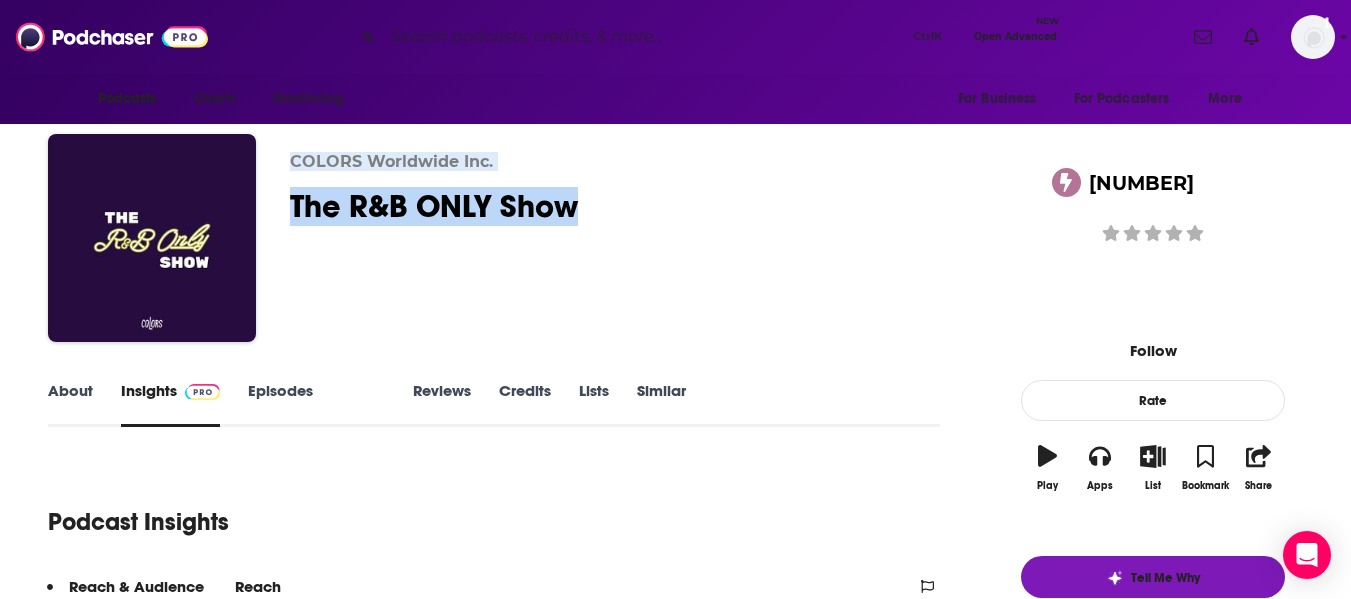drag, startPoint x: 318, startPoint y: 161, endPoint x: 632, endPoint y: 189, distance: 315.24594 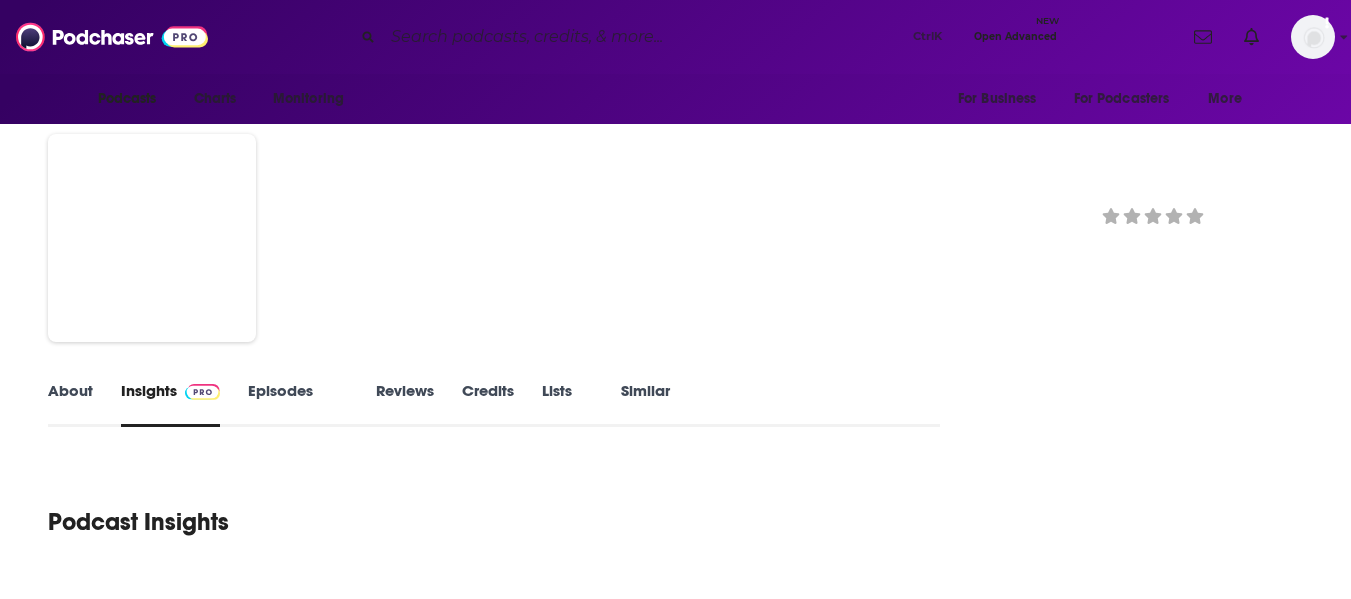 scroll, scrollTop: 0, scrollLeft: 0, axis: both 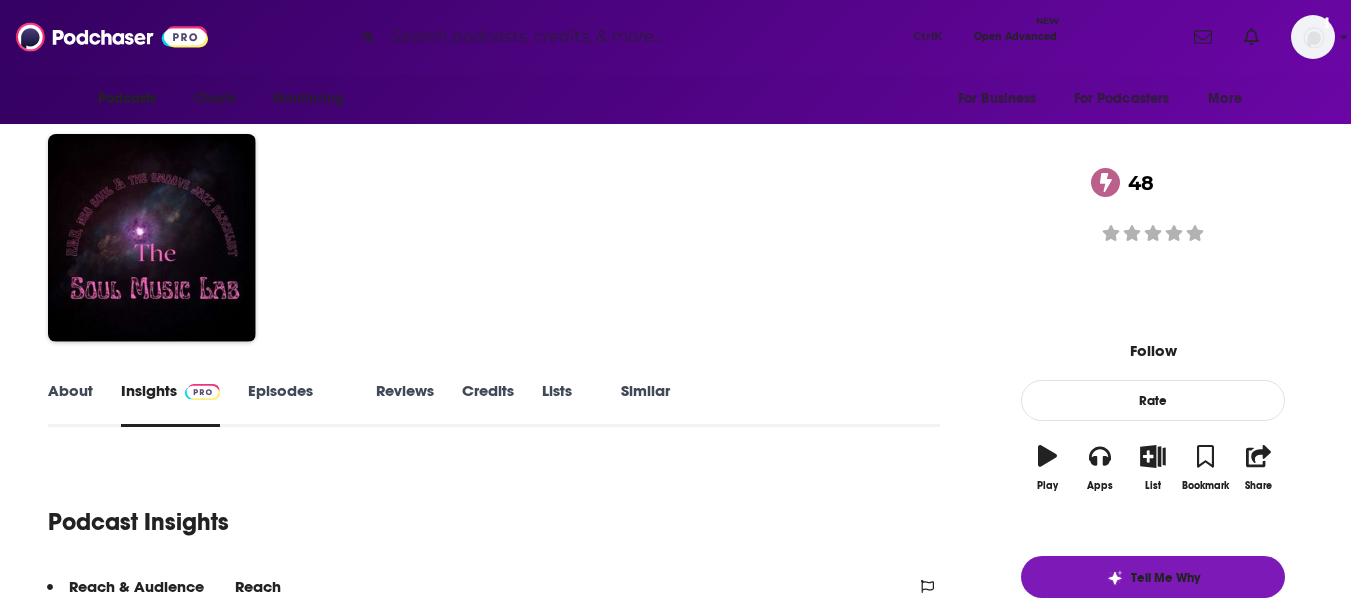 click on "About" at bounding box center (70, 404) 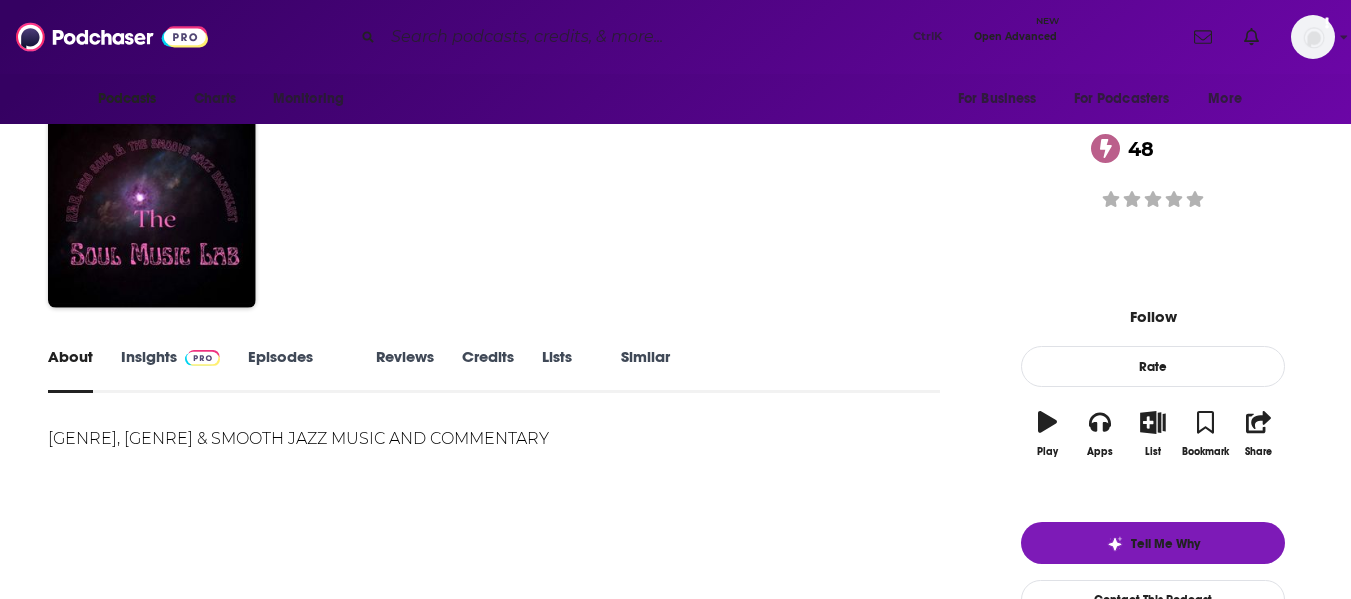scroll, scrollTop: 0, scrollLeft: 0, axis: both 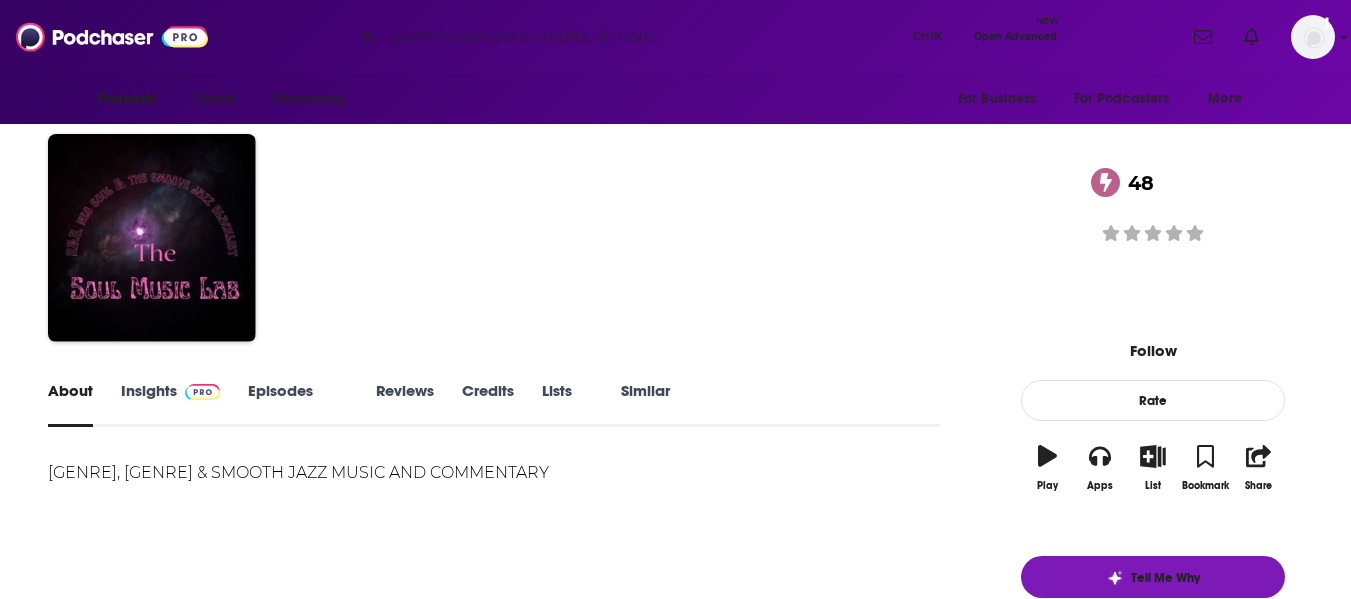 click on "Episodes 294" at bounding box center (298, 404) 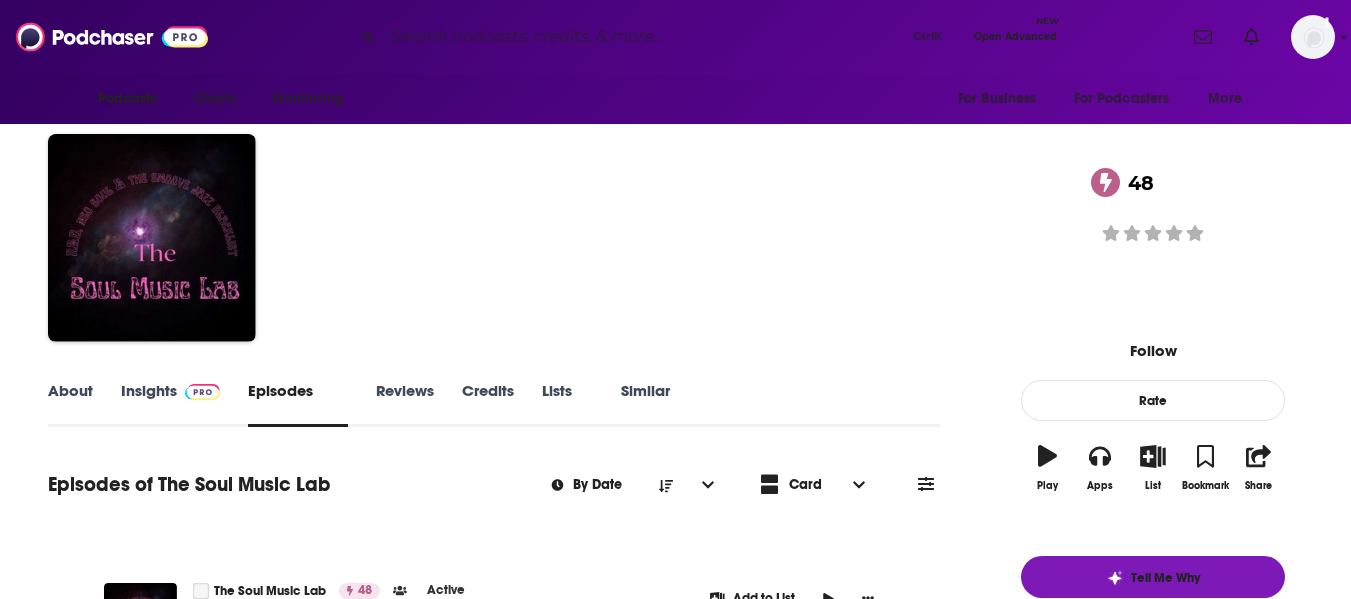 click on "About Insights Episodes 294 Reviews Credits Lists 1 Similar Episodes of The Soul Music Lab By Date Card The Soul Music Lab 48 Active PURE ARTISTRY: Faith Evans Add to List 1h 59m  Jul 2nd, 2025 Send us a textSinging sensation Faith Evans graces us with her presence in the Lab with that 90s flavor! Categories Music Add to List Show  Podcast Details The Soul Music Lab 48 Active 70s: The GOAT of Soul Music Add to List 1h 53m  Jun 27th, 2025 Send us a textThe 1970s was the greatest era of all time for Soul Music! We got this… Categories Music Add to List Show  Podcast Details The Soul Music Lab 48 Active Pure Artistry: SILK Add to List 2h 1m  Jun 25th, 2025 Send us a textJust another 90s super group: SILK! Categories Music Add to List Show  Podcast Details The Soul Music Lab 48 Active 3rd ANNIVERSARY OF SOUL SHOW! Add to List 2h 14m  Jun 20th, 2025 Send us a textTHE Soul Musc Lab is three years old y'all!  Categories Music Add to List Show  Podcast Details The Soul Music Lab 48 Active Add to List 1h 56m  Music" at bounding box center [675, 3393] 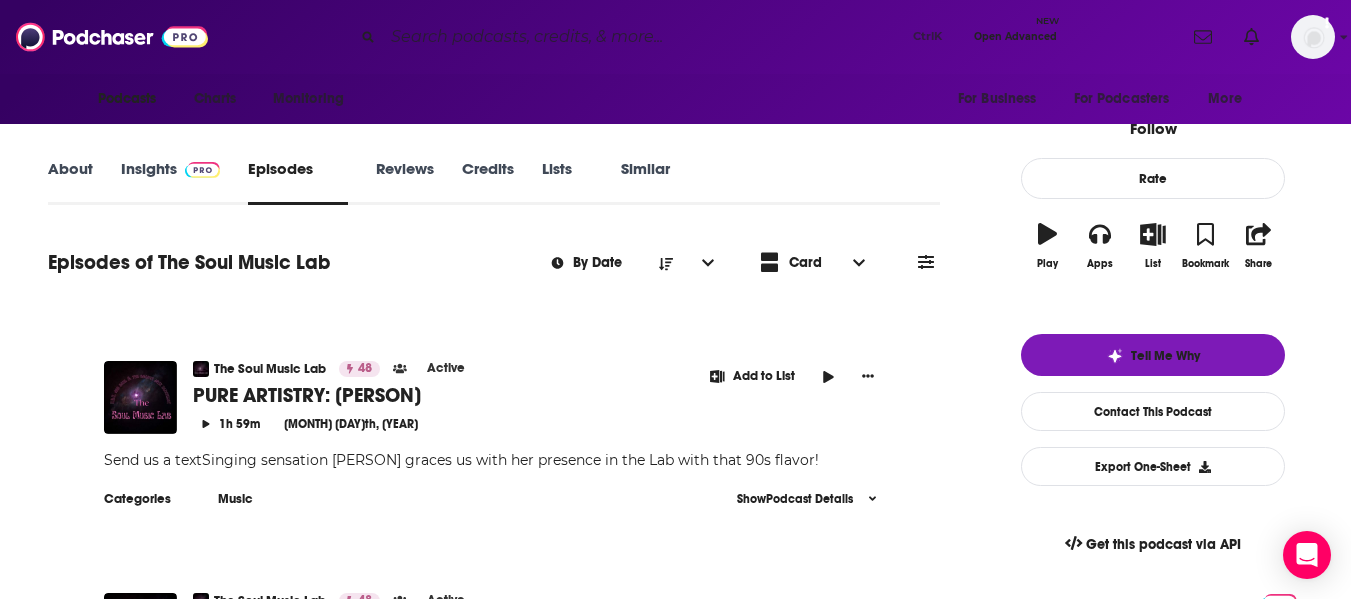 scroll, scrollTop: 0, scrollLeft: 0, axis: both 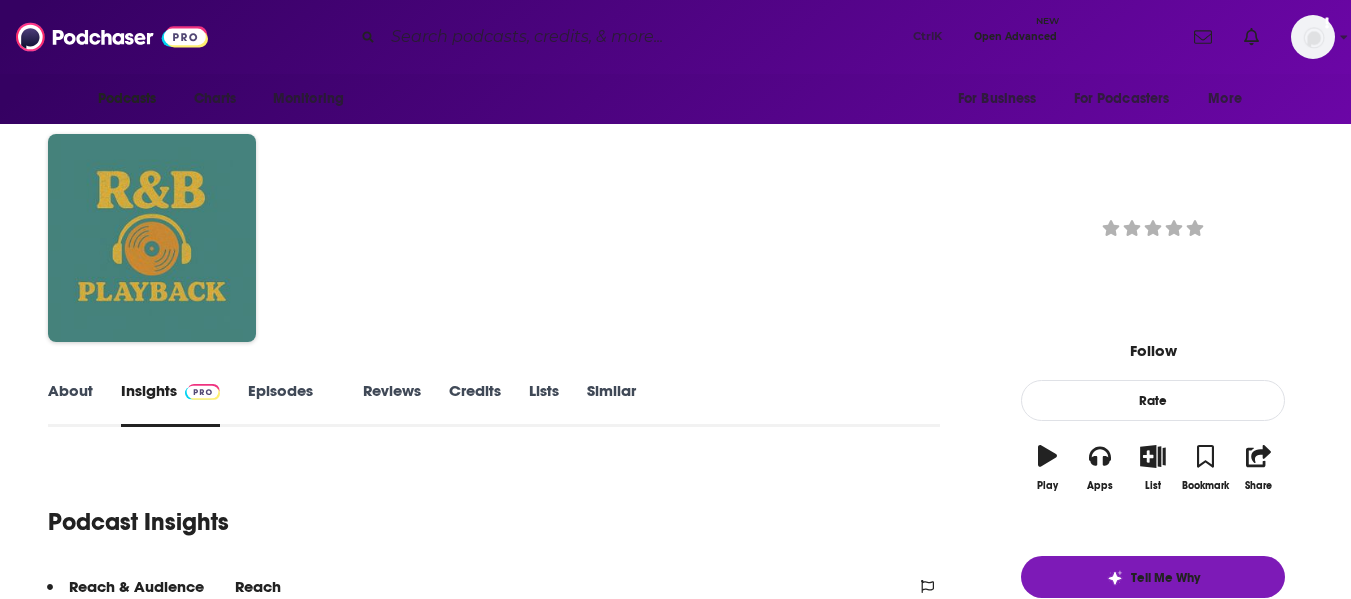 click on "[NAME] [NAME] RnB Playback A Music podcast Good podcast? Give it some love!" at bounding box center (675, 163) 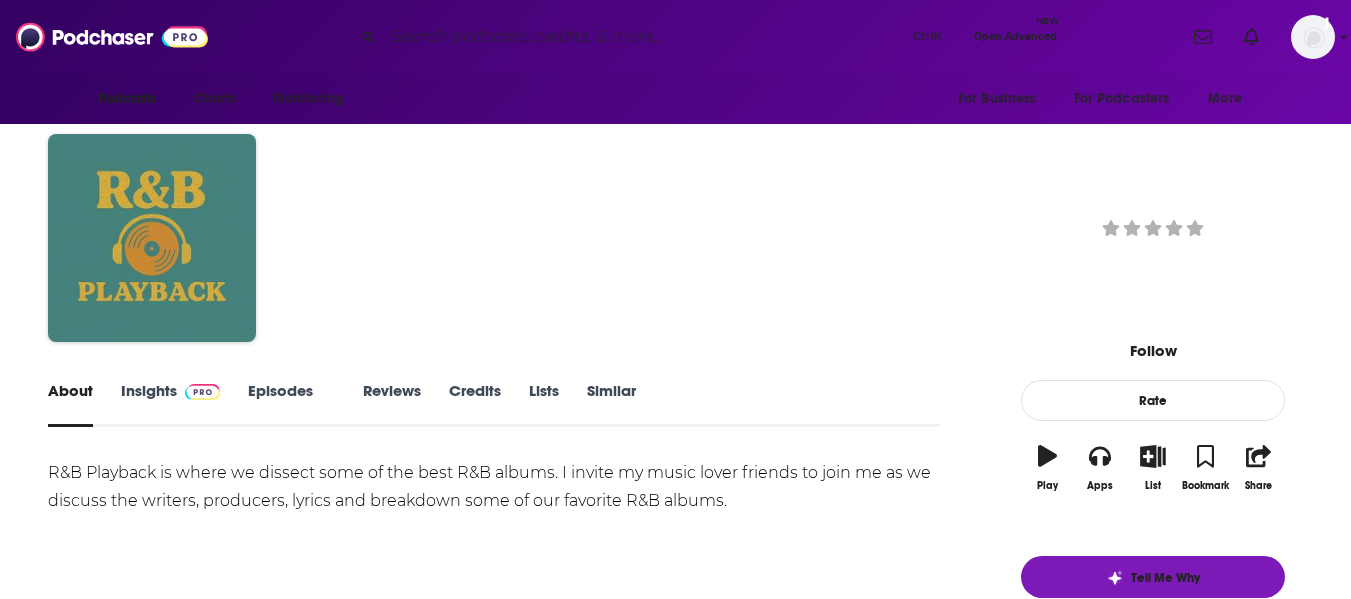 click on "About Insights Episodes 2 Reviews Credits Lists Similar R&B Playback is where we dissect some of the best R&B albums. I invite my music lover friends to join me as we discuss the writers, producers, lyrics and breakdown some of our favorite R&B albums. Show More Creators & Guests We don't know anything about the creators of this podcast yet . You can   add them yourself   so they can be credited for this and other podcasts. Recent Episodes There are no episodes of  "RnB Playback"  to display at the moment.   Podcast Reviews This podcast hasn't been reviewed yet. You can  add a review   to show others what you thought. Mentioned In These Lists There are no lists that include  "RnB Playback" . You can    add this podcast   to a new or existing list. Host or manage this podcast? Claim This Podcast Do you host or manage this podcast? Claim and edit this page to your liking. Refresh Feed Are we missing an episode or update? Use this to check the RSS feed immediately. Podcast Details Created by Das Rios Active 2 No" at bounding box center (675, 1125) 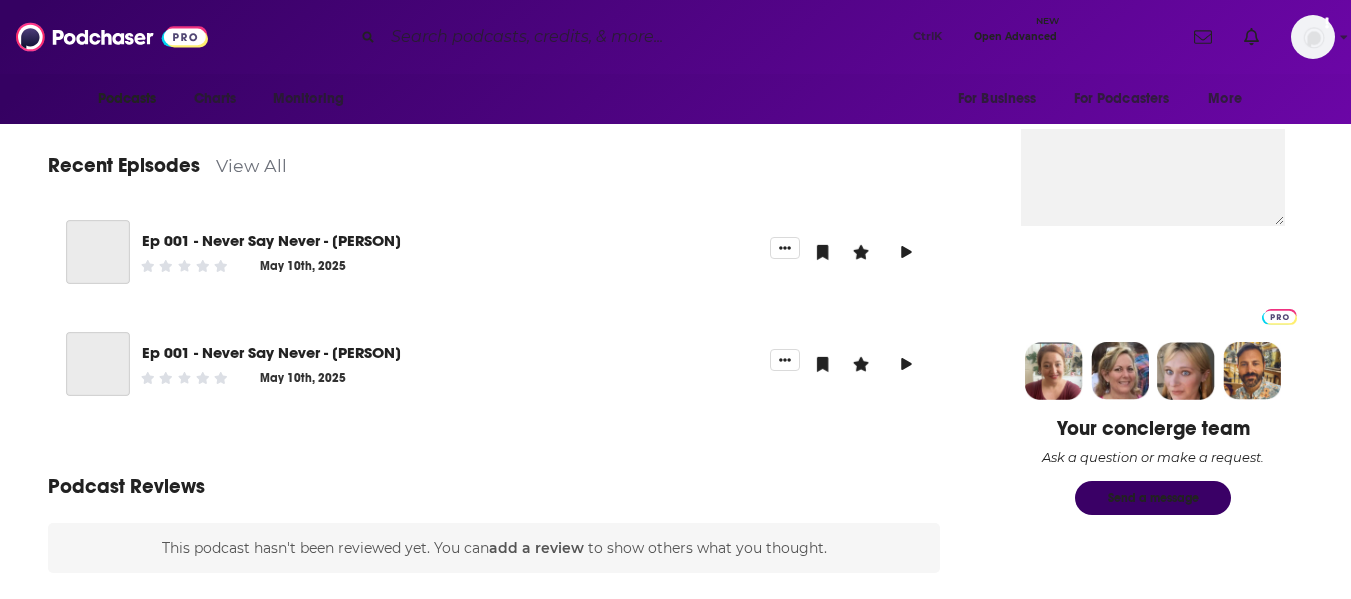 scroll, scrollTop: 732, scrollLeft: 0, axis: vertical 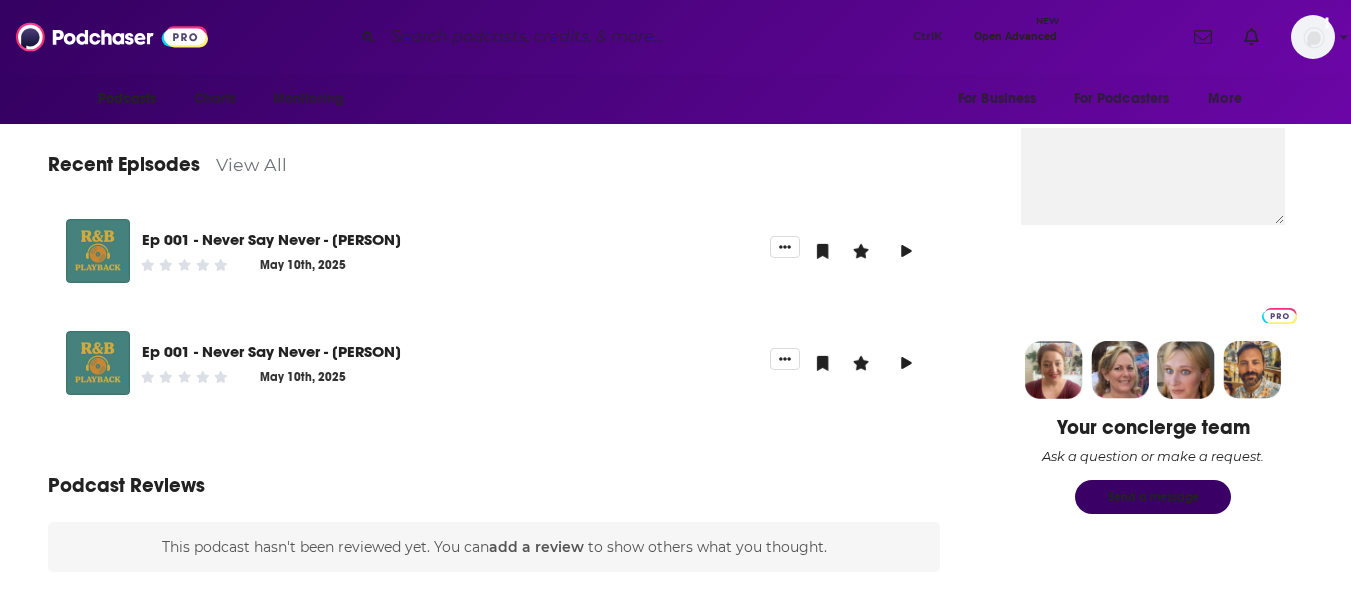 click on "View All" at bounding box center (251, 164) 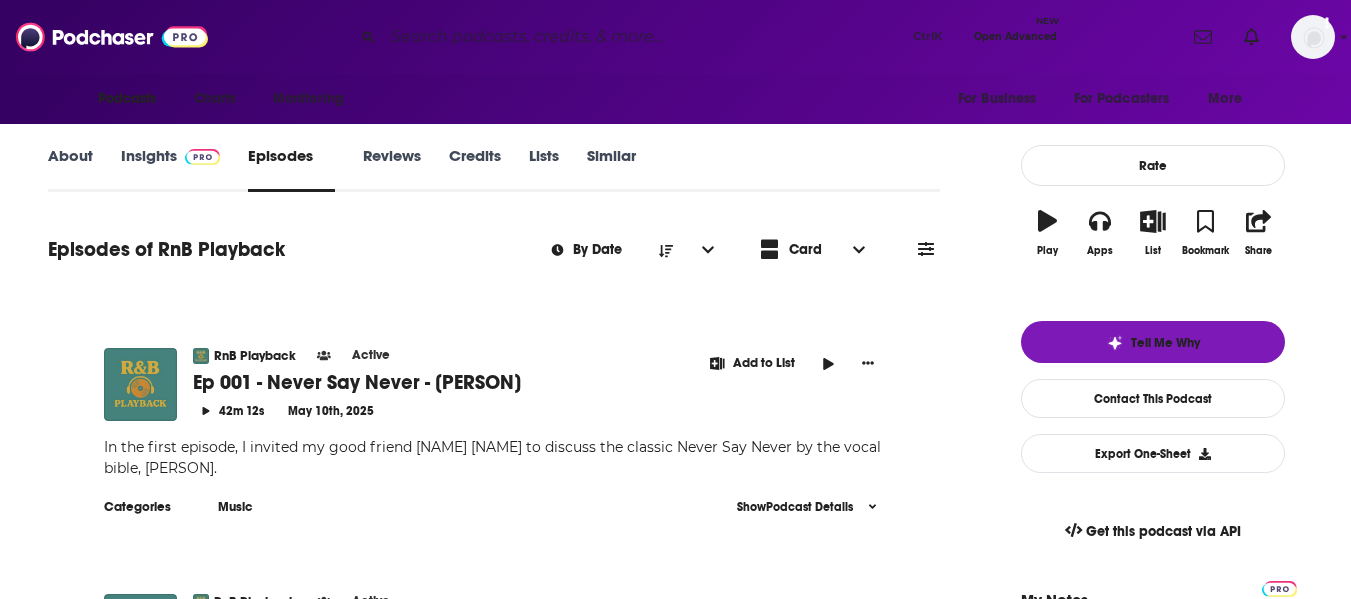 scroll, scrollTop: 236, scrollLeft: 0, axis: vertical 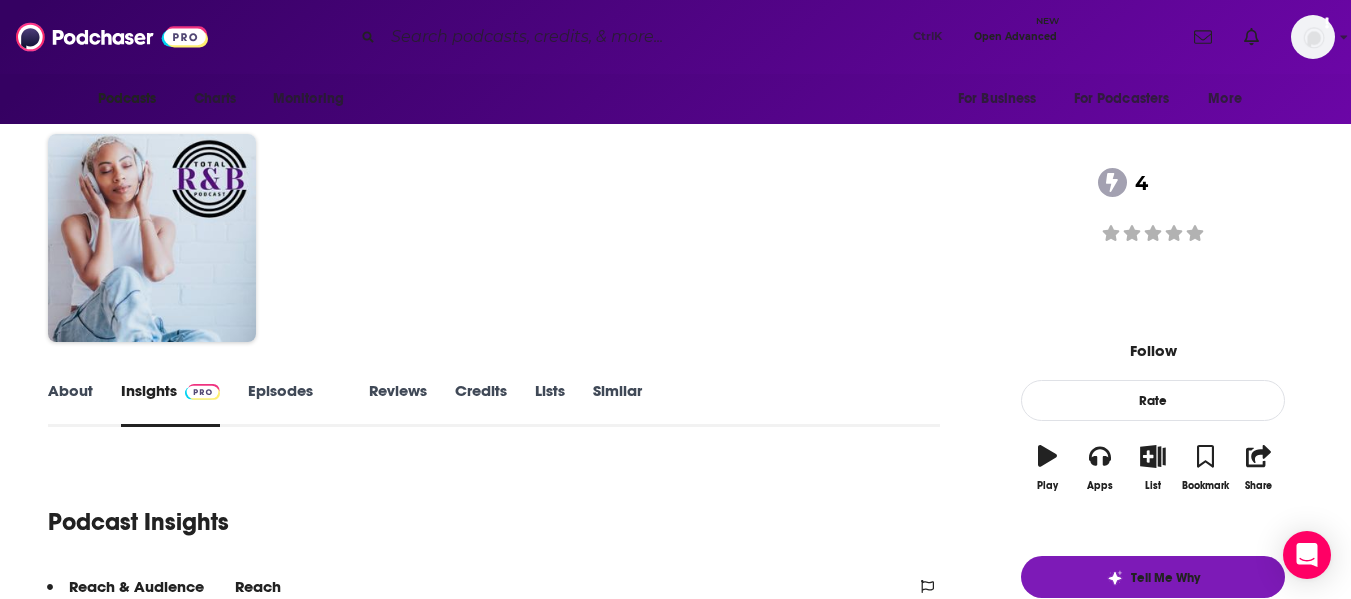 click on "About" at bounding box center (70, 404) 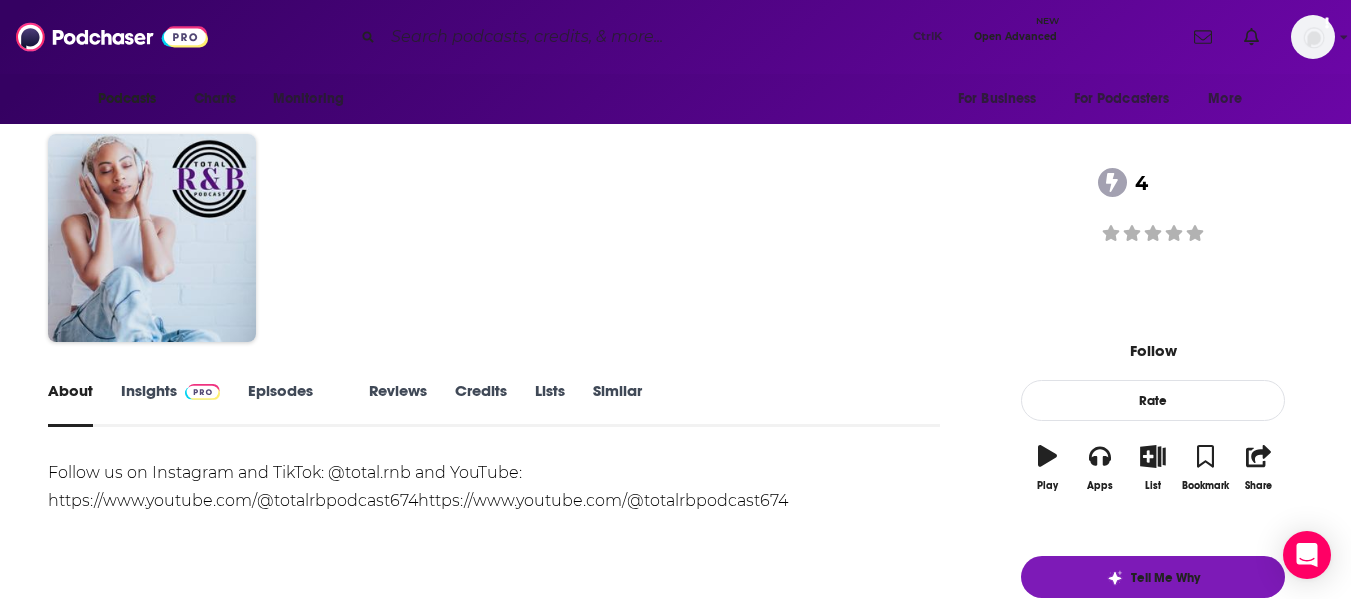 click on "About Insights Episodes 65 Reviews Credits Lists Similar Welcome to Total R&B a new bi-weekly podcast interviewing R&B artists and industry leaders from Canada and beyond. Make sure to leave a comment and subscribe so you can listen in every time a new episode drops. Follow us on Instagram and TikTok: @total.rnb and  YouTube:  https://www.youtube.com/@totalrbpodcast674 Show More Creators & Guests We don't know anything about the creators of this podcast yet . You can   add them yourself   so they can be credited for this and other podcasts. Recent Episodes There are no episodes of  "Total R&B Podcast"  to display at the moment.   Podcast Reviews This podcast hasn't been reviewed yet. You can  add a review   to show others what you thought. Mentioned In These Lists There are no lists that include  "Total R&B Podcast" . You can    add this podcast   to a new or existing list. Host or manage this podcast? Claim This Podcast Do you host or manage this podcast? Claim and edit this page to your liking. Refresh Feed" at bounding box center [675, 1175] 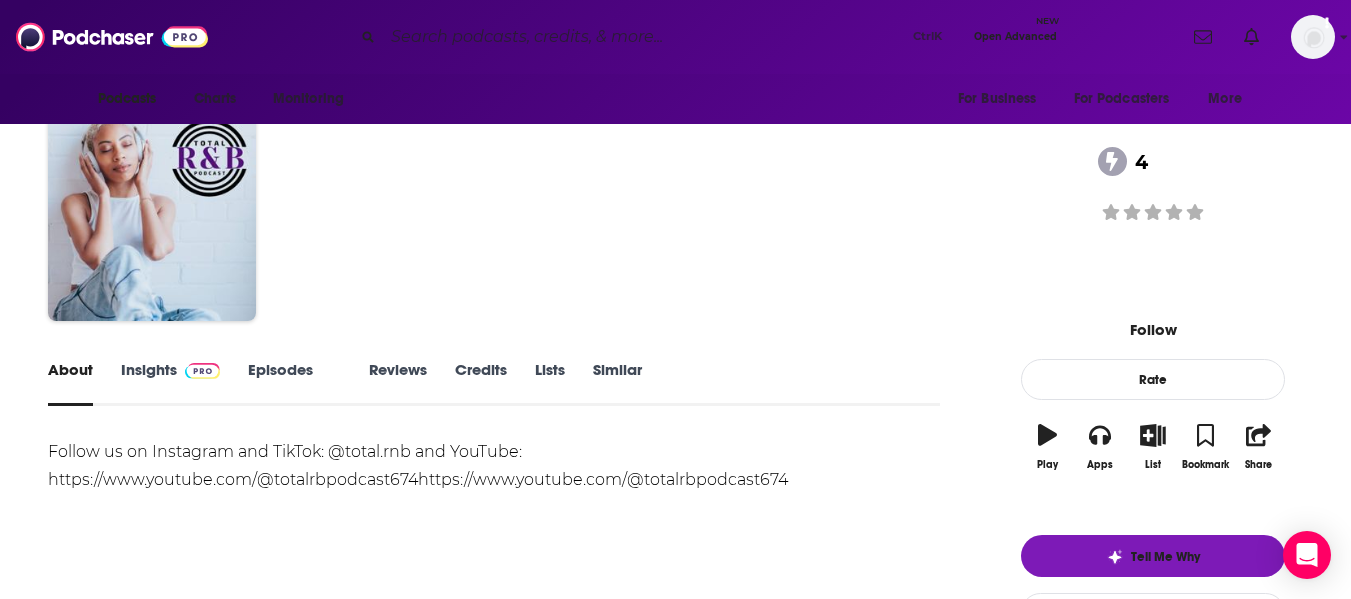 scroll, scrollTop: 0, scrollLeft: 0, axis: both 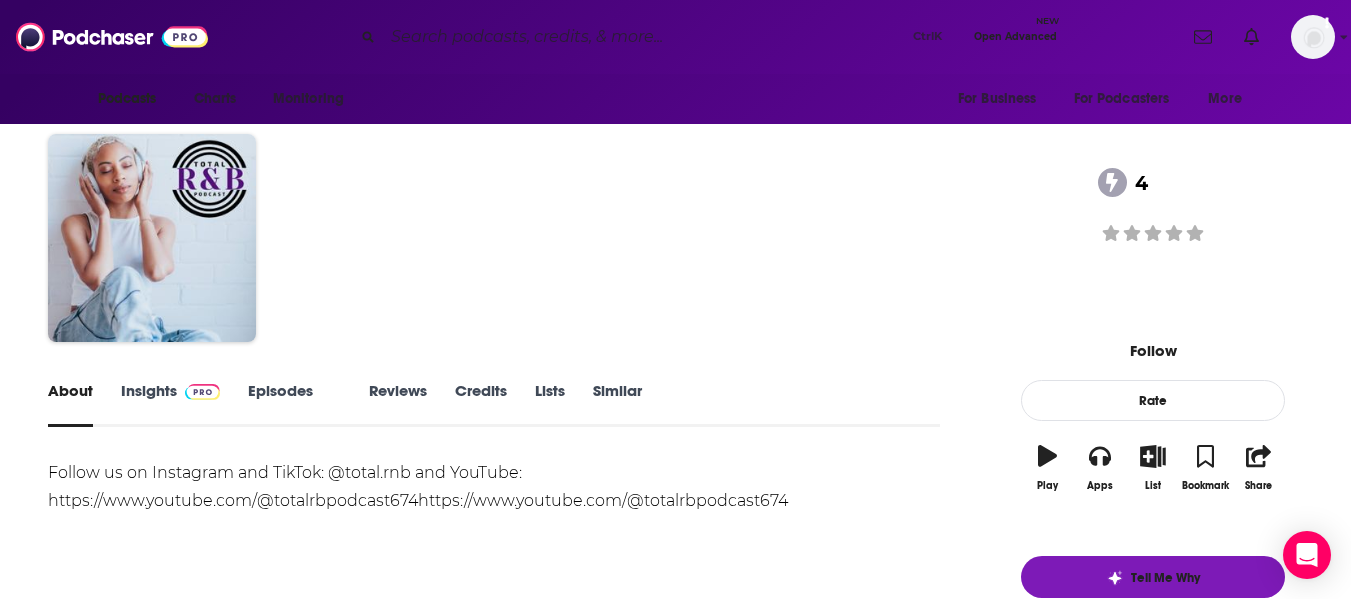 click on "Total R&B Podcast 4" at bounding box center [630, 206] 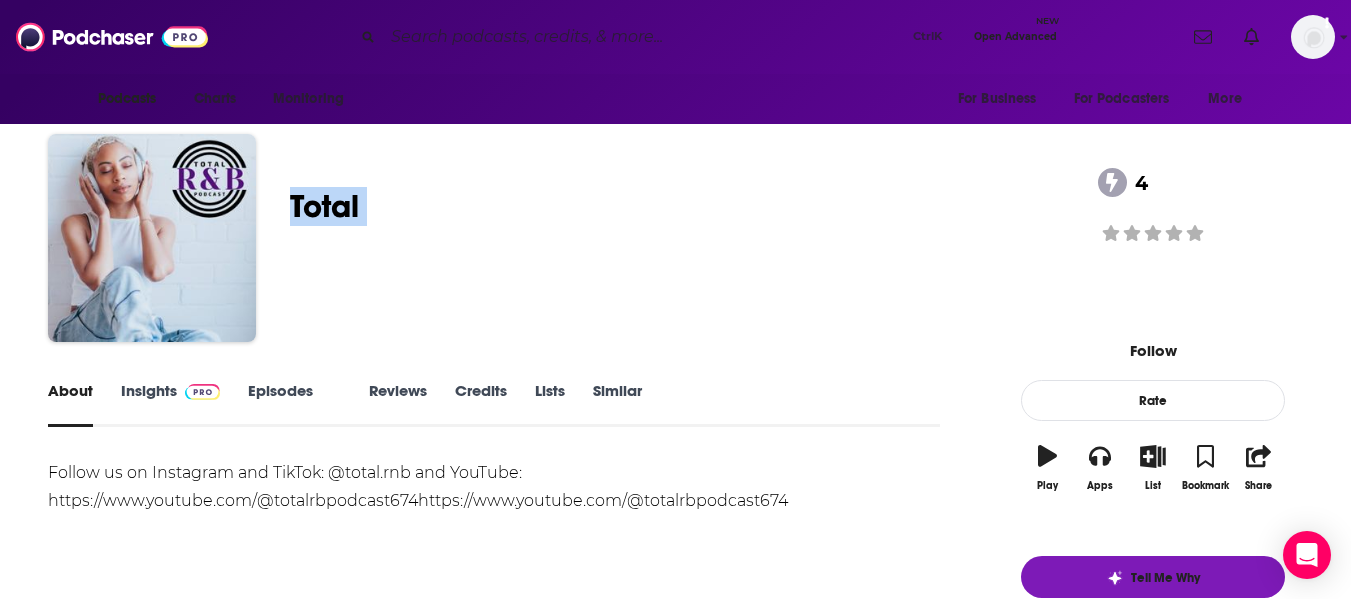 click on "Total R&B Podcast 4" at bounding box center [630, 206] 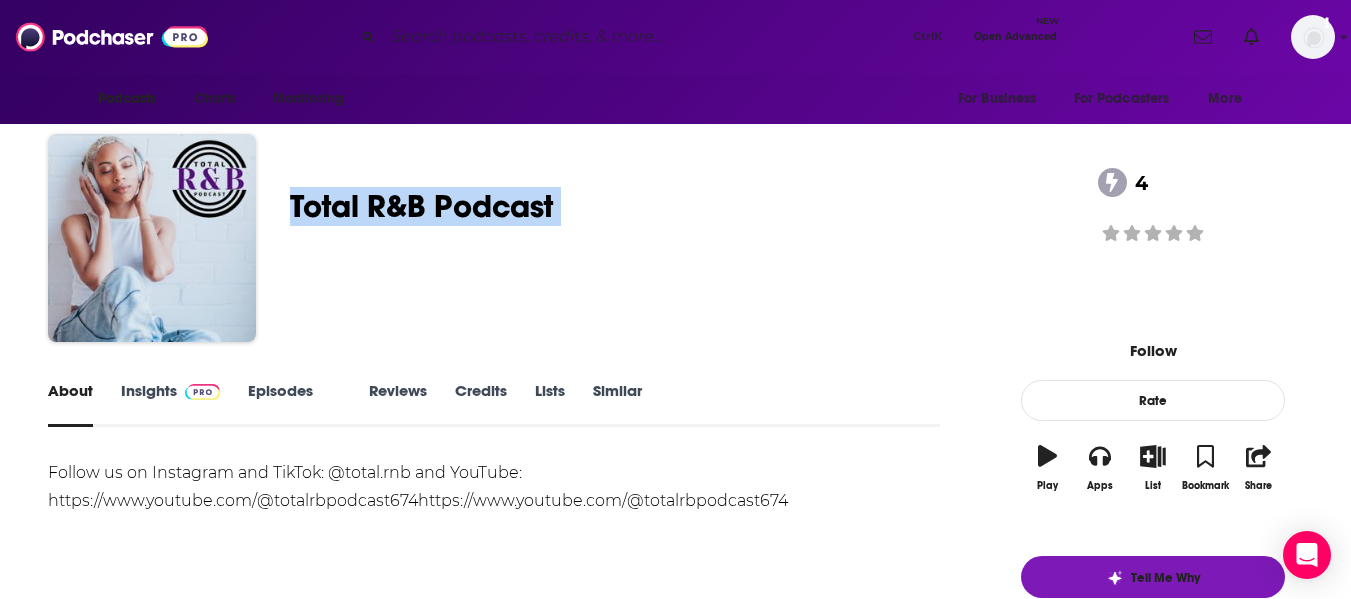 click on "Total R&B Podcast 4" at bounding box center (630, 206) 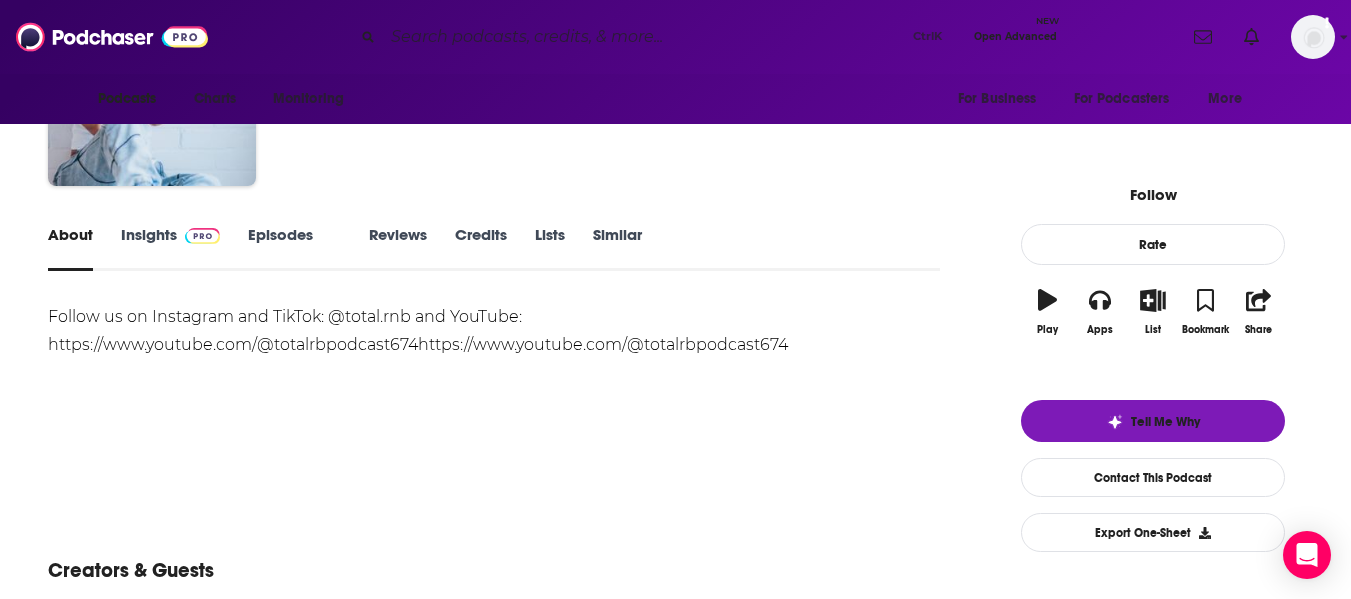 scroll, scrollTop: 157, scrollLeft: 0, axis: vertical 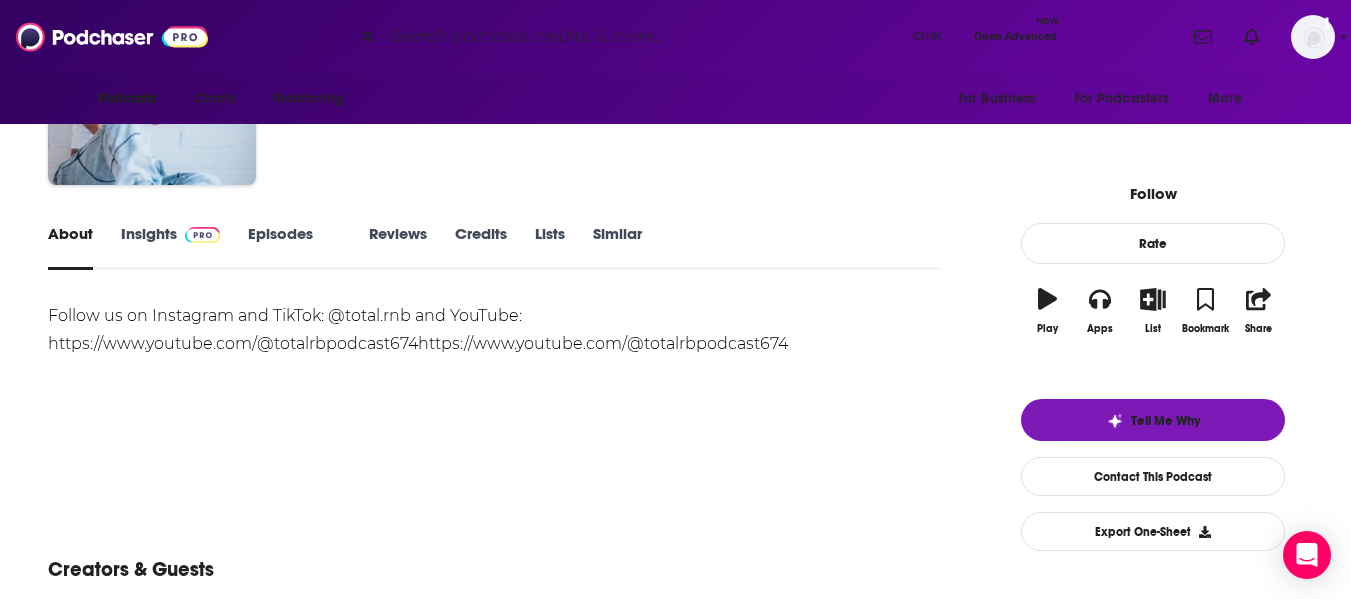 click on "Insights" at bounding box center (170, 247) 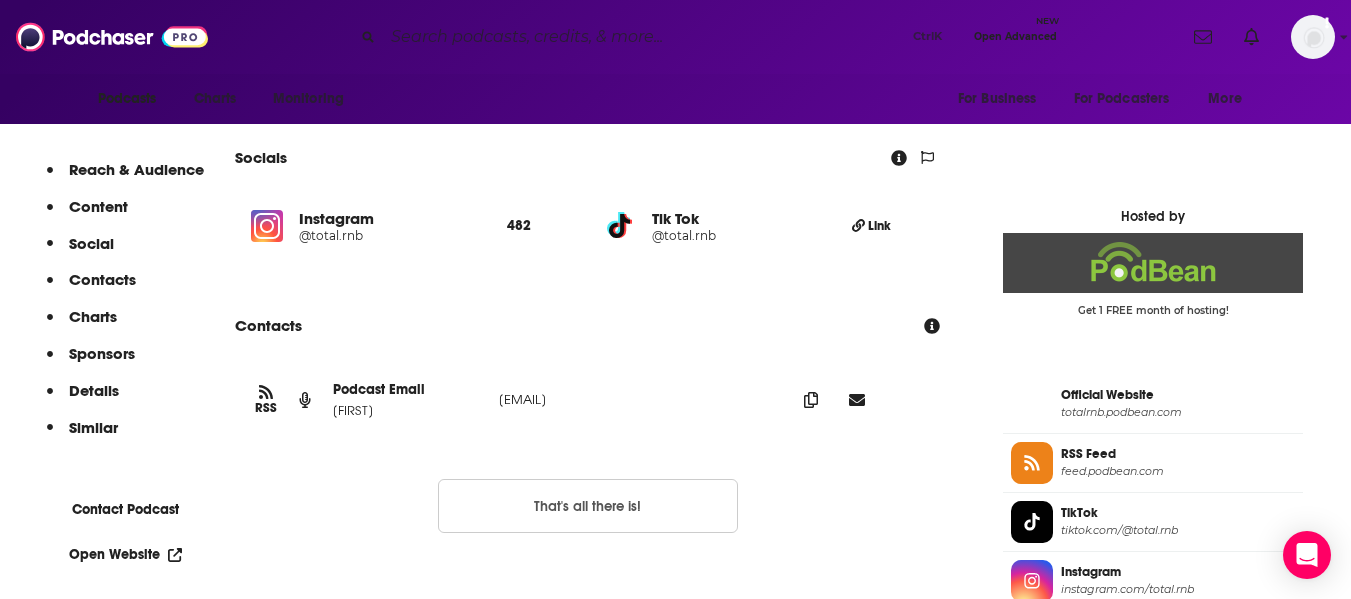 scroll, scrollTop: 1345, scrollLeft: 0, axis: vertical 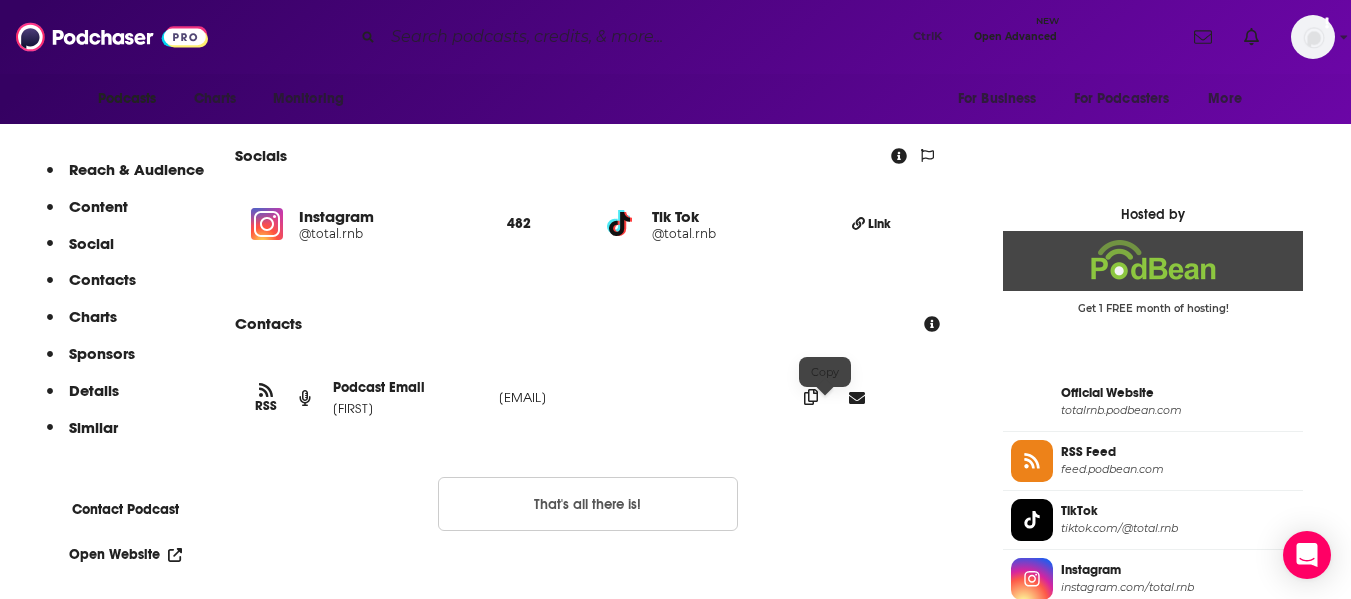 click at bounding box center [811, 397] 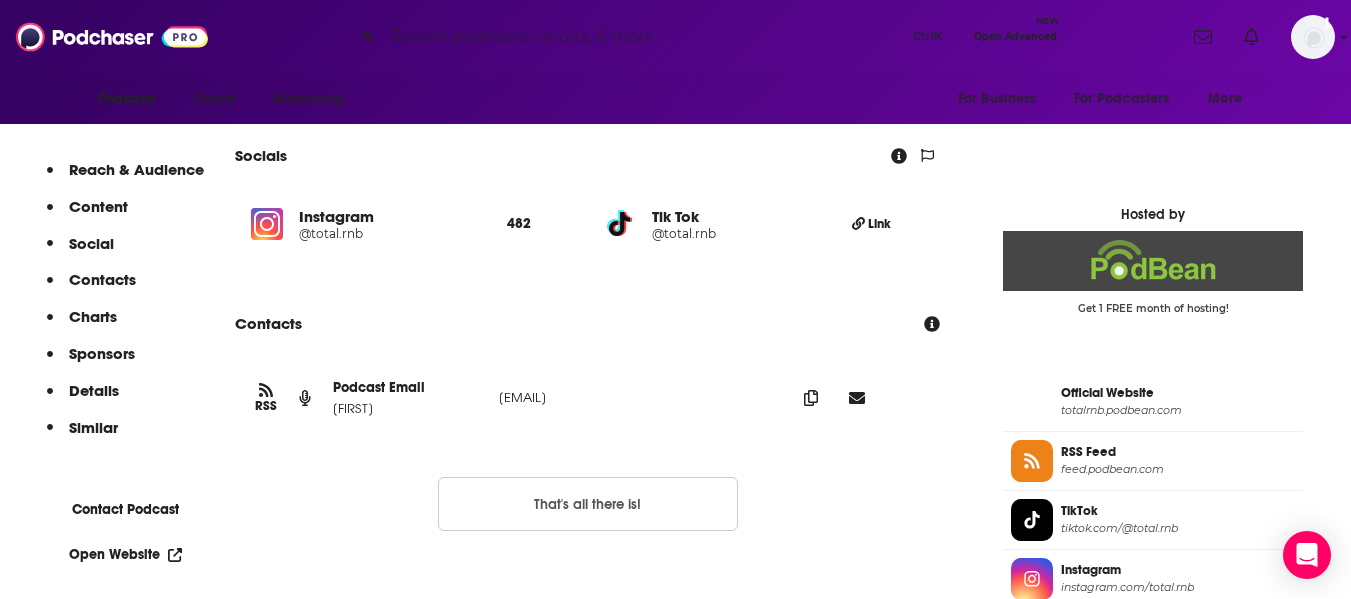 click on "Loreena" at bounding box center (408, 408) 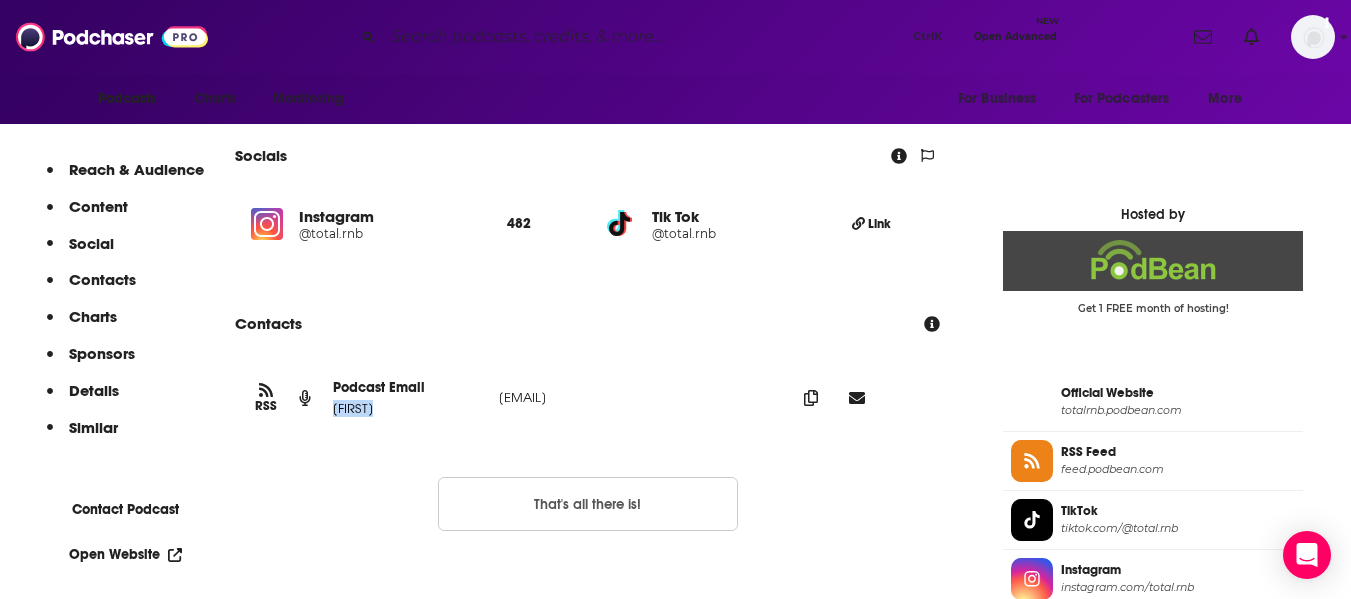 click on "Loreena" at bounding box center [408, 408] 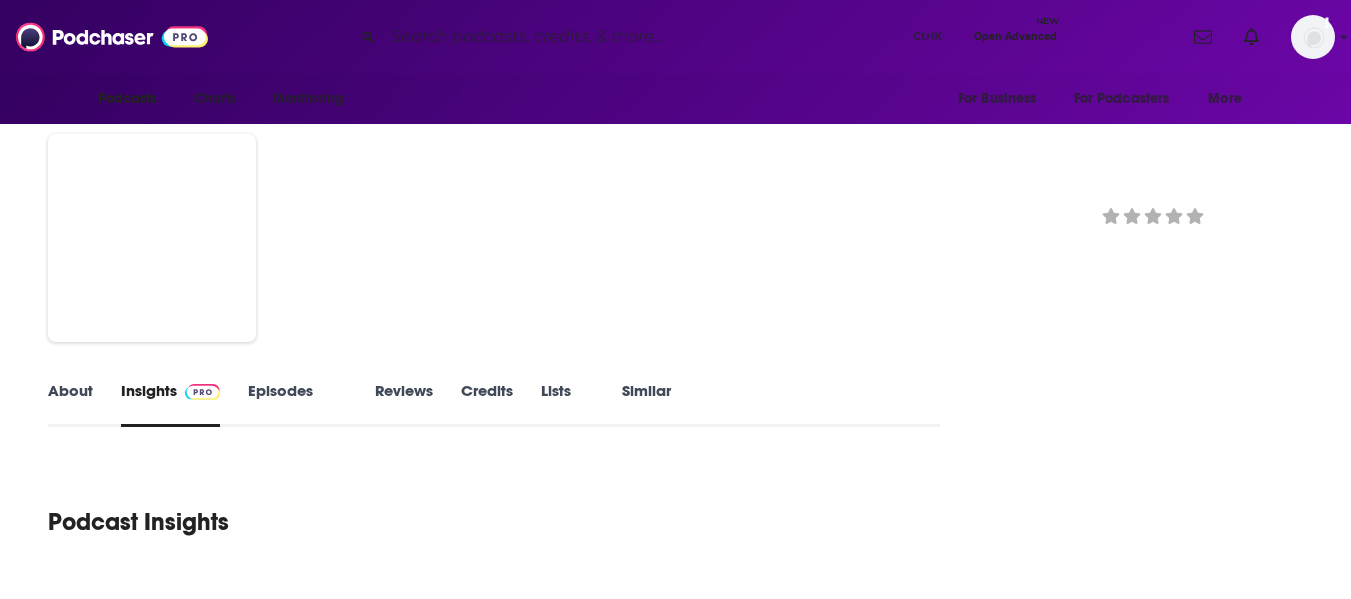 click on "About" at bounding box center (70, 404) 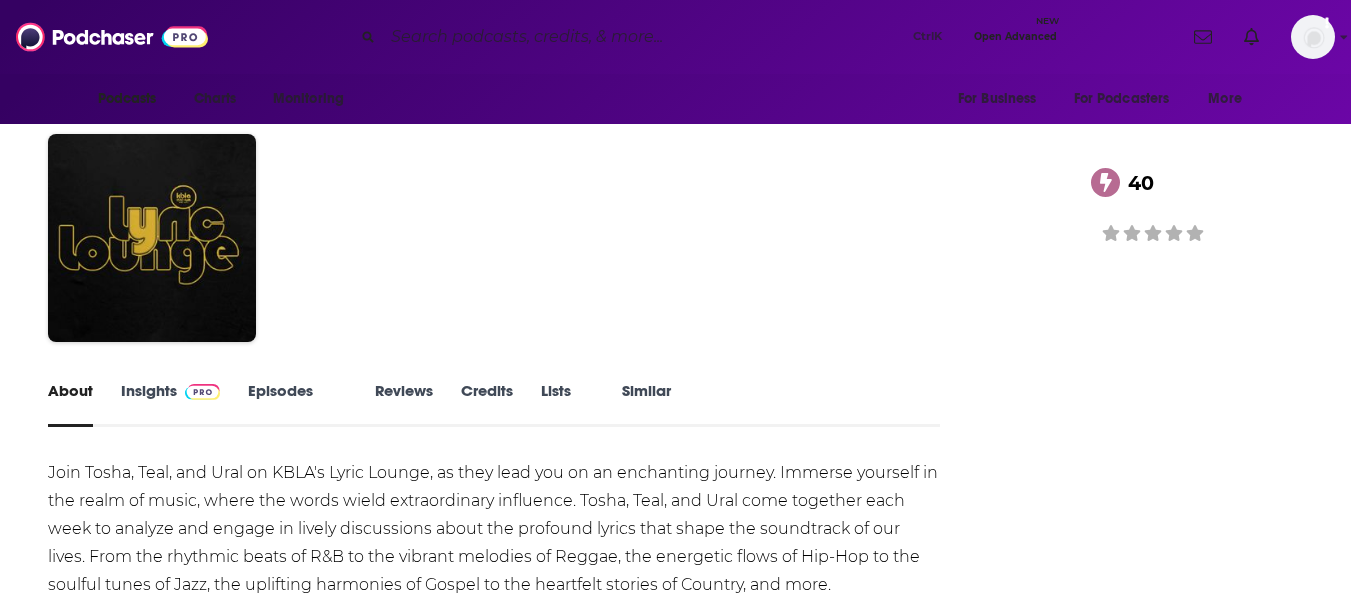 scroll, scrollTop: 0, scrollLeft: 0, axis: both 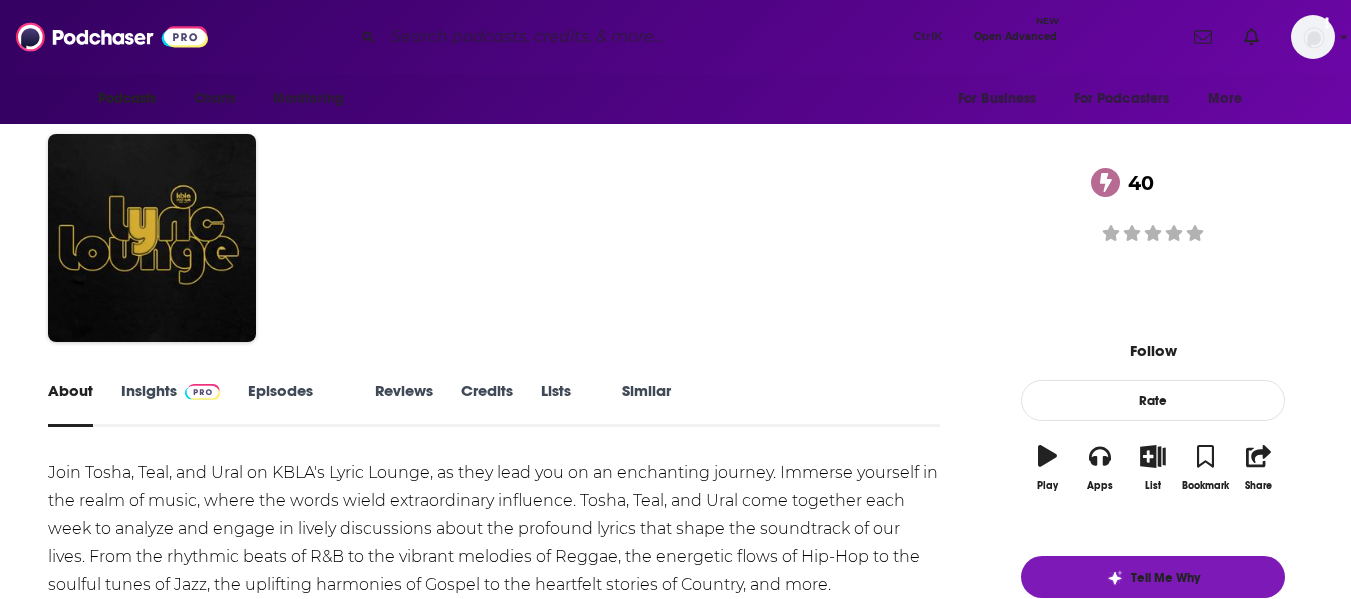 click on "About Insights Episodes 100 Reviews Credits Lists 2 Similar Join Tosha, Teal, and Ural on KBLA's Lyric Lounge, as they lead you on an enchanting journey. Immerse yourself in the realm of music, where the words wield extraordinary influence. Tosha, Teal, and Ural come together each week to analyze and engage in lively discussions about the profound lyrics that shape the soundtrack of our lives. From the rhythmic beats of R&B to the vibrant melodies of Reggae, the energetic flows of Hip-Hop to the soulful tunes of Jazz, the uplifting harmonies of Gospel to the heartfelt stories of Country, and more. Show More Creators & Guests We don't know anything about the creators of this podcast yet . You can   add them yourself   so they can be credited for this and other podcasts. Recent Episodes View All View All Episodes Podcast Reviews This podcast hasn't been reviewed yet. You can  add a review   to show others what you thought. Host or manage this podcast? Claim This Podcast Do you host or manage this podcast? 100" at bounding box center (675, 1242) 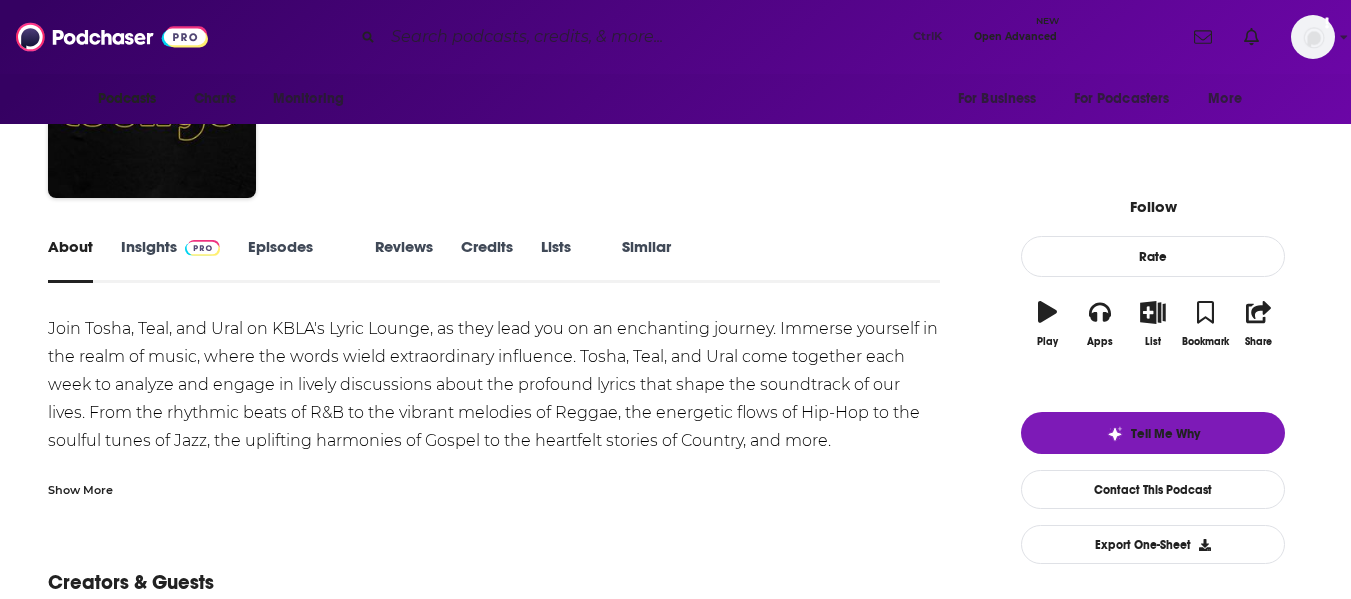 scroll, scrollTop: 145, scrollLeft: 0, axis: vertical 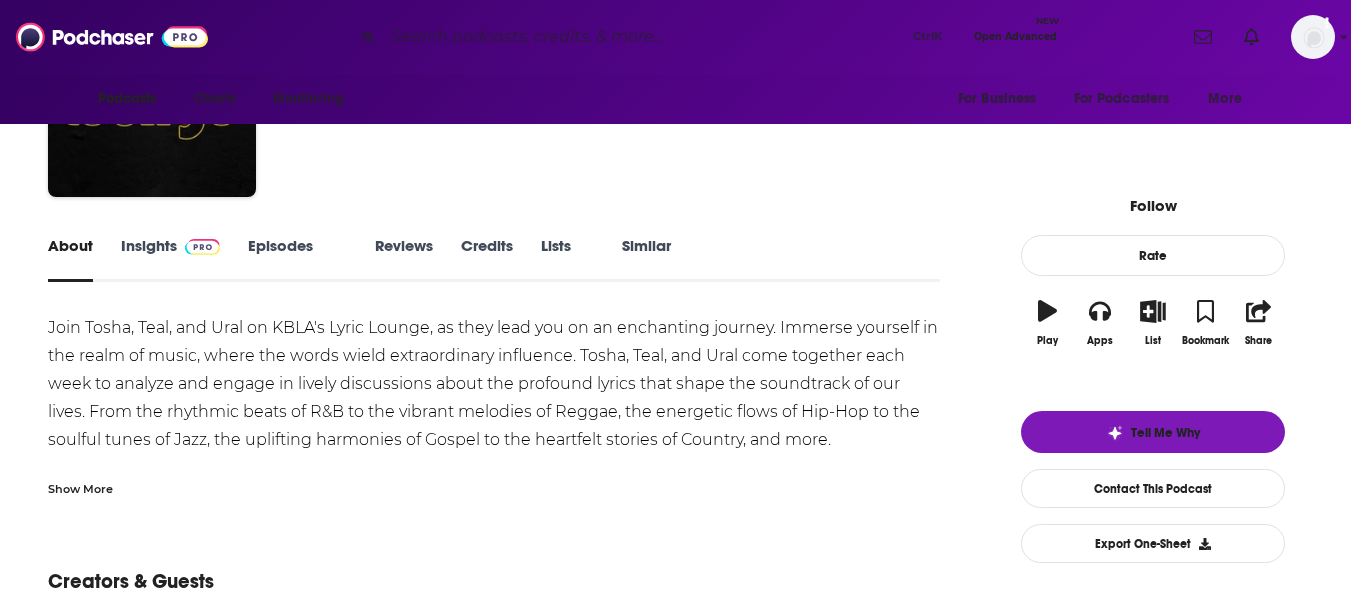 click on "Show More" at bounding box center (494, 481) 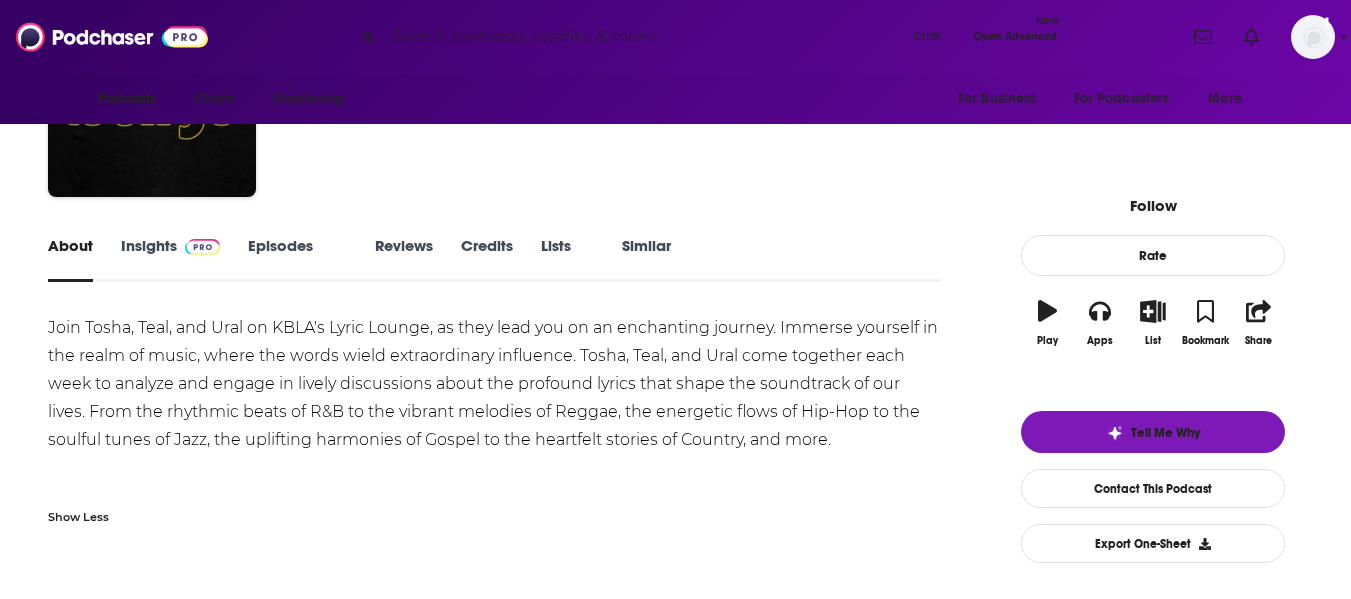 click on "About Insights Episodes 100 Reviews Credits Lists 2 Similar Join Tosha, Teal, and Ural on KBLA's Lyric Lounge, as they lead you on an enchanting journey. Immerse yourself in the realm of music, where the words wield extraordinary influence. Tosha, Teal, and Ural come together each week to analyze and engage in lively discussions about the profound lyrics that shape the soundtrack of our lives. From the rhythmic beats of R&B to the vibrant melodies of Reggae, the energetic flows of Hip-Hop to the soulful tunes of Jazz, the uplifting harmonies of Gospel to the heartfelt stories of Country, and more. Show Less Creators & Guests We don't know anything about the creators of this podcast yet . You can   add them yourself   so they can be credited for this and other podcasts. Recent Episodes View All The Whispers Jun 30th, 2025 Atlantic Starr Jun 23rd, 2025 Throwback Episode: Blue Eyed Soul Jun 23rd, 2025 View All Episodes Podcast Reviews This podcast hasn't been reviewed yet. You can  add a review   Refresh Feed No" at bounding box center [675, 1128] 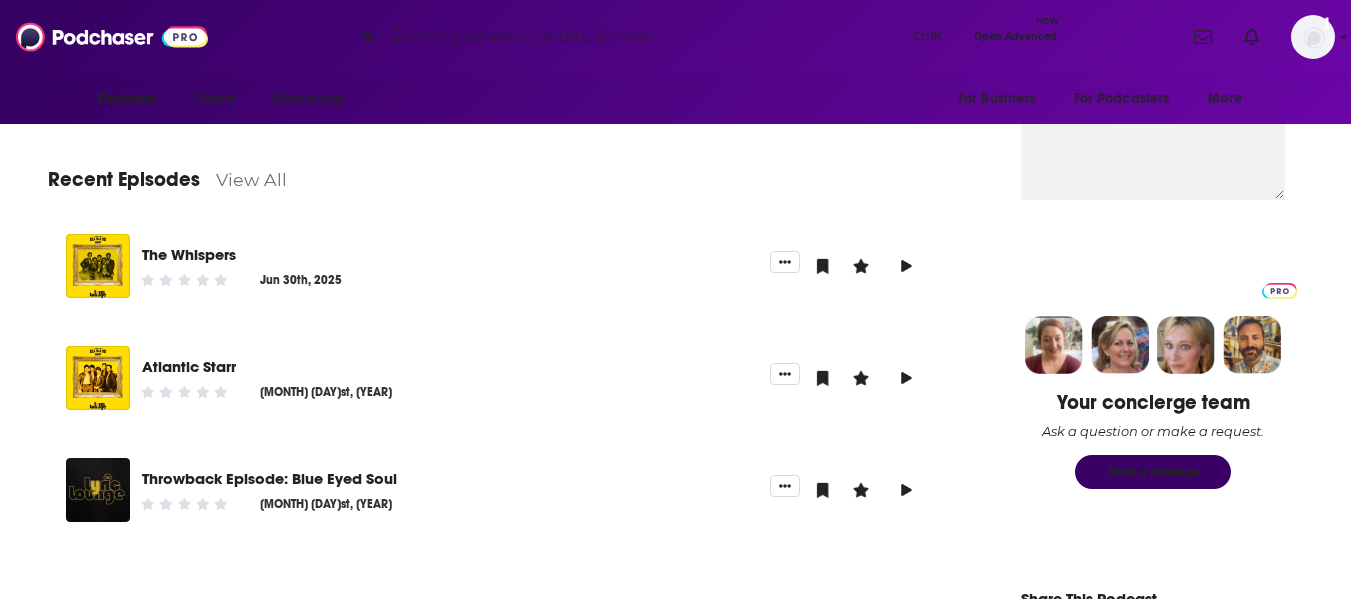 scroll, scrollTop: 0, scrollLeft: 0, axis: both 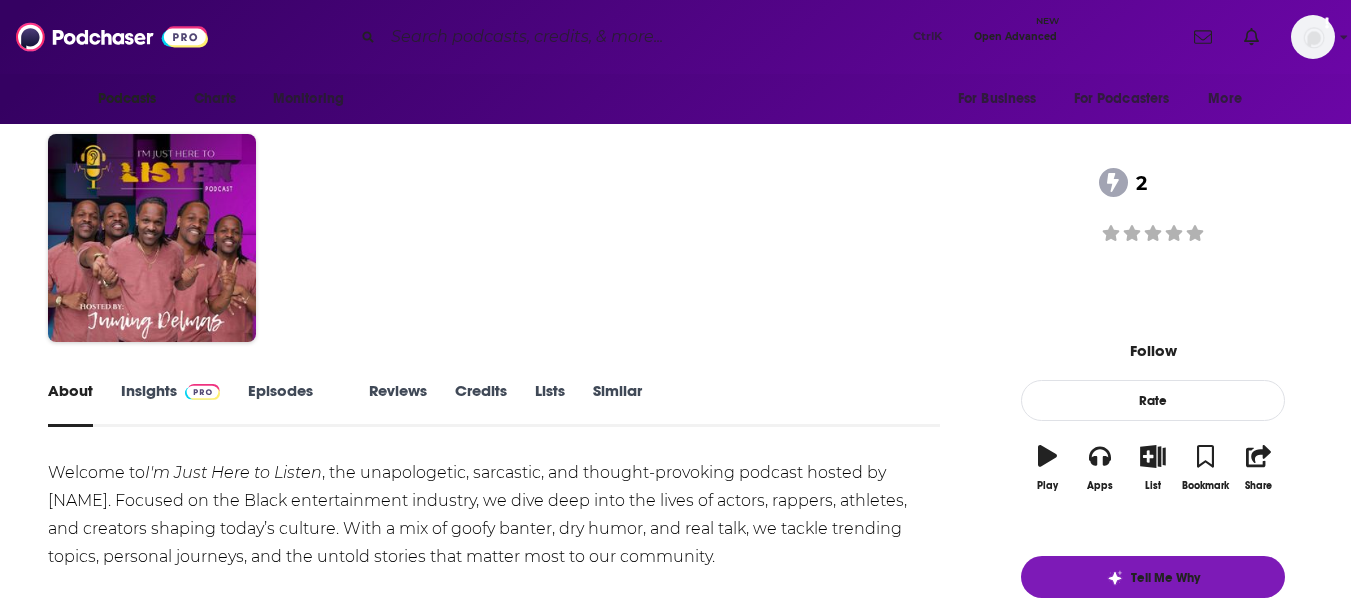 click on "About Insights Episodes 26 Reviews Credits Lists Similar Welcome to  I'm Just Here to Listen , the unapologetic, sarcastic, and thought-provoking podcast hosted by [NAME]. Focused on the Black entertainment industry, we dive deep into the lives of actors, rappers, athletes, and creators shaping today’s culture. With a mix of goofy banter, dry humor, and real talk, we tackle trending topics, personal journeys, and the untold stories that matter most to our community.
From dissecting industry highs and lows to exploring societal pressures, we bring you short-form clips, exclusive extended episodes, and behind-the-scenes content to keep you informed and entertained. Whether you’re into hip-hop, R&B, short films, or just need a fresh perspective, this podcast delivers laughs, insight, and raw authenticity every time.
Join us on Instagram, TikTok, Facebook, and YouTube for updates, clips, and sneak peeks. Subscribe now to stay in the loop and be part of the conversation shaping Black entertainment!" at bounding box center (675, 1196) 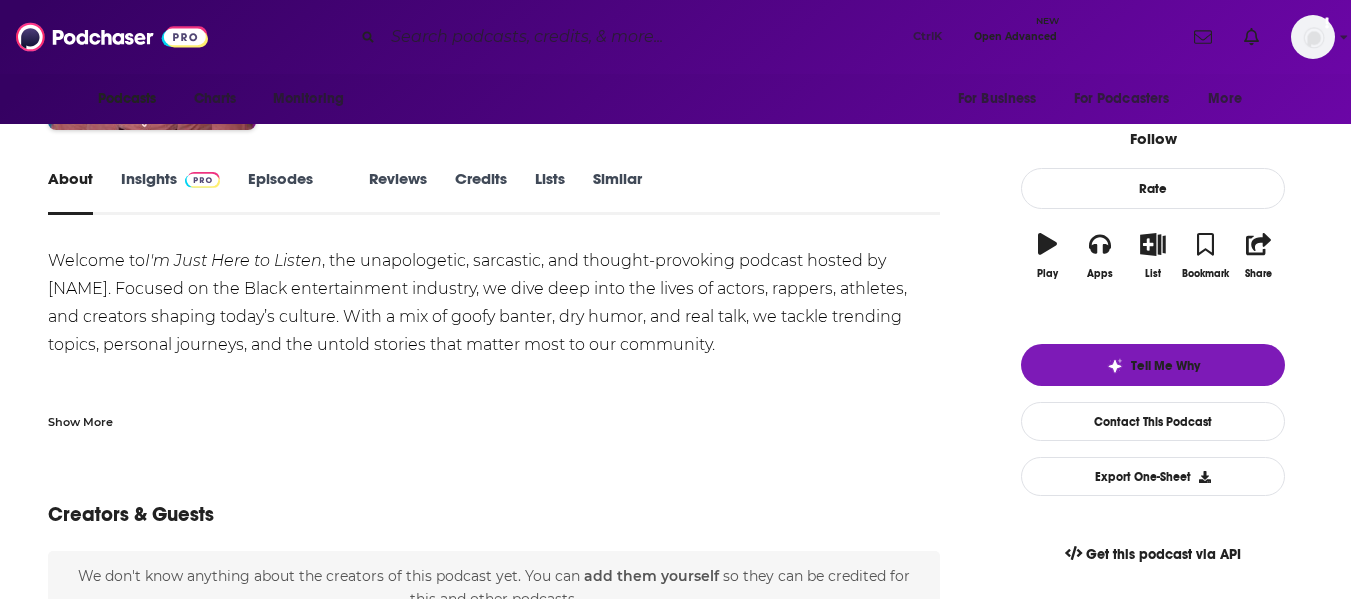 scroll, scrollTop: 216, scrollLeft: 0, axis: vertical 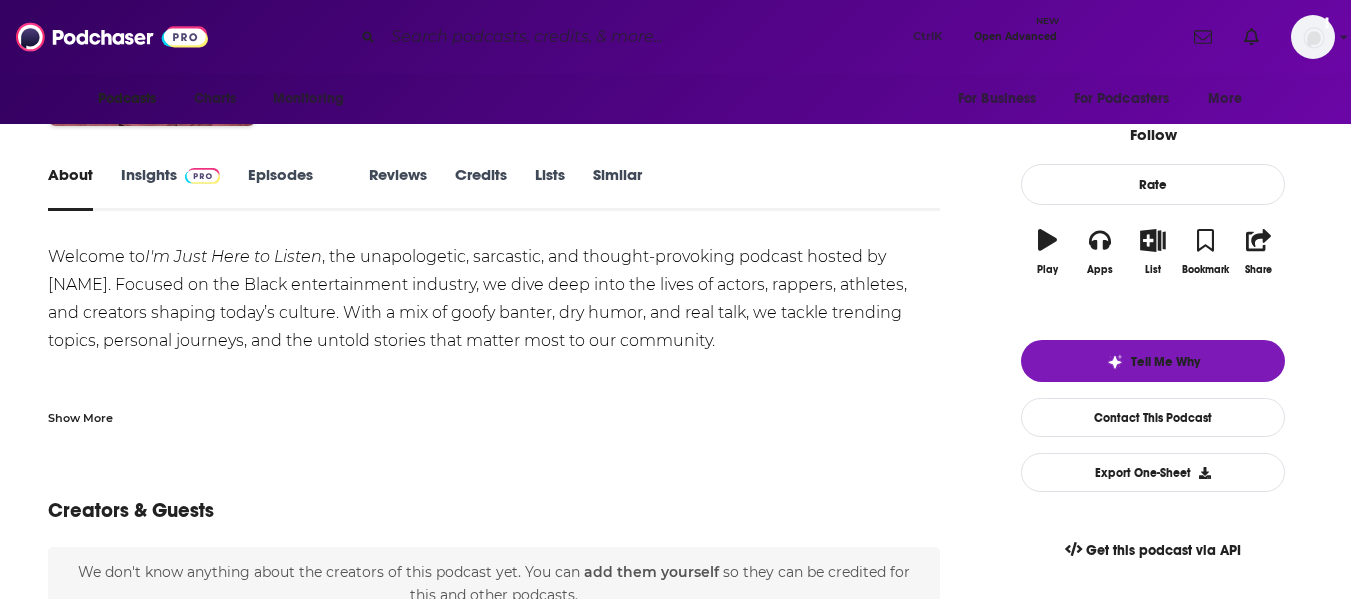 click on "Show More" at bounding box center [80, 416] 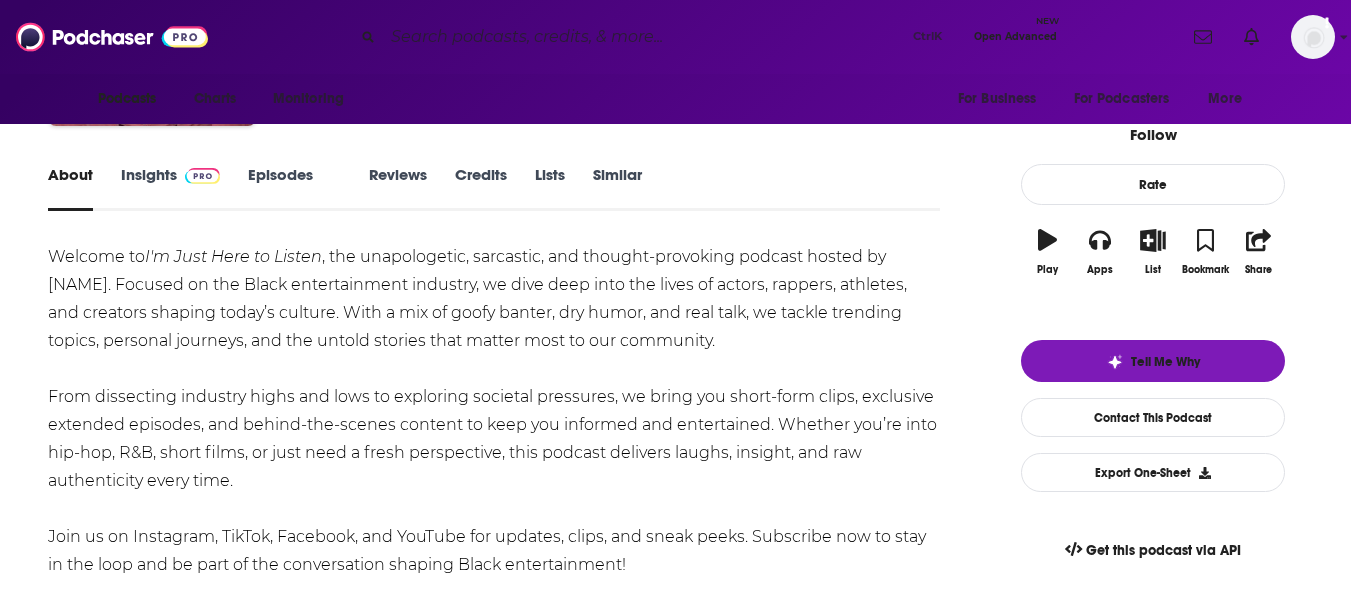 click on "About Insights Episodes 26 Reviews Credits Lists Similar Welcome to  I'm Just Here to Listen , the unapologetic, sarcastic, and thought-provoking podcast hosted by [NAME]. Focused on the Black entertainment industry, we dive deep into the lives of actors, rappers, athletes, and creators shaping today’s culture. With a mix of goofy banter, dry humor, and real talk, we tackle trending topics, personal journeys, and the untold stories that matter most to our community.
From dissecting industry highs and lows to exploring societal pressures, we bring you short-form clips, exclusive extended episodes, and behind-the-scenes content to keep you informed and entertained. Whether you’re into hip-hop, R&B, short films, or just need a fresh perspective, this podcast delivers laughs, insight, and raw authenticity every time.
Join us on Instagram, TikTok, Facebook, and YouTube for updates, clips, and sneak peeks. Subscribe now to stay in the loop and be part of the conversation shaping Black entertainment!" at bounding box center [675, 1098] 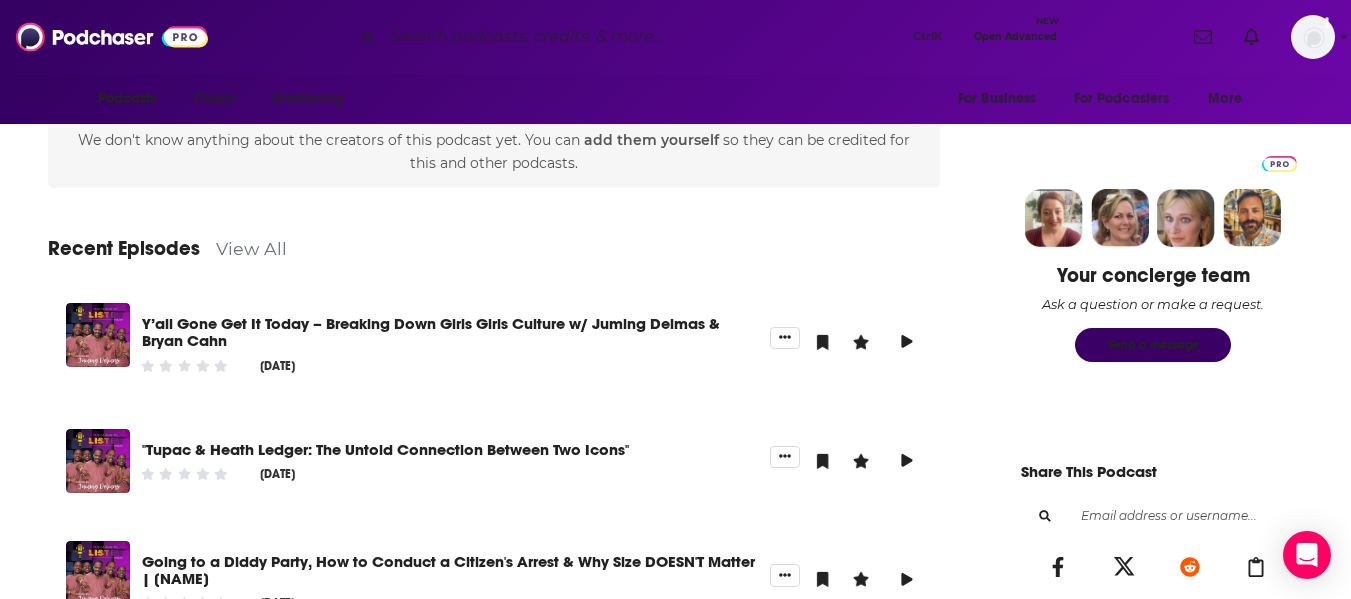 scroll, scrollTop: 883, scrollLeft: 0, axis: vertical 